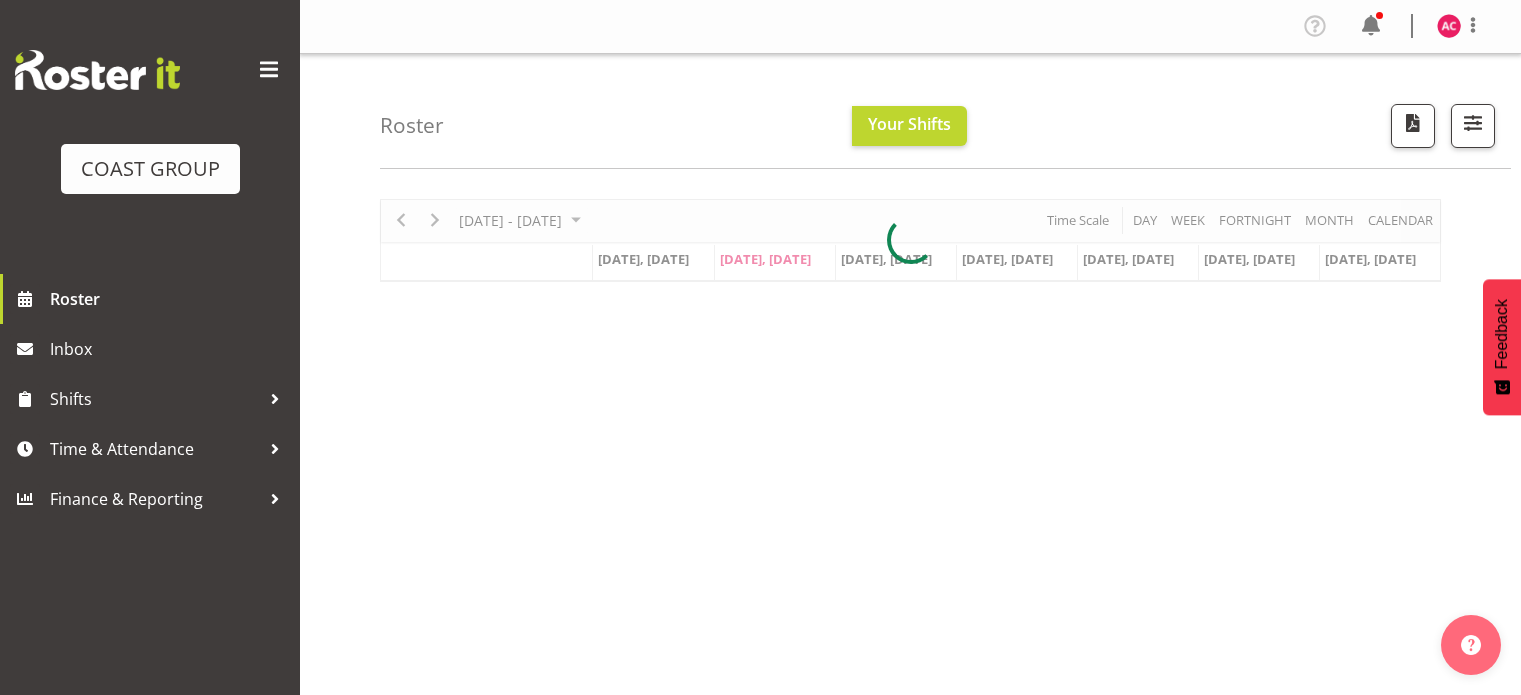 scroll, scrollTop: 0, scrollLeft: 0, axis: both 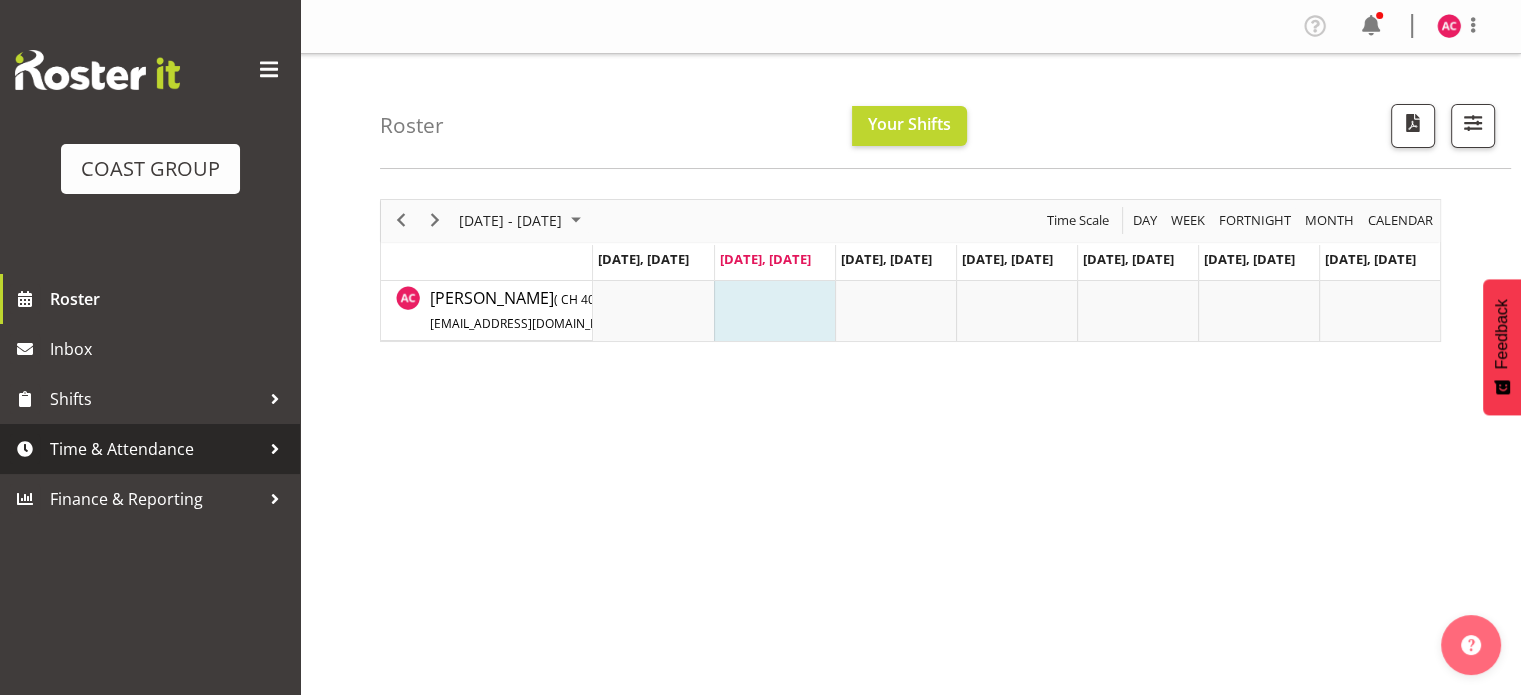 click on "Time & Attendance" at bounding box center [155, 449] 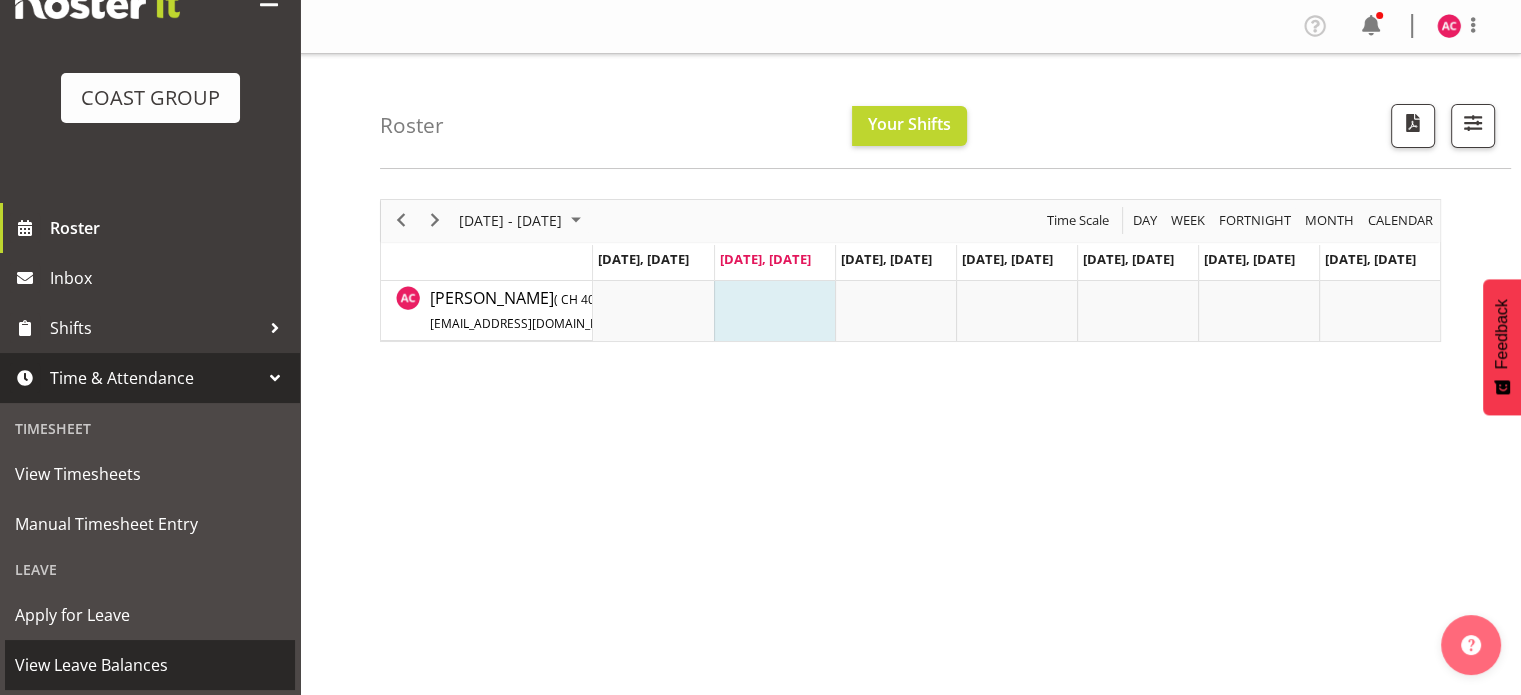 scroll, scrollTop: 200, scrollLeft: 0, axis: vertical 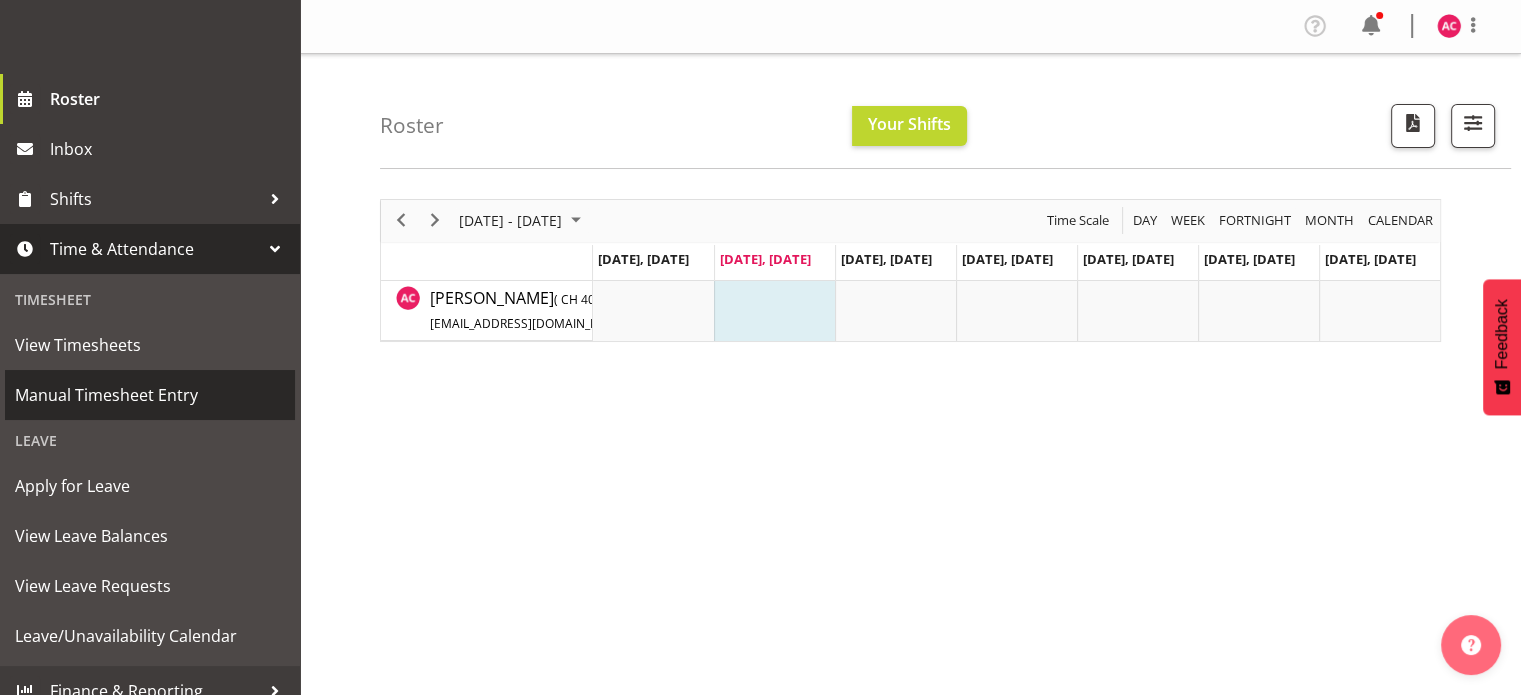 click on "Manual Timesheet Entry" at bounding box center [150, 395] 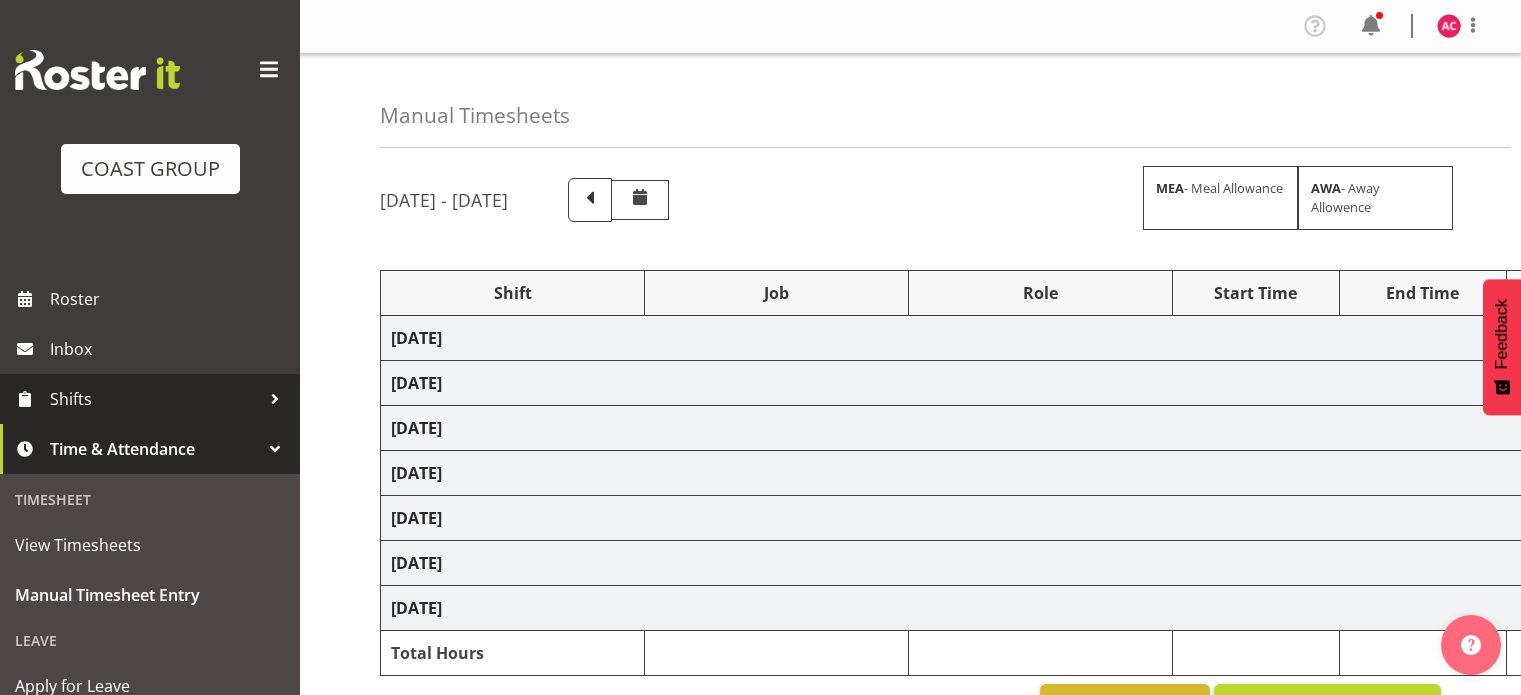 scroll, scrollTop: 0, scrollLeft: 0, axis: both 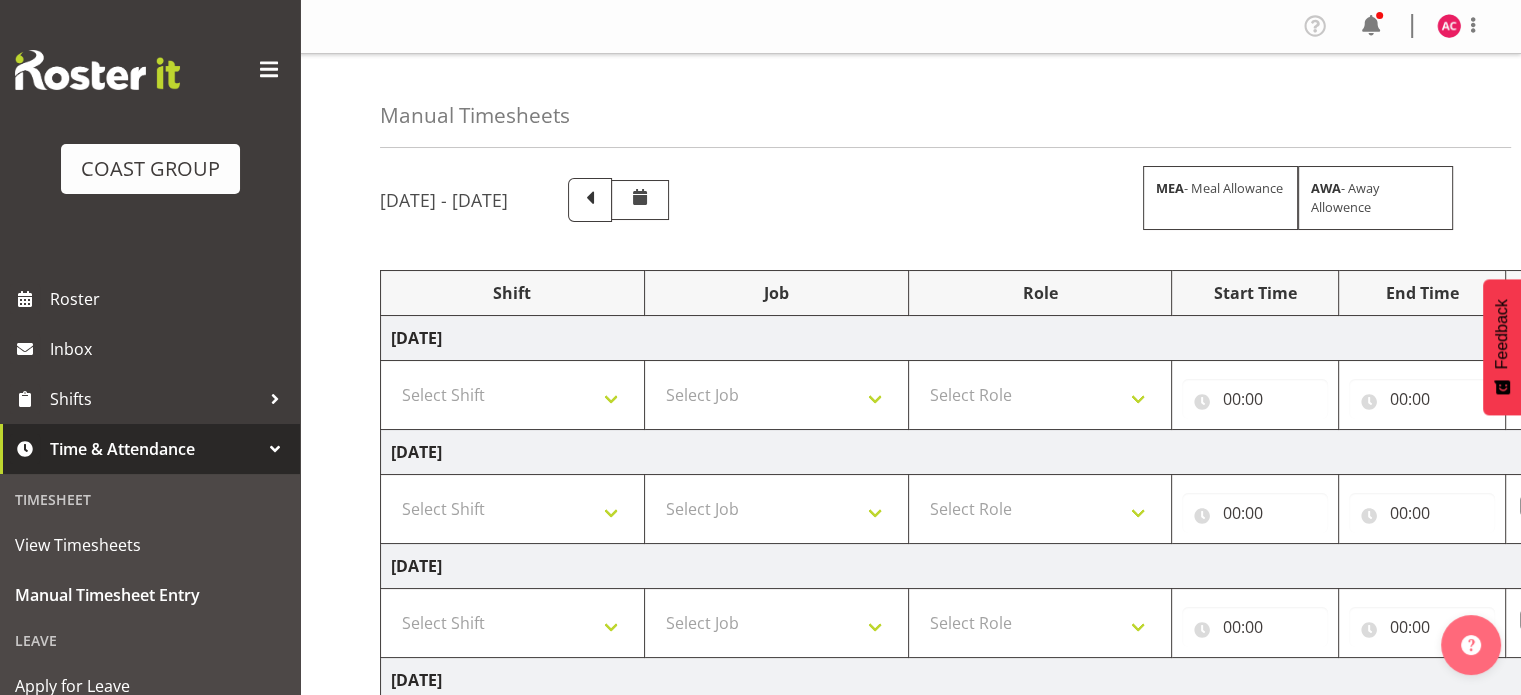 click at bounding box center [269, 70] 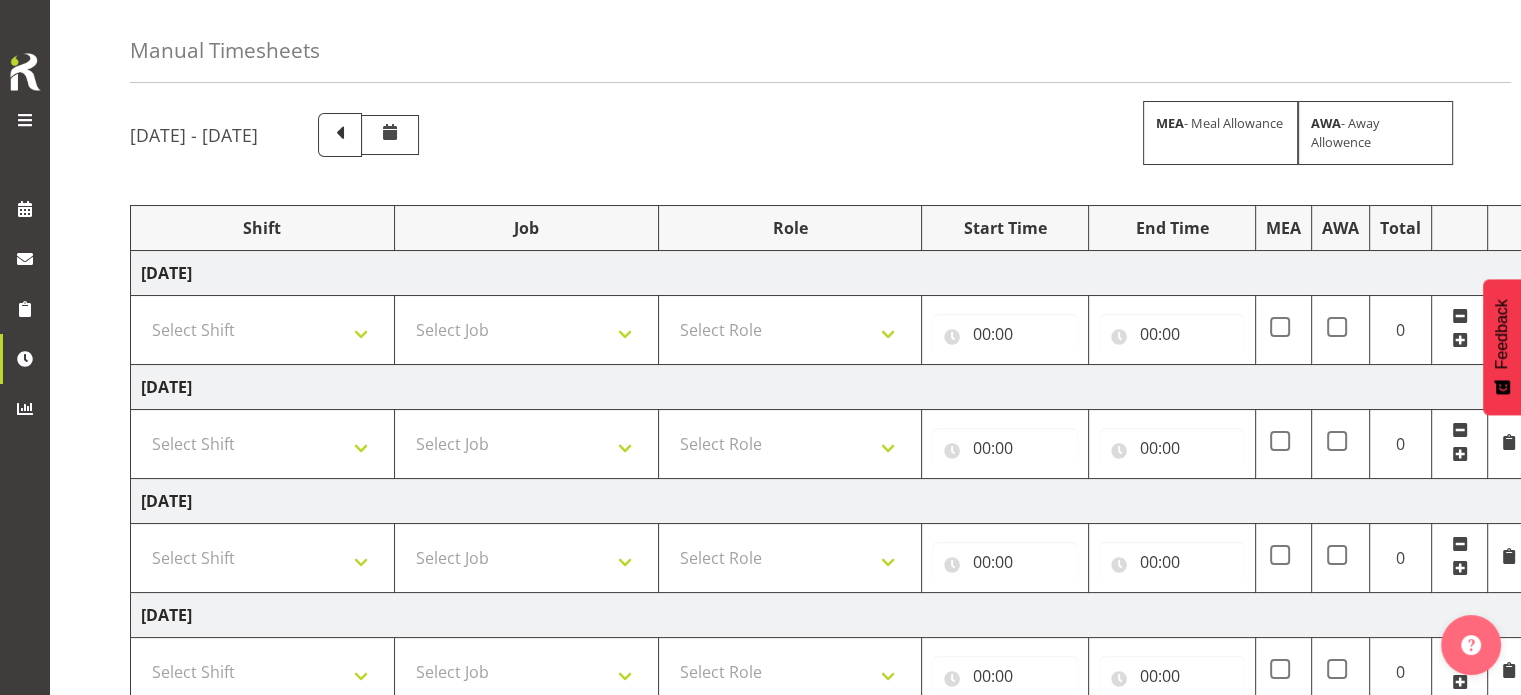 scroll, scrollTop: 100, scrollLeft: 0, axis: vertical 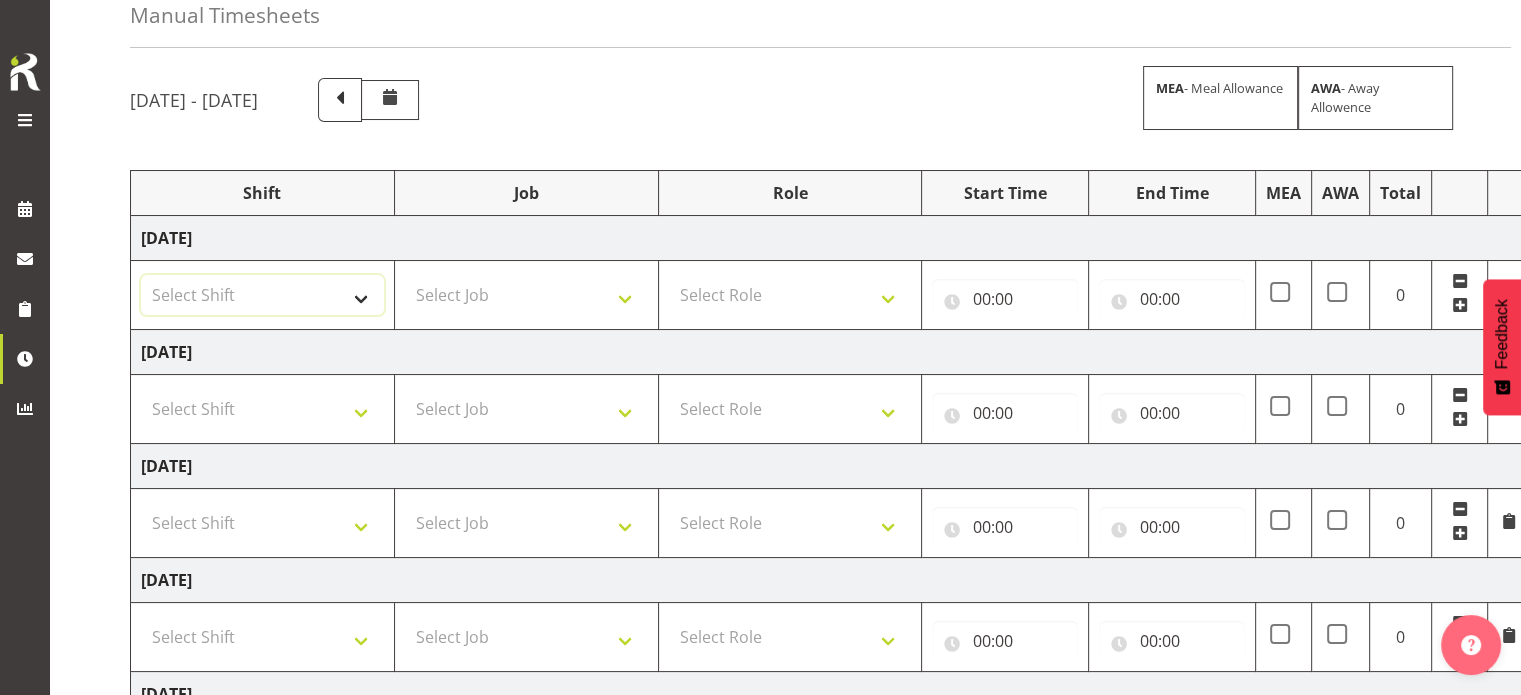 click on "Select Shift  1 Carlton Events 1 Carlton accounts ADHB Allen Brewster site Install ADHB Mangere town center dismantle ADHB Mangere town center install ADHB Manurewa vaccine pop up ADHB Marist Rugby club pop up ADHB robbinson rd Aotea ice rink install Auckland Goldrush Install Bailey road pop up station Barfoots & Thompson Load in Blenhiem show Carlton Events Standard Hours Countdown Grey Lynn Move/ Dismantle Countdown testing marquees DHB vaccination pop up Drop off to Terrys and Sheldons Ellerslie Karaka Millions Favona vacs pop up Fieldays 30x100 Rural Living Glenn Innes install and dismantle Gold Rush Waihi Gordon rd move Gordon rd move Gordon rd move Gordon rd move Gordon rd move Gordon rd move Gordon rd move Gordon rd move Gordon rd move Gordon rd move Gordon rd move Hidden valley Dismantle Hidden valley set up Hidden valley set up Hidden valley set up Hidden valley set up Hidden valley set up Hutchwilco boat show build Hutchwilco boat show build Hutchwilco boat show install Hutchwilco boat show install" at bounding box center [262, 295] 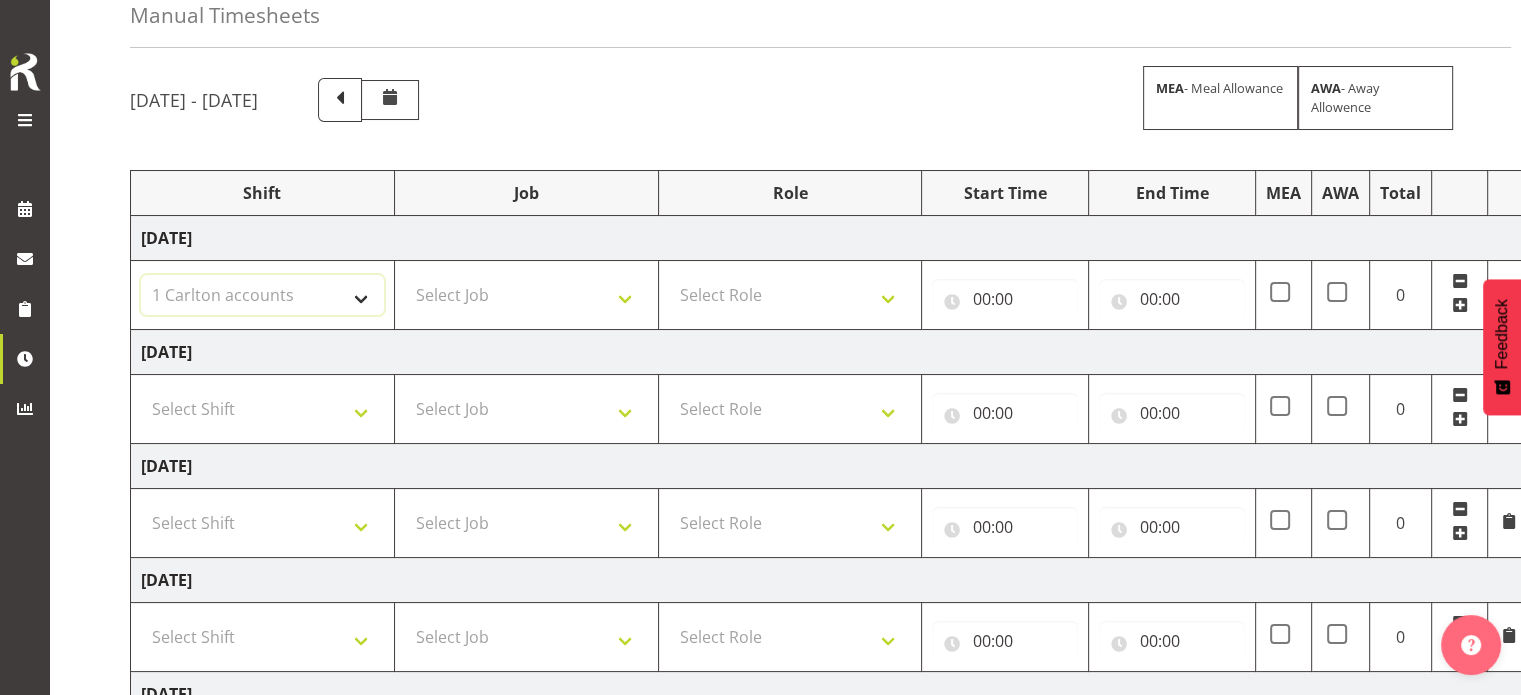 click on "Select Shift  1 Carlton Events 1 Carlton accounts ADHB Allen Brewster site Install ADHB Mangere town center dismantle ADHB Mangere town center install ADHB Manurewa vaccine pop up ADHB Marist Rugby club pop up ADHB robbinson rd Aotea ice rink install Auckland Goldrush Install Bailey road pop up station Barfoots & Thompson Load in Blenhiem show Carlton Events Standard Hours Countdown Grey Lynn Move/ Dismantle Countdown testing marquees DHB vaccination pop up Drop off to Terrys and Sheldons Ellerslie Karaka Millions Favona vacs pop up Fieldays 30x100 Rural Living Glenn Innes install and dismantle Gold Rush Waihi Gordon rd move Gordon rd move Gordon rd move Gordon rd move Gordon rd move Gordon rd move Gordon rd move Gordon rd move Gordon rd move Gordon rd move Gordon rd move Hidden valley Dismantle Hidden valley set up Hidden valley set up Hidden valley set up Hidden valley set up Hidden valley set up Hutchwilco boat show build Hutchwilco boat show build Hutchwilco boat show install Hutchwilco boat show install" at bounding box center (262, 295) 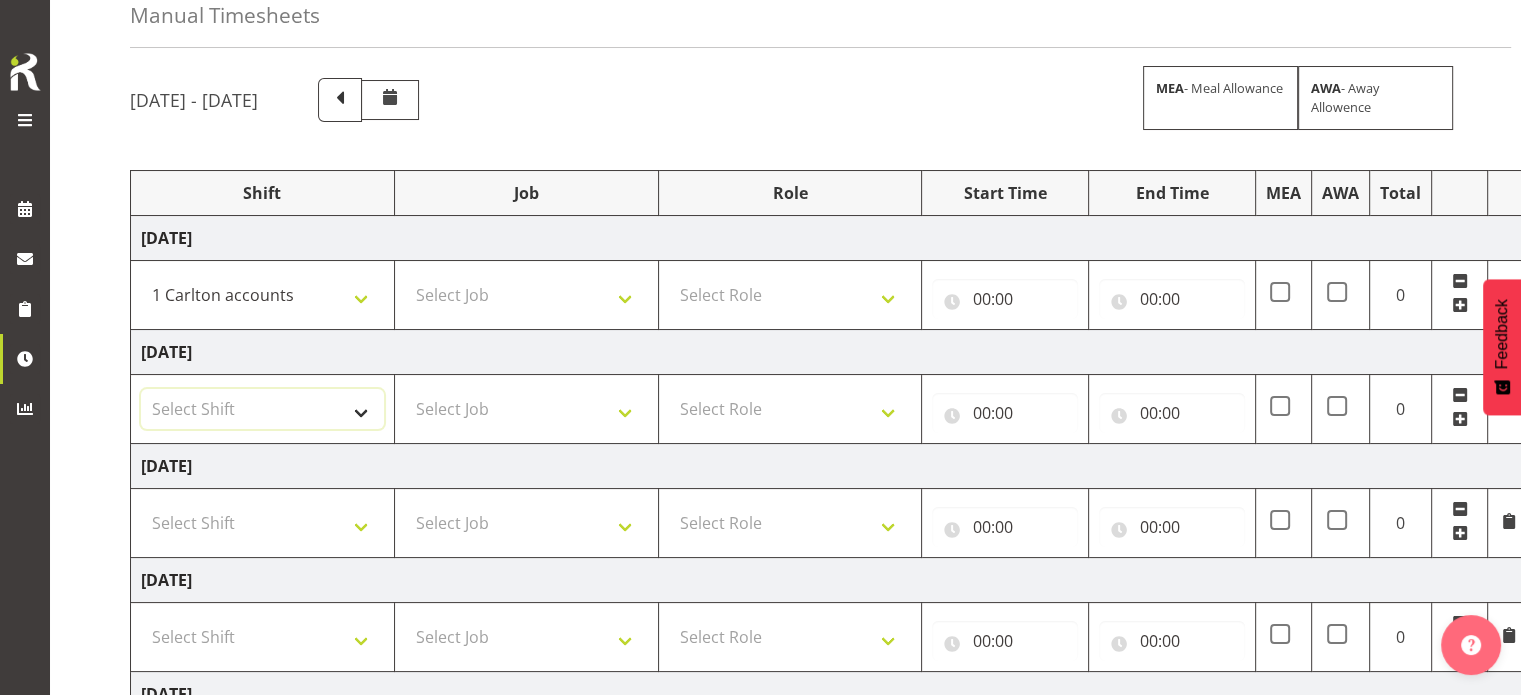click on "Select Shift  1 Carlton Events 1 Carlton accounts ADHB Allen Brewster site Install ADHB Mangere town center dismantle ADHB Mangere town center install ADHB Manurewa vaccine pop up ADHB Marist Rugby club pop up ADHB robbinson rd Aotea ice rink install Auckland Goldrush Install Bailey road pop up station Barfoots & Thompson Load in Blenhiem show Carlton Events Standard Hours Countdown Grey Lynn Move/ Dismantle Countdown testing marquees DHB vaccination pop up Drop off to Terrys and Sheldons Ellerslie Karaka Millions Favona vacs pop up Fieldays 30x100 Rural Living Glenn Innes install and dismantle Gold Rush Waihi Gordon rd move Gordon rd move Gordon rd move Gordon rd move Gordon rd move Gordon rd move Gordon rd move Gordon rd move Gordon rd move Gordon rd move Gordon rd move Hidden valley Dismantle Hidden valley set up Hidden valley set up Hidden valley set up Hidden valley set up Hidden valley set up Hutchwilco boat show build Hutchwilco boat show build Hutchwilco boat show install Hutchwilco boat show install" at bounding box center (262, 409) 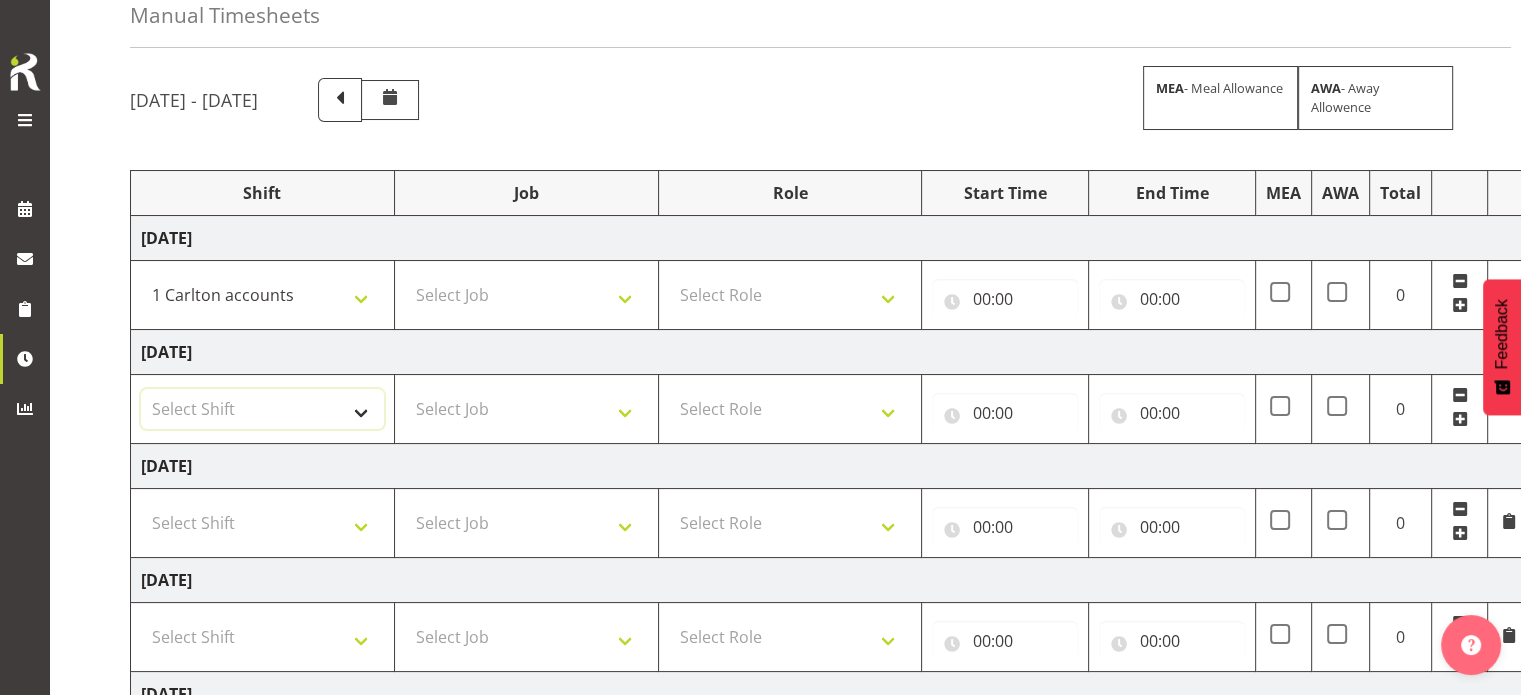 select on "47171" 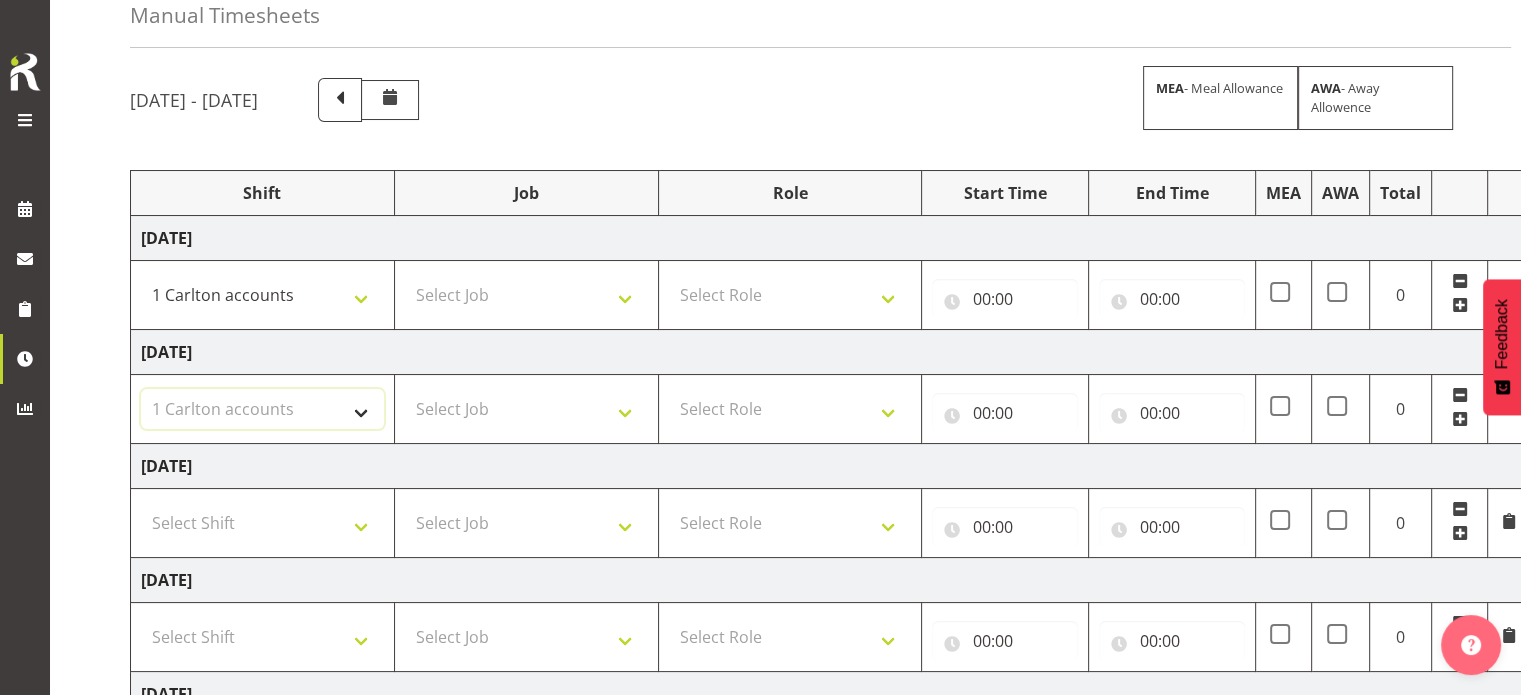 click on "Select Shift  1 Carlton Events 1 Carlton accounts ADHB Allen Brewster site Install ADHB Mangere town center dismantle ADHB Mangere town center install ADHB Manurewa vaccine pop up ADHB Marist Rugby club pop up ADHB robbinson rd Aotea ice rink install Auckland Goldrush Install Bailey road pop up station Barfoots & Thompson Load in Blenhiem show Carlton Events Standard Hours Countdown Grey Lynn Move/ Dismantle Countdown testing marquees DHB vaccination pop up Drop off to Terrys and Sheldons Ellerslie Karaka Millions Favona vacs pop up Fieldays 30x100 Rural Living Glenn Innes install and dismantle Gold Rush Waihi Gordon rd move Gordon rd move Gordon rd move Gordon rd move Gordon rd move Gordon rd move Gordon rd move Gordon rd move Gordon rd move Gordon rd move Gordon rd move Hidden valley Dismantle Hidden valley set up Hidden valley set up Hidden valley set up Hidden valley set up Hidden valley set up Hutchwilco boat show build Hutchwilco boat show build Hutchwilco boat show install Hutchwilco boat show install" at bounding box center (262, 409) 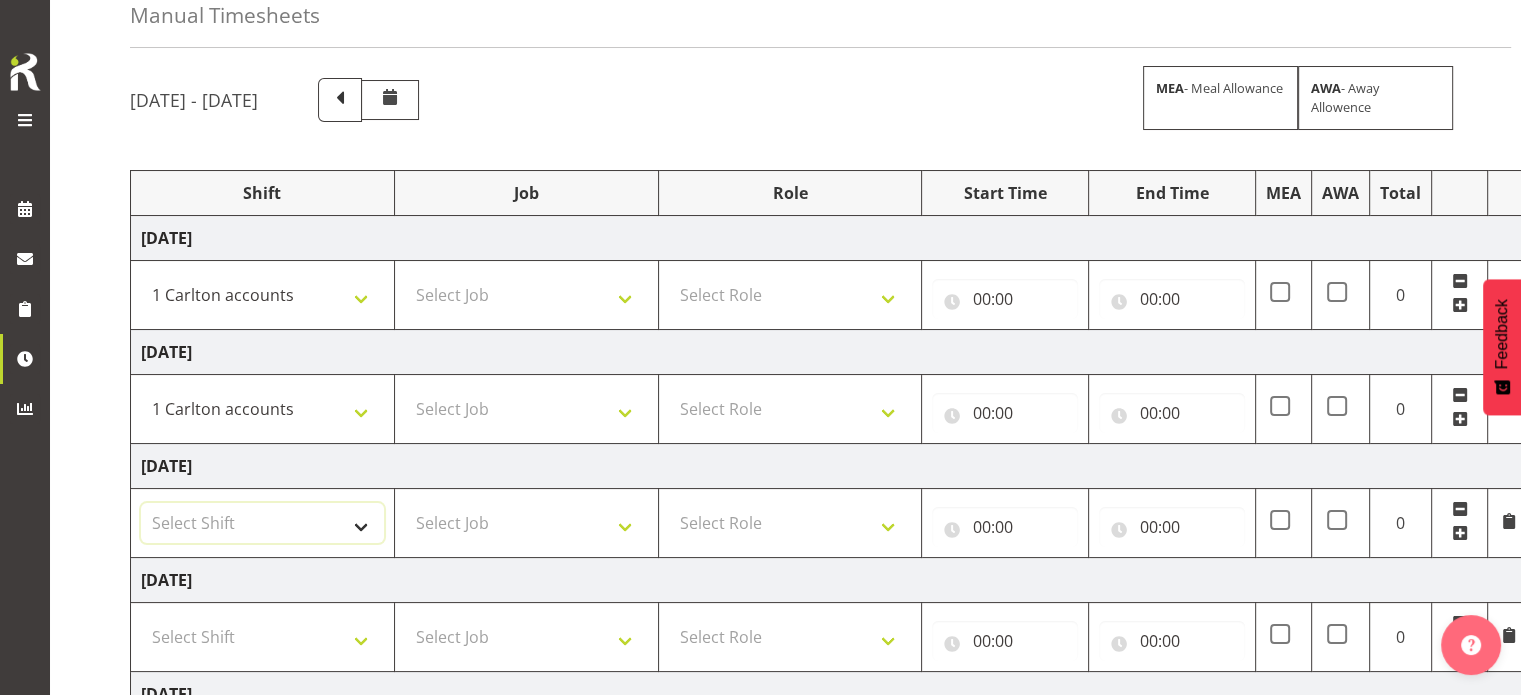 click on "Select Shift  1 Carlton Events 1 Carlton accounts ADHB Allen Brewster site Install ADHB Mangere town center dismantle ADHB Mangere town center install ADHB Manurewa vaccine pop up ADHB Marist Rugby club pop up ADHB robbinson rd Aotea ice rink install Auckland Goldrush Install Bailey road pop up station Barfoots & Thompson Load in Blenhiem show Carlton Events Standard Hours Countdown Grey Lynn Move/ Dismantle Countdown testing marquees DHB vaccination pop up Drop off to Terrys and Sheldons Ellerslie Karaka Millions Favona vacs pop up Fieldays 30x100 Rural Living Glenn Innes install and dismantle Gold Rush Waihi Gordon rd move Gordon rd move Gordon rd move Gordon rd move Gordon rd move Gordon rd move Gordon rd move Gordon rd move Gordon rd move Gordon rd move Gordon rd move Hidden valley Dismantle Hidden valley set up Hidden valley set up Hidden valley set up Hidden valley set up Hidden valley set up Hutchwilco boat show build Hutchwilco boat show build Hutchwilco boat show install Hutchwilco boat show install" at bounding box center [262, 523] 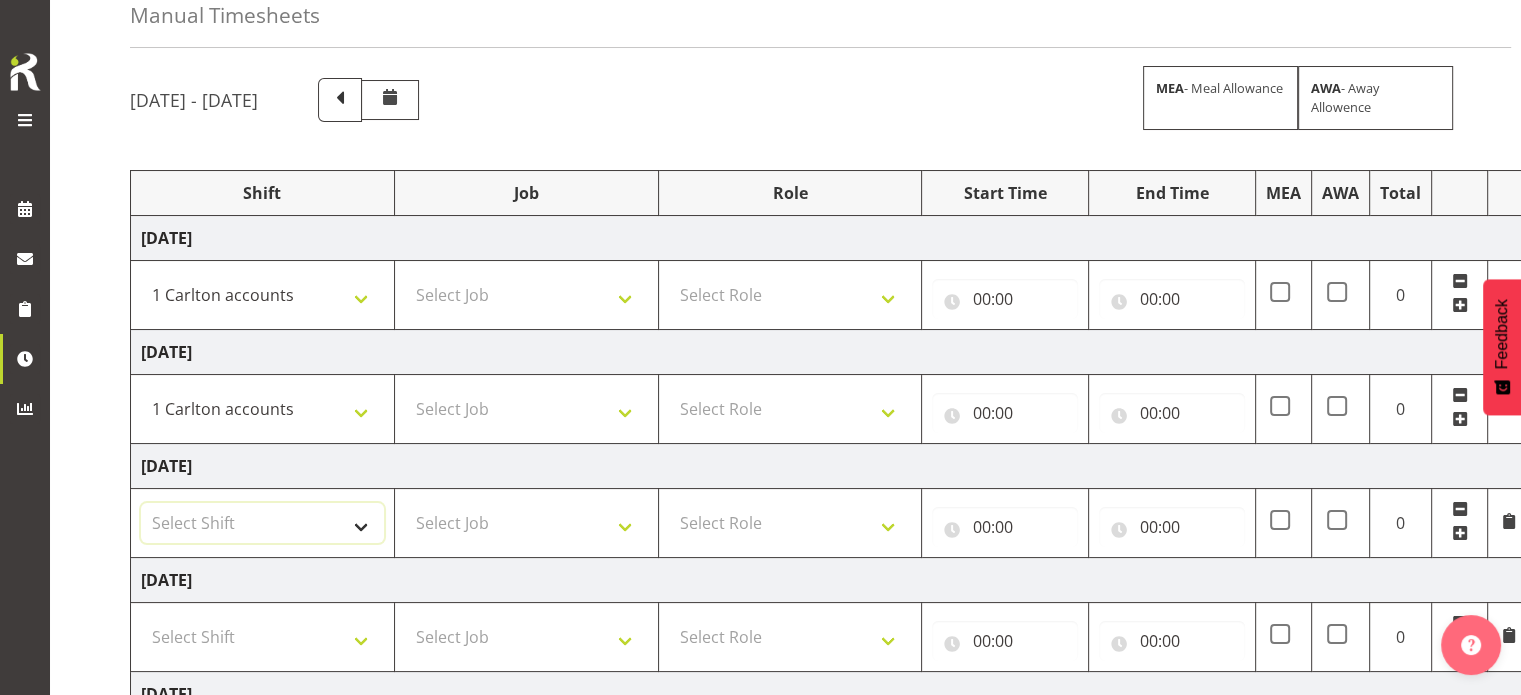 select on "47171" 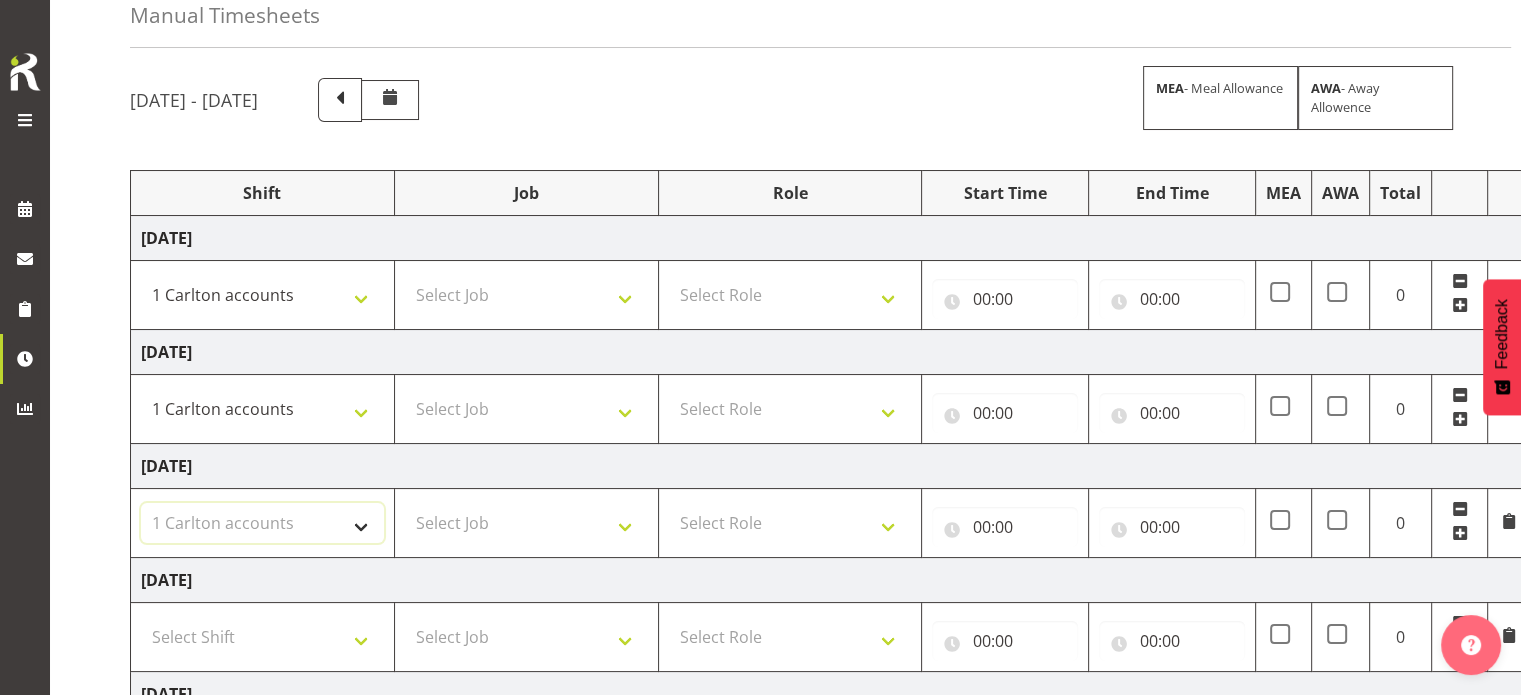 click on "Select Shift  1 Carlton Events 1 Carlton accounts ADHB Allen Brewster site Install ADHB Mangere town center dismantle ADHB Mangere town center install ADHB Manurewa vaccine pop up ADHB Marist Rugby club pop up ADHB robbinson rd Aotea ice rink install Auckland Goldrush Install Bailey road pop up station Barfoots & Thompson Load in Blenhiem show Carlton Events Standard Hours Countdown Grey Lynn Move/ Dismantle Countdown testing marquees DHB vaccination pop up Drop off to Terrys and Sheldons Ellerslie Karaka Millions Favona vacs pop up Fieldays 30x100 Rural Living Glenn Innes install and dismantle Gold Rush Waihi Gordon rd move Gordon rd move Gordon rd move Gordon rd move Gordon rd move Gordon rd move Gordon rd move Gordon rd move Gordon rd move Gordon rd move Gordon rd move Hidden valley Dismantle Hidden valley set up Hidden valley set up Hidden valley set up Hidden valley set up Hidden valley set up Hutchwilco boat show build Hutchwilco boat show build Hutchwilco boat show install Hutchwilco boat show install" at bounding box center [262, 523] 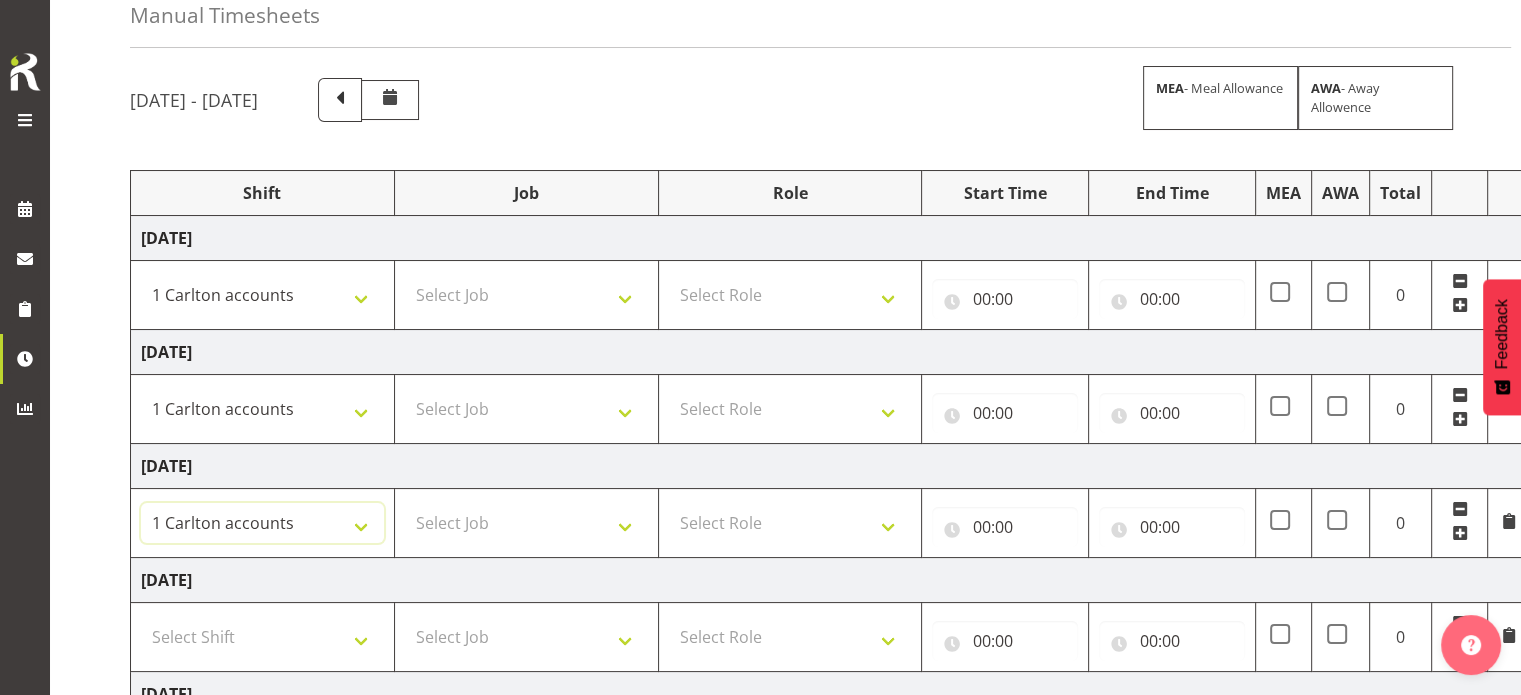 scroll, scrollTop: 200, scrollLeft: 0, axis: vertical 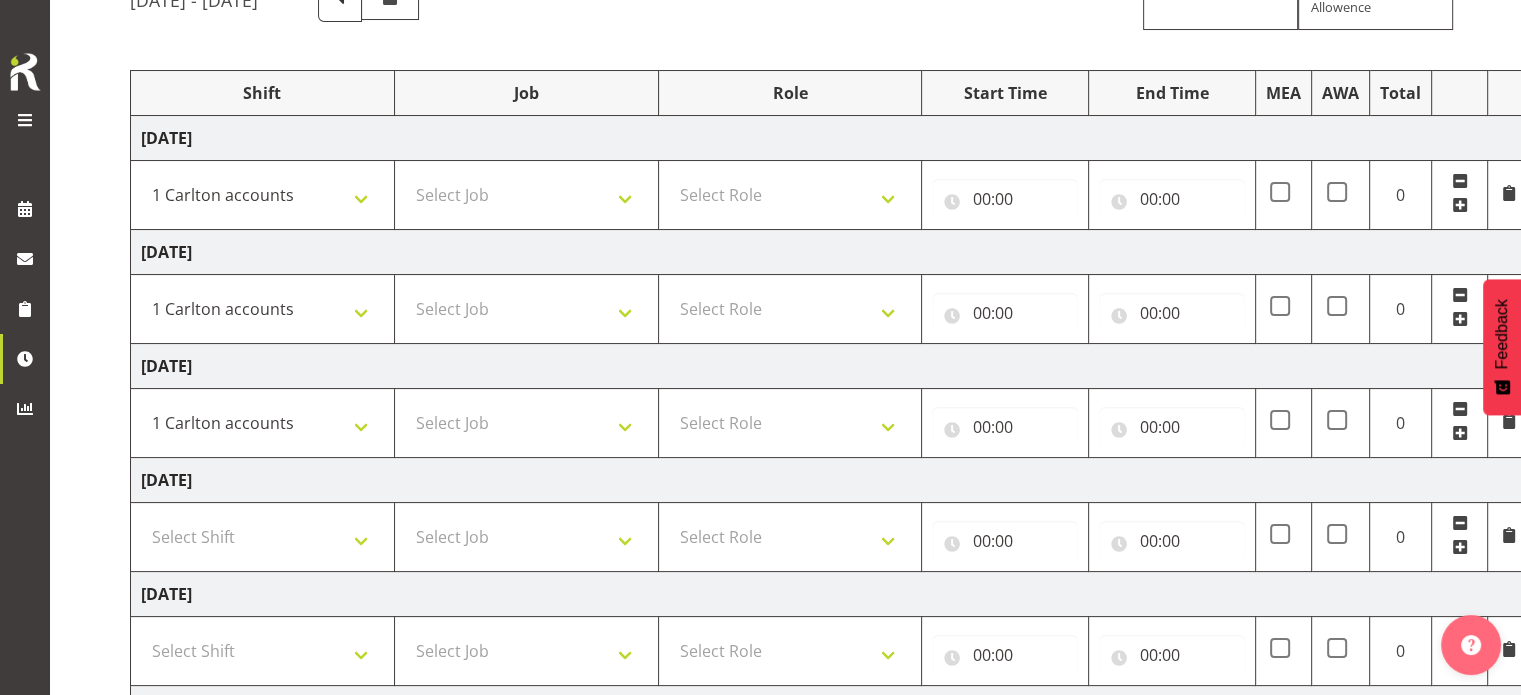 click at bounding box center [1460, 523] 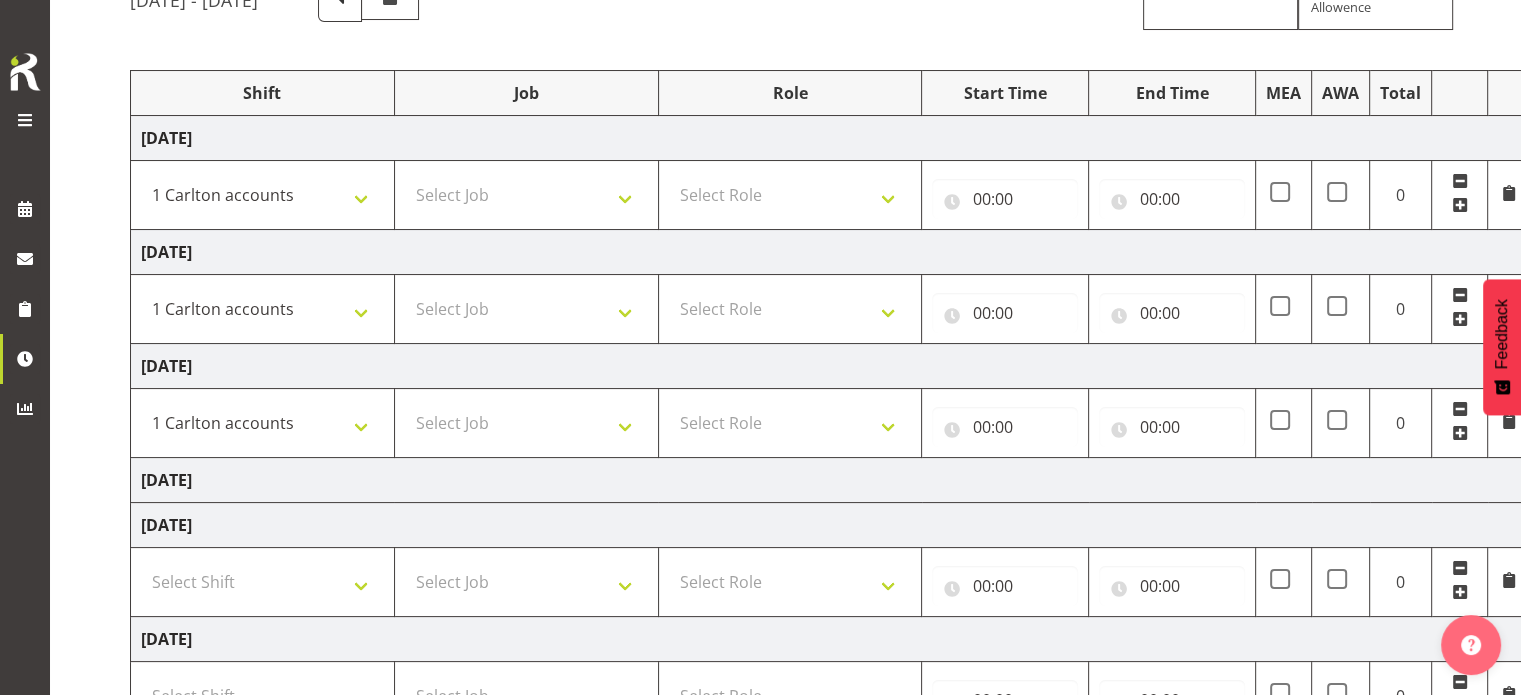 click at bounding box center [1460, 568] 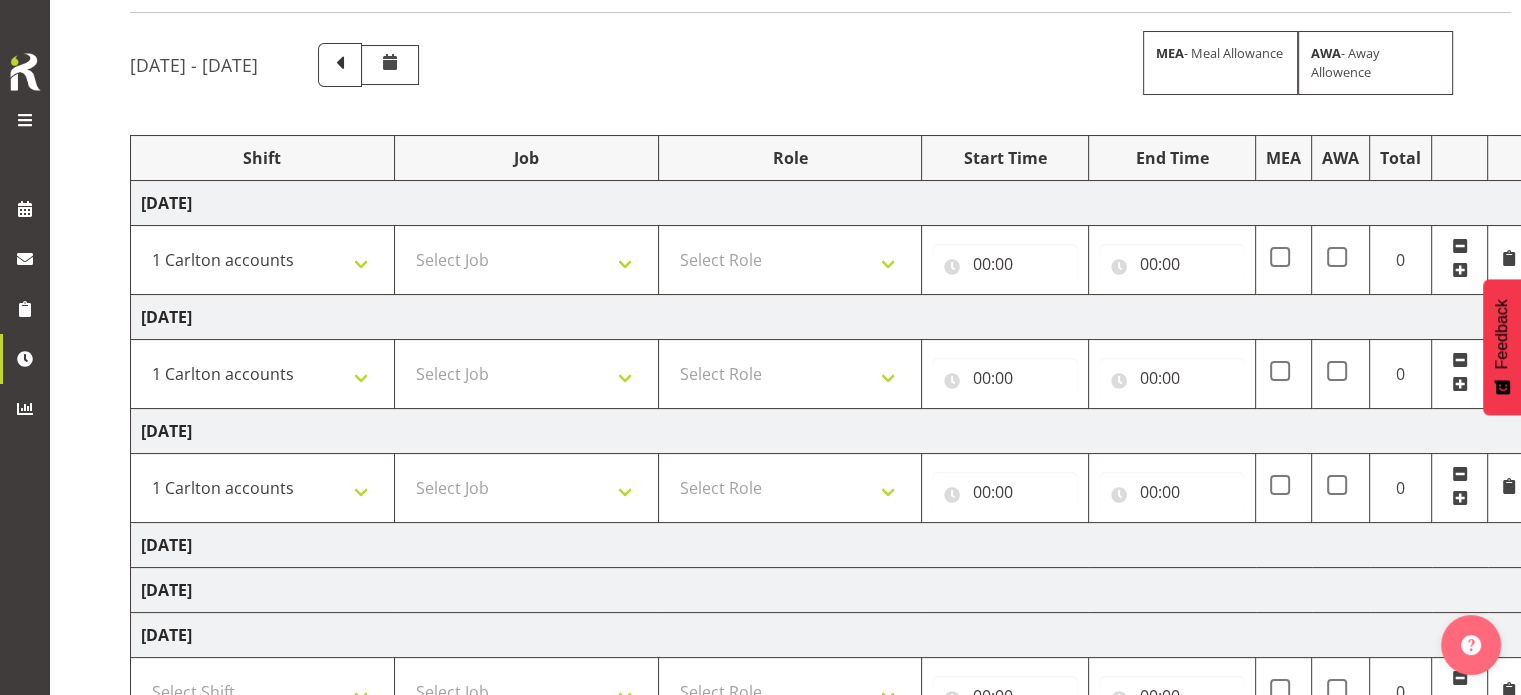 scroll, scrollTop: 100, scrollLeft: 0, axis: vertical 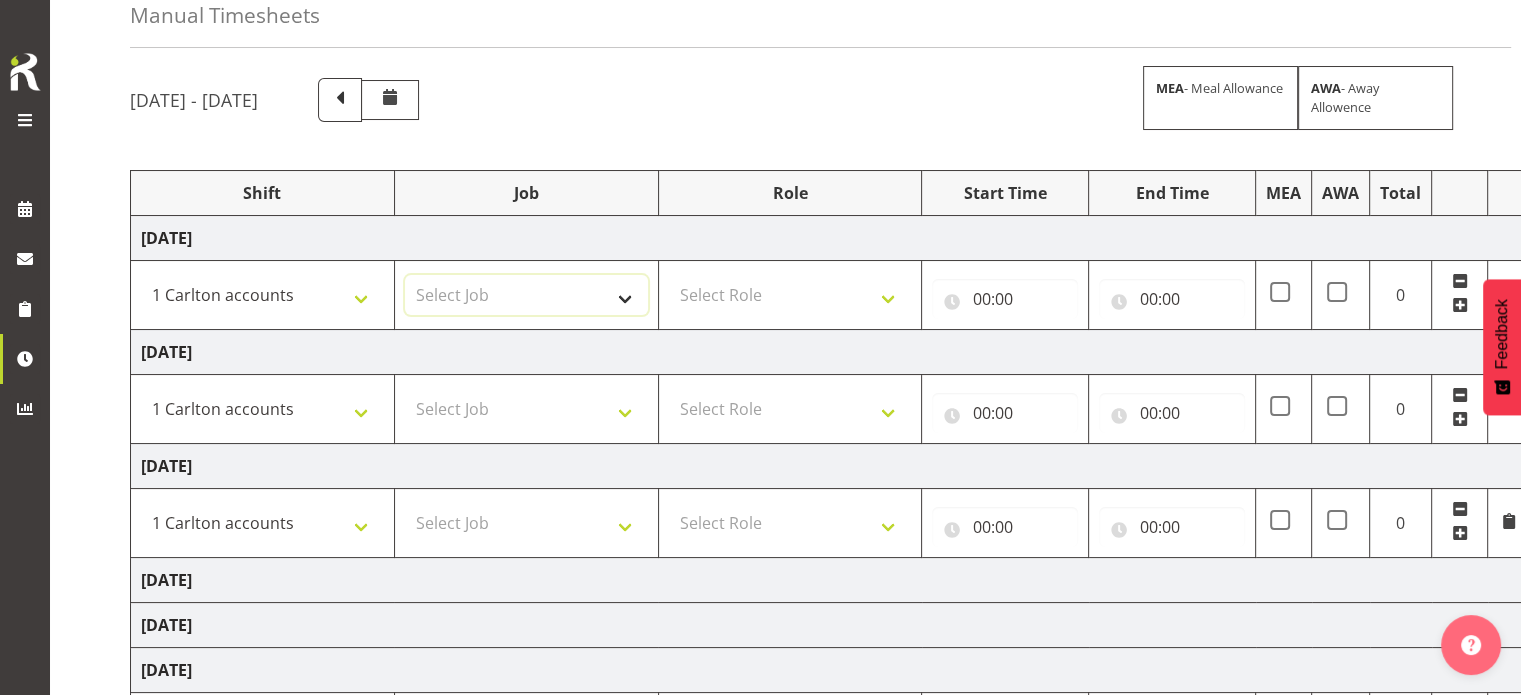 click on "Select Job  1 Carlton Events 1 Carlton Hamilton 1 Carlton Wellington 1 EHS WAREHOUSE/OFFICE 1 GRS 1 SLP Production 1 SLP Tradeshows 12504000 - AKL Casual Apr 2025 1250400R - April Casual C&R 2025 12504050 - CDES Engineering and Technology Expo 2025 12504070 - FINZ (National Financial Adviser Conf) 2025 1250407A - Fidelity @ FINZ Conf 2025 1250407B - La Trobe @ FINZ Conf 25 1250407C - Partners Life @ FINZ Conf 25 12504080 - AKL Go Green 2025 12504100 - NZSEE 2025 12504120 - Ester Show 2025 12504150 - Test-Dan-May 12505000 - AKL Casual May 2025 1250500R - May Casual C&R 2025 12505020 - Hutchwilco Boat Show 2025 1250502R - Hutchwilco Boat Show 2025 - C&R 12505030 - NZOHS Conference 2025 12505040 - Aotearoa Art Fair 2025 12505060 - Waipa Home Show 2025 12505070 - CAS 2025 1250507A - CAS 2025 - 200 Doors 1250507B - CAS 2025 - Cutera 1250507C - CAS 2025 - Dermocosmetica 12505080 - RANZCO Conference 2025 1250508A - Zeiss @ RANZCO 25 1250508B - Roche @ Ranzco 25 1250508C - Alcon @ RANZCO 25 12505130 - Test- Dan 1" at bounding box center [526, 295] 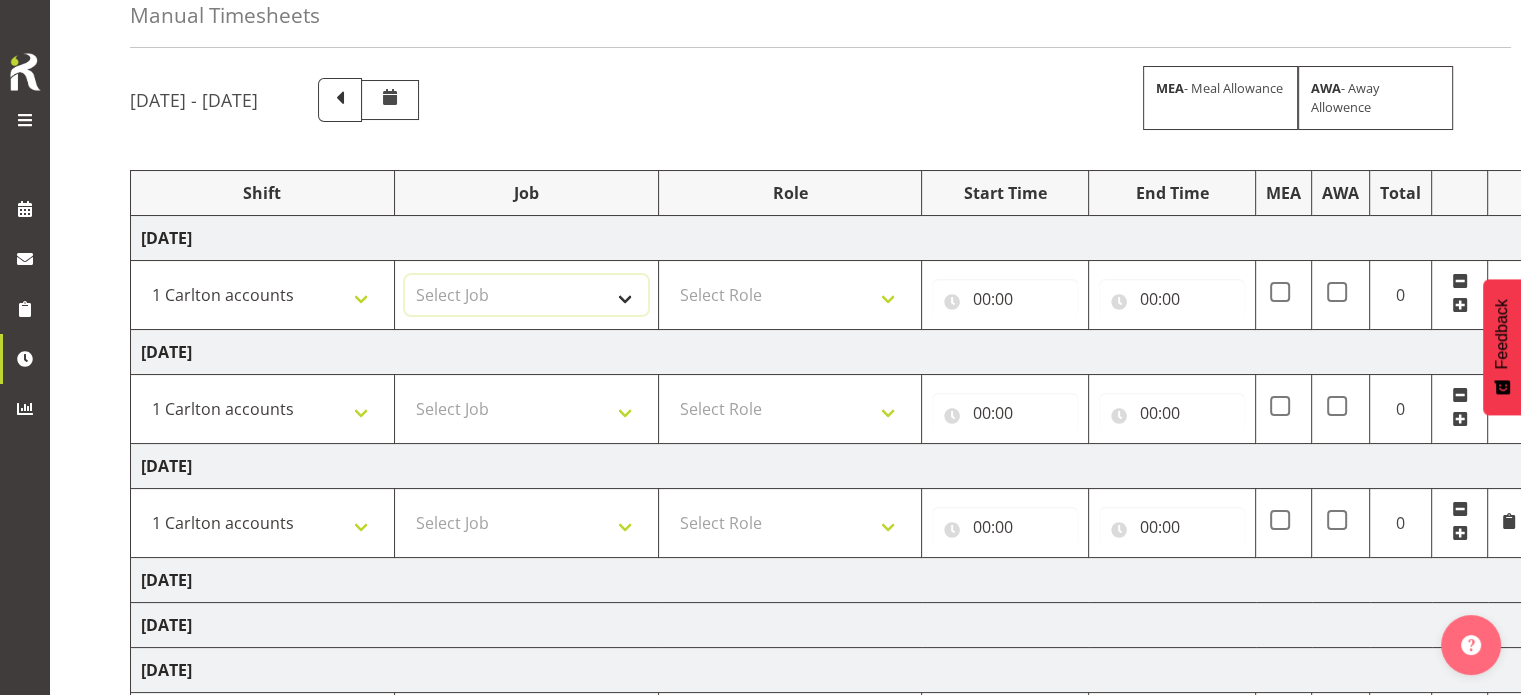 select on "7030" 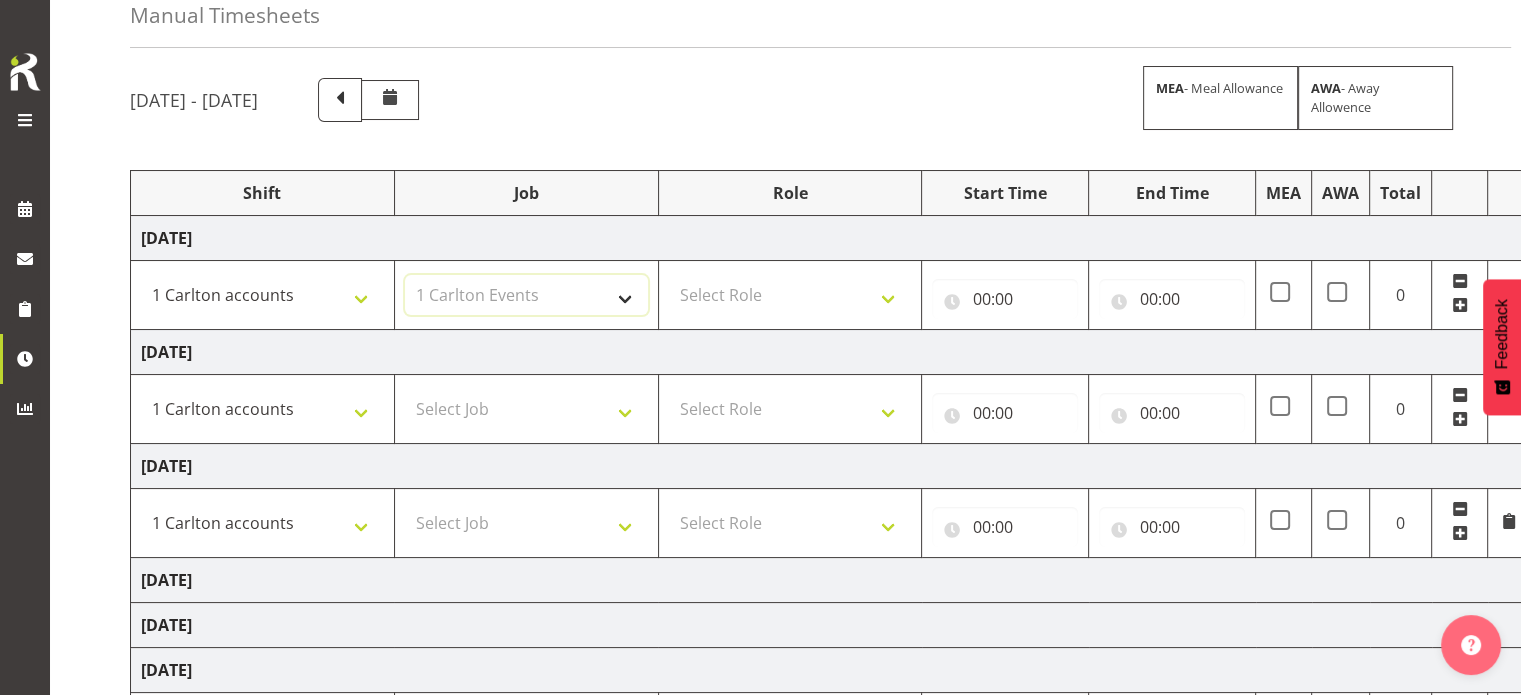 click on "Select Job  1 Carlton Events 1 Carlton Hamilton 1 Carlton Wellington 1 EHS WAREHOUSE/OFFICE 1 GRS 1 SLP Production 1 SLP Tradeshows 12504000 - AKL Casual Apr 2025 1250400R - April Casual C&R 2025 12504050 - CDES Engineering and Technology Expo 2025 12504070 - FINZ (National Financial Adviser Conf) 2025 1250407A - Fidelity @ FINZ Conf 2025 1250407B - La Trobe @ FINZ Conf 25 1250407C - Partners Life @ FINZ Conf 25 12504080 - AKL Go Green 2025 12504100 - NZSEE 2025 12504120 - Ester Show 2025 12504150 - Test-Dan-May 12505000 - AKL Casual May 2025 1250500R - May Casual C&R 2025 12505020 - Hutchwilco Boat Show 2025 1250502R - Hutchwilco Boat Show 2025 - C&R 12505030 - NZOHS Conference 2025 12505040 - Aotearoa Art Fair 2025 12505060 - Waipa Home Show 2025 12505070 - CAS 2025 1250507A - CAS 2025 - 200 Doors 1250507B - CAS 2025 - Cutera 1250507C - CAS 2025 - Dermocosmetica 12505080 - RANZCO Conference 2025 1250508A - Zeiss @ RANZCO 25 1250508B - Roche @ Ranzco 25 1250508C - Alcon @ RANZCO 25 12505130 - Test- Dan 1" at bounding box center [526, 295] 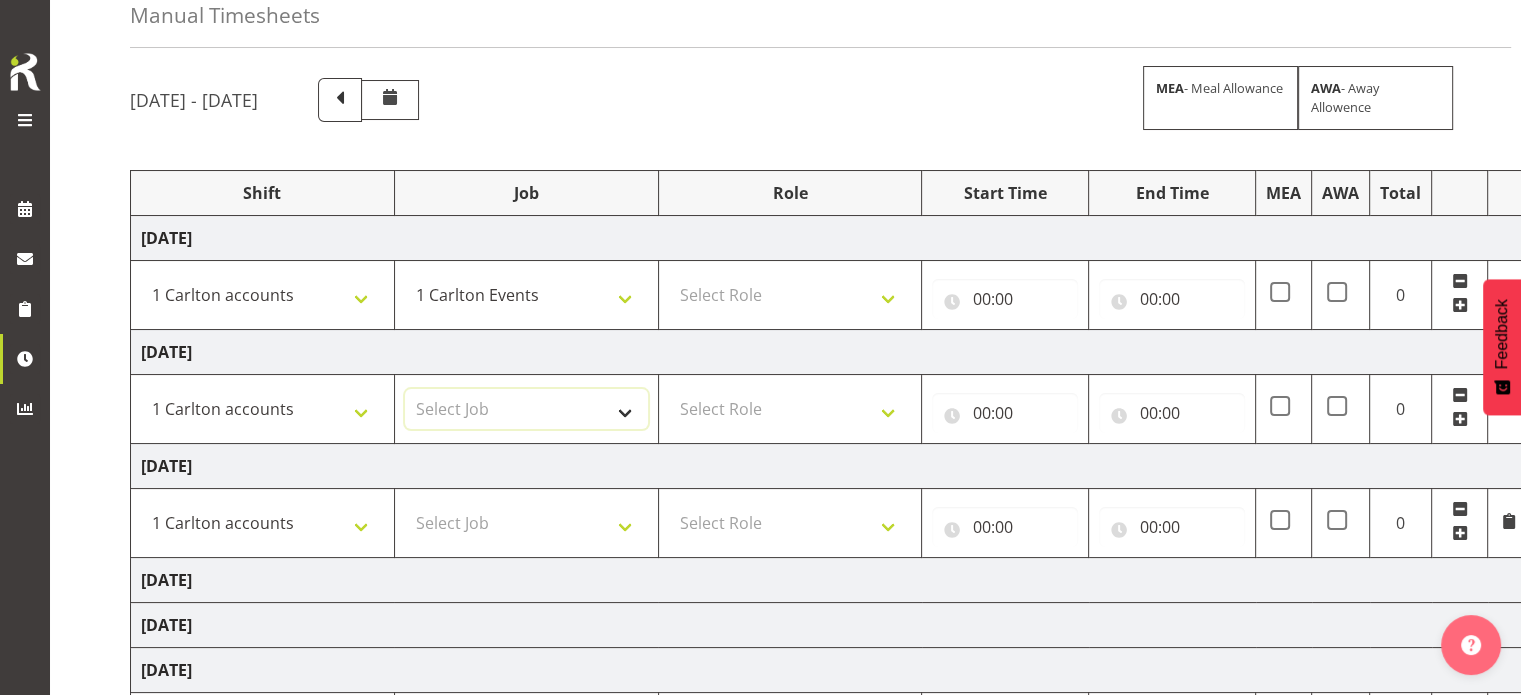 click on "Select Job  1 Carlton Events 1 Carlton Hamilton 1 Carlton Wellington 1 EHS WAREHOUSE/OFFICE 1 GRS 1 SLP Production 1 SLP Tradeshows 12504000 - AKL Casual Apr 2025 1250400R - April Casual C&R 2025 12504050 - CDES Engineering and Technology Expo 2025 12504070 - FINZ (National Financial Adviser Conf) 2025 1250407A - Fidelity @ FINZ Conf 2025 1250407B - La Trobe @ FINZ Conf 25 1250407C - Partners Life @ FINZ Conf 25 12504080 - AKL Go Green 2025 12504100 - NZSEE 2025 12504120 - Ester Show 2025 12504150 - Test-Dan-May 12505000 - AKL Casual May 2025 1250500R - May Casual C&R 2025 12505020 - Hutchwilco Boat Show 2025 1250502R - Hutchwilco Boat Show 2025 - C&R 12505030 - NZOHS Conference 2025 12505040 - Aotearoa Art Fair 2025 12505060 - Waipa Home Show 2025 12505070 - CAS 2025 1250507A - CAS 2025 - 200 Doors 1250507B - CAS 2025 - Cutera 1250507C - CAS 2025 - Dermocosmetica 12505080 - RANZCO Conference 2025 1250508A - Zeiss @ RANZCO 25 1250508B - Roche @ Ranzco 25 1250508C - Alcon @ RANZCO 25 12505130 - Test- Dan 1" at bounding box center [526, 409] 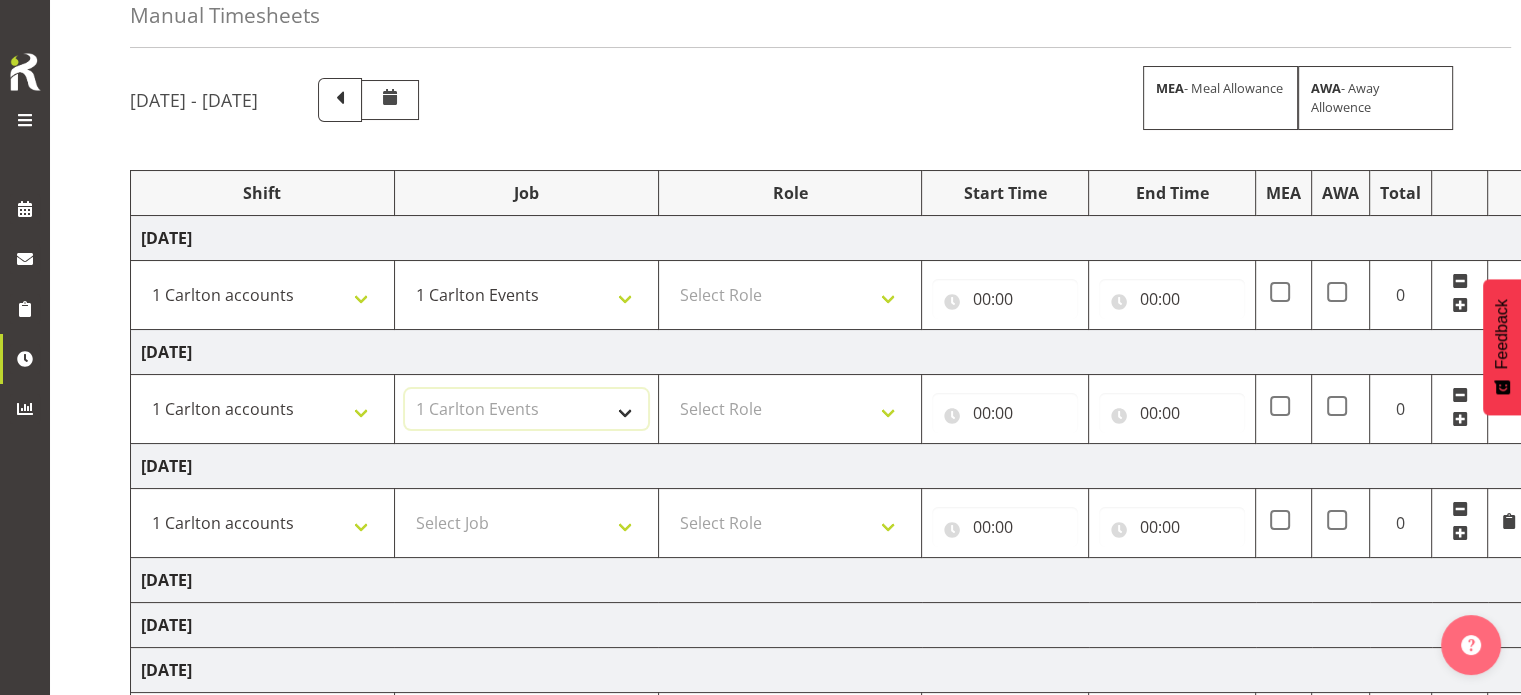 click on "Select Job  1 Carlton Events 1 Carlton Hamilton 1 Carlton Wellington 1 EHS WAREHOUSE/OFFICE 1 GRS 1 SLP Production 1 SLP Tradeshows 12504000 - AKL Casual Apr 2025 1250400R - April Casual C&R 2025 12504050 - CDES Engineering and Technology Expo 2025 12504070 - FINZ (National Financial Adviser Conf) 2025 1250407A - Fidelity @ FINZ Conf 2025 1250407B - La Trobe @ FINZ Conf 25 1250407C - Partners Life @ FINZ Conf 25 12504080 - AKL Go Green 2025 12504100 - NZSEE 2025 12504120 - Ester Show 2025 12504150 - Test-Dan-May 12505000 - AKL Casual May 2025 1250500R - May Casual C&R 2025 12505020 - Hutchwilco Boat Show 2025 1250502R - Hutchwilco Boat Show 2025 - C&R 12505030 - NZOHS Conference 2025 12505040 - Aotearoa Art Fair 2025 12505060 - Waipa Home Show 2025 12505070 - CAS 2025 1250507A - CAS 2025 - 200 Doors 1250507B - CAS 2025 - Cutera 1250507C - CAS 2025 - Dermocosmetica 12505080 - RANZCO Conference 2025 1250508A - Zeiss @ RANZCO 25 1250508B - Roche @ Ranzco 25 1250508C - Alcon @ RANZCO 25 12505130 - Test- Dan 1" at bounding box center (526, 409) 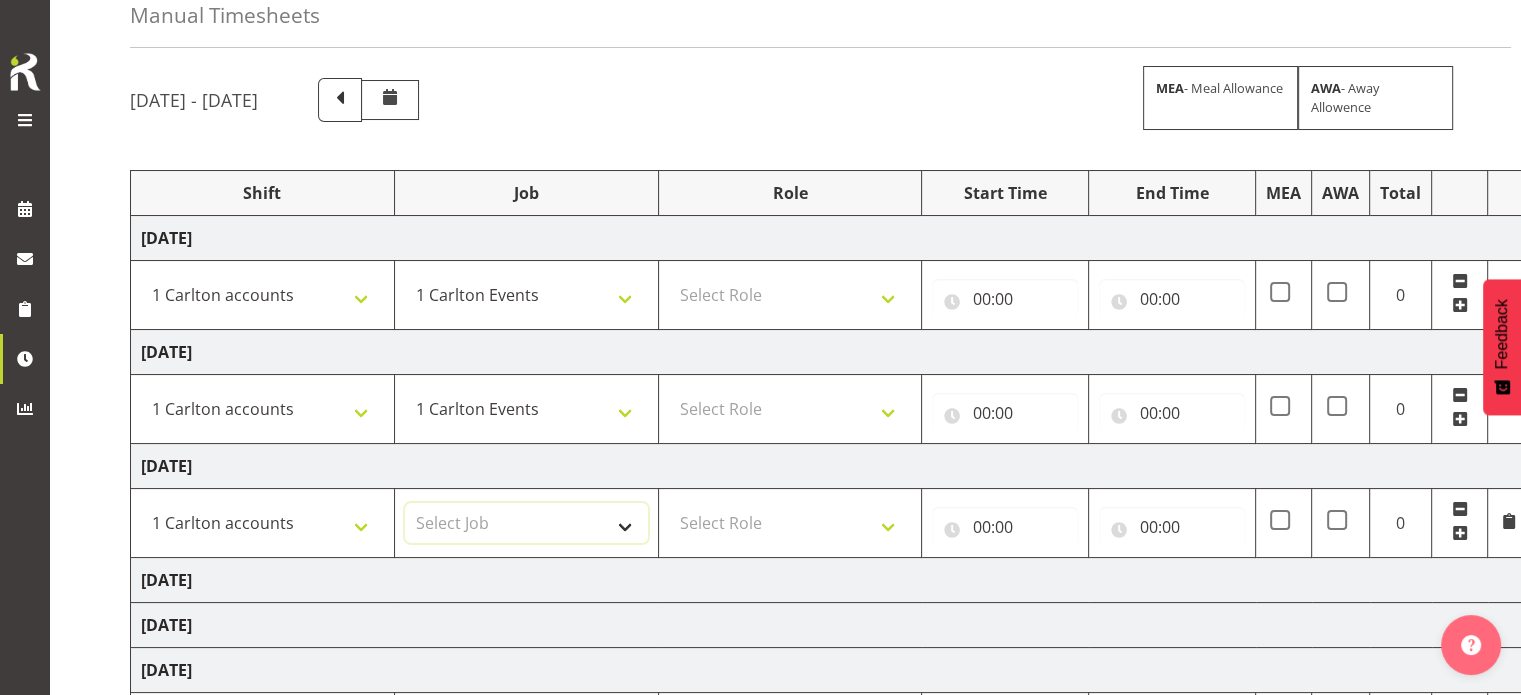 click on "Select Job  1 Carlton Events 1 Carlton Hamilton 1 Carlton Wellington 1 EHS WAREHOUSE/OFFICE 1 GRS 1 SLP Production 1 SLP Tradeshows 12504000 - AKL Casual Apr 2025 1250400R - April Casual C&R 2025 12504050 - CDES Engineering and Technology Expo 2025 12504070 - FINZ (National Financial Adviser Conf) 2025 1250407A - Fidelity @ FINZ Conf 2025 1250407B - La Trobe @ FINZ Conf 25 1250407C - Partners Life @ FINZ Conf 25 12504080 - AKL Go Green 2025 12504100 - NZSEE 2025 12504120 - Ester Show 2025 12504150 - Test-Dan-May 12505000 - AKL Casual May 2025 1250500R - May Casual C&R 2025 12505020 - Hutchwilco Boat Show 2025 1250502R - Hutchwilco Boat Show 2025 - C&R 12505030 - NZOHS Conference 2025 12505040 - Aotearoa Art Fair 2025 12505060 - Waipa Home Show 2025 12505070 - CAS 2025 1250507A - CAS 2025 - 200 Doors 1250507B - CAS 2025 - Cutera 1250507C - CAS 2025 - Dermocosmetica 12505080 - RANZCO Conference 2025 1250508A - Zeiss @ RANZCO 25 1250508B - Roche @ Ranzco 25 1250508C - Alcon @ RANZCO 25 12505130 - Test- Dan 1" at bounding box center (526, 523) 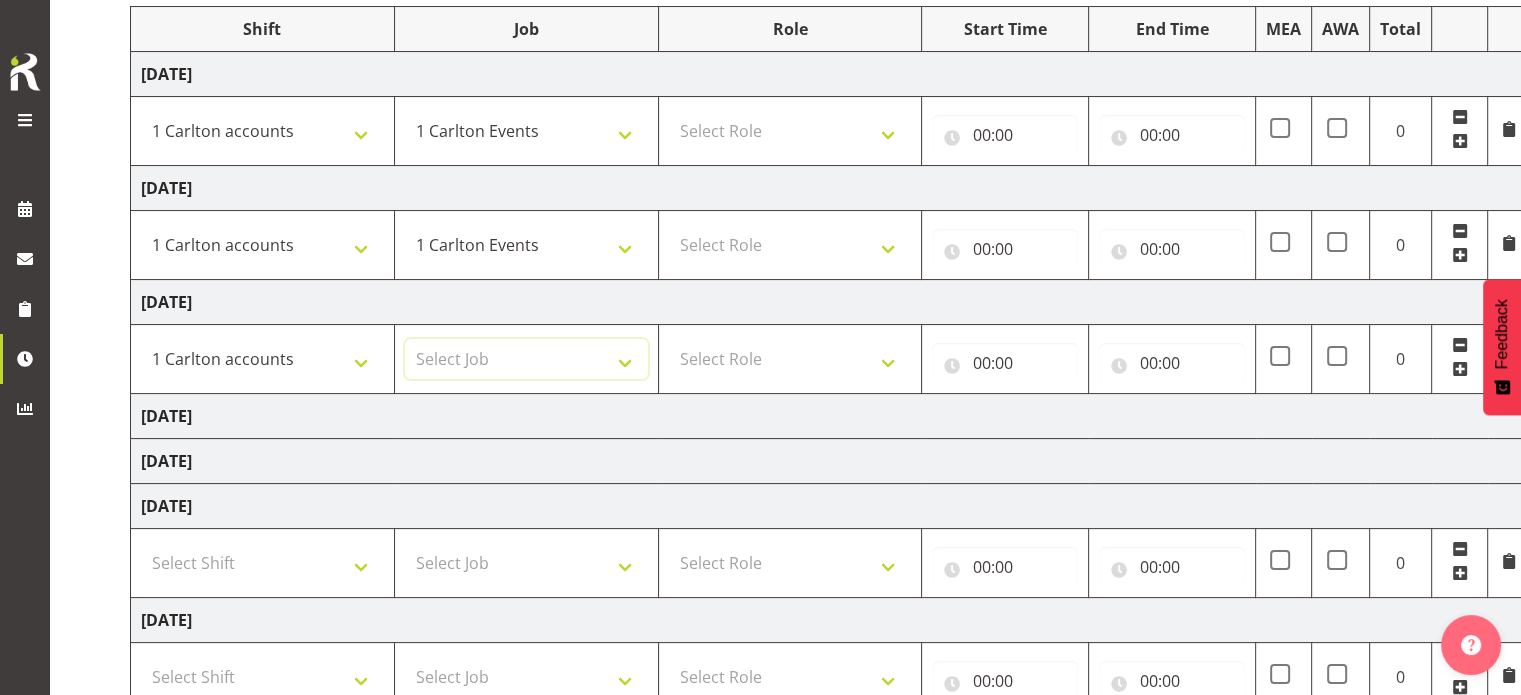scroll, scrollTop: 300, scrollLeft: 0, axis: vertical 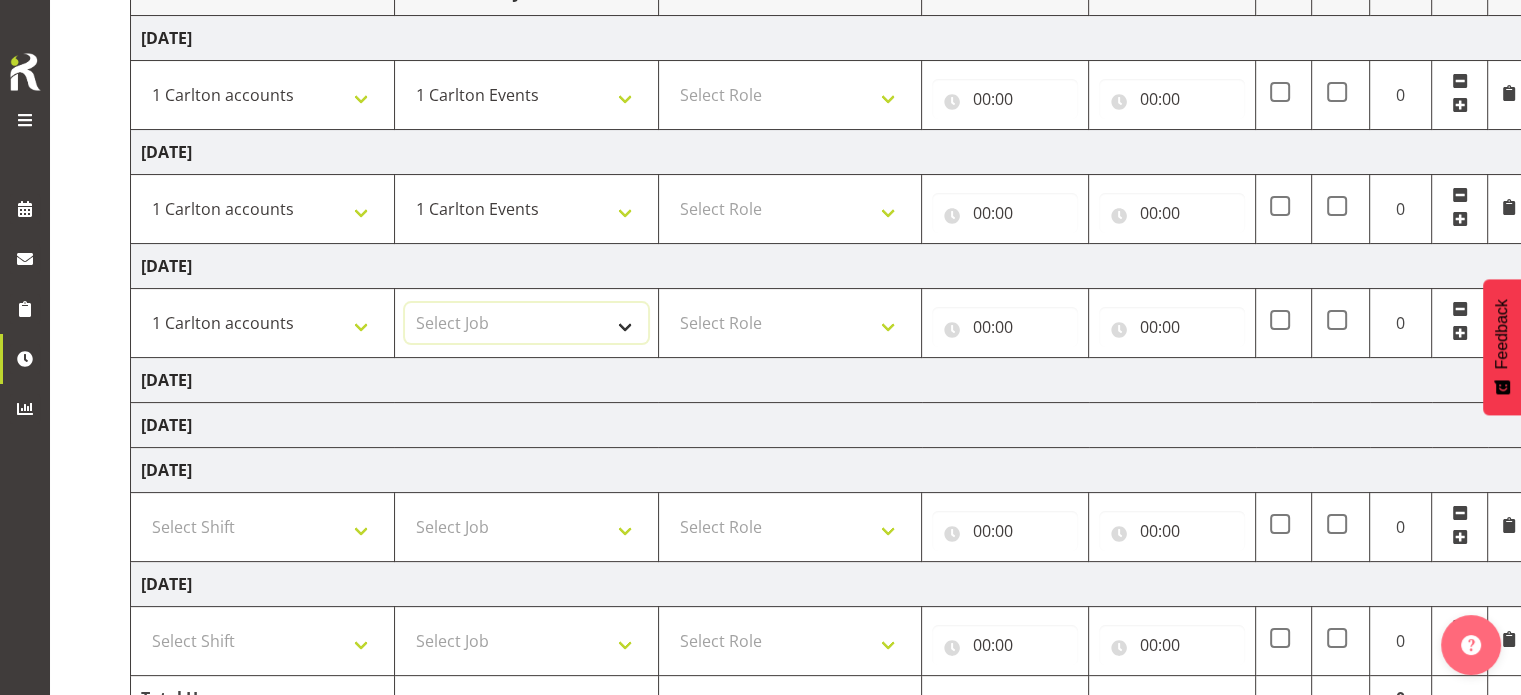 click on "Select Job  1 Carlton Events 1 Carlton Hamilton 1 Carlton Wellington 1 EHS WAREHOUSE/OFFICE 1 GRS 1 SLP Production 1 SLP Tradeshows 12504000 - AKL Casual Apr 2025 1250400R - April Casual C&R 2025 12504050 - CDES Engineering and Technology Expo 2025 12504070 - FINZ (National Financial Adviser Conf) 2025 1250407A - Fidelity @ FINZ Conf 2025 1250407B - La Trobe @ FINZ Conf 25 1250407C - Partners Life @ FINZ Conf 25 12504080 - AKL Go Green 2025 12504100 - NZSEE 2025 12504120 - Ester Show 2025 12504150 - Test-Dan-May 12505000 - AKL Casual May 2025 1250500R - May Casual C&R 2025 12505020 - Hutchwilco Boat Show 2025 1250502R - Hutchwilco Boat Show 2025 - C&R 12505030 - NZOHS Conference 2025 12505040 - Aotearoa Art Fair 2025 12505060 - Waipa Home Show 2025 12505070 - CAS 2025 1250507A - CAS 2025 - 200 Doors 1250507B - CAS 2025 - Cutera 1250507C - CAS 2025 - Dermocosmetica 12505080 - RANZCO Conference 2025 1250508A - Zeiss @ RANZCO 25 1250508B - Roche @ Ranzco 25 1250508C - Alcon @ RANZCO 25 12505130 - Test- Dan 1" at bounding box center [526, 323] 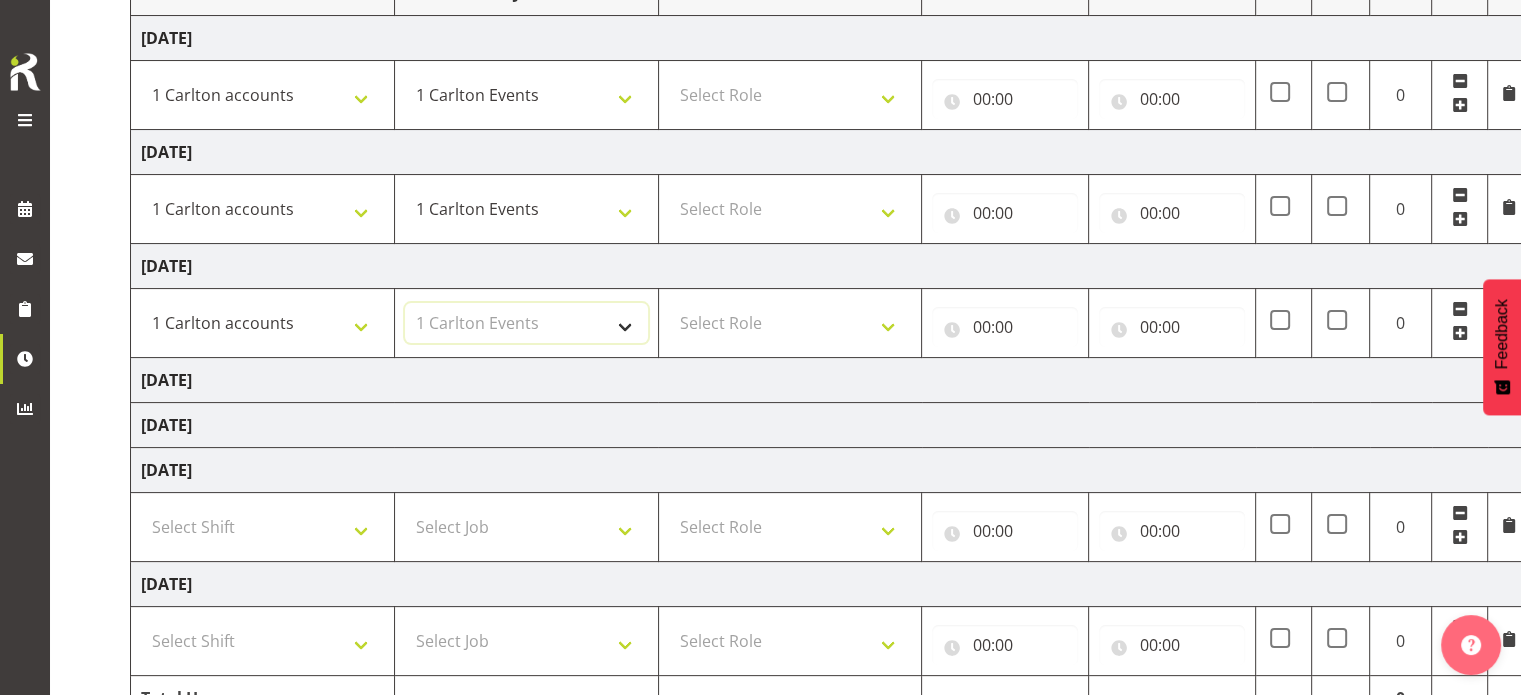 click on "Select Job  1 Carlton Events 1 Carlton Hamilton 1 Carlton Wellington 1 EHS WAREHOUSE/OFFICE 1 GRS 1 SLP Production 1 SLP Tradeshows 12504000 - AKL Casual Apr 2025 1250400R - April Casual C&R 2025 12504050 - CDES Engineering and Technology Expo 2025 12504070 - FINZ (National Financial Adviser Conf) 2025 1250407A - Fidelity @ FINZ Conf 2025 1250407B - La Trobe @ FINZ Conf 25 1250407C - Partners Life @ FINZ Conf 25 12504080 - AKL Go Green 2025 12504100 - NZSEE 2025 12504120 - Ester Show 2025 12504150 - Test-Dan-May 12505000 - AKL Casual May 2025 1250500R - May Casual C&R 2025 12505020 - Hutchwilco Boat Show 2025 1250502R - Hutchwilco Boat Show 2025 - C&R 12505030 - NZOHS Conference 2025 12505040 - Aotearoa Art Fair 2025 12505060 - Waipa Home Show 2025 12505070 - CAS 2025 1250507A - CAS 2025 - 200 Doors 1250507B - CAS 2025 - Cutera 1250507C - CAS 2025 - Dermocosmetica 12505080 - RANZCO Conference 2025 1250508A - Zeiss @ RANZCO 25 1250508B - Roche @ Ranzco 25 1250508C - Alcon @ RANZCO 25 12505130 - Test- Dan 1" at bounding box center (526, 323) 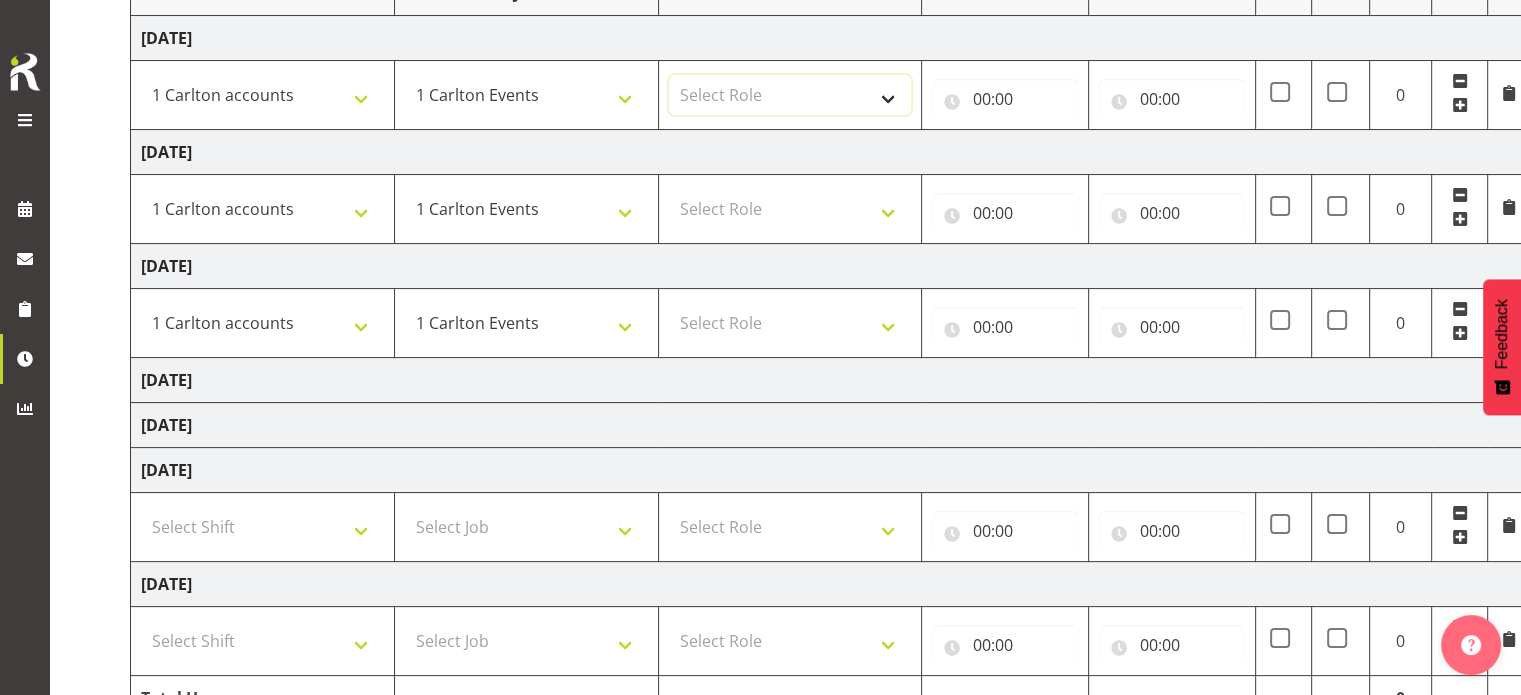 click on "Select Role  ACCOUNTS" at bounding box center [790, 95] 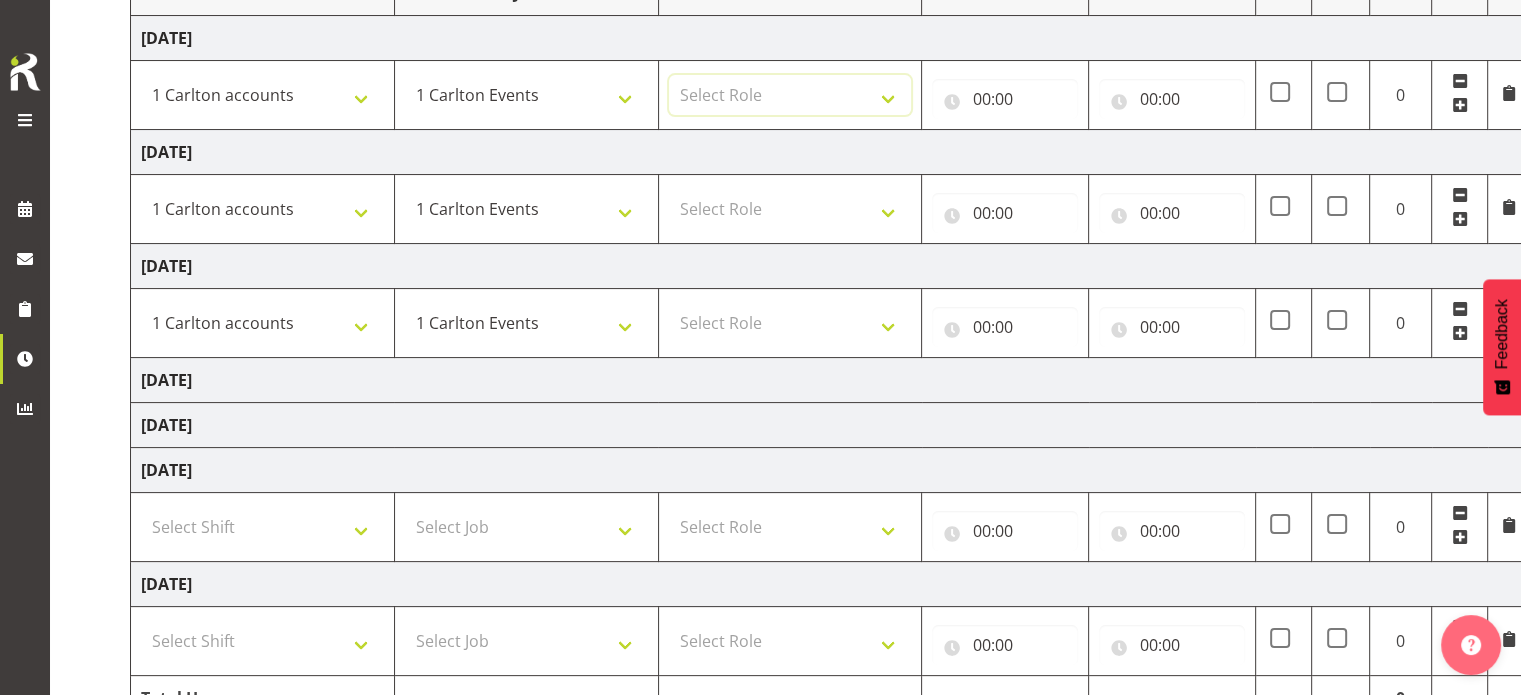 select on "204" 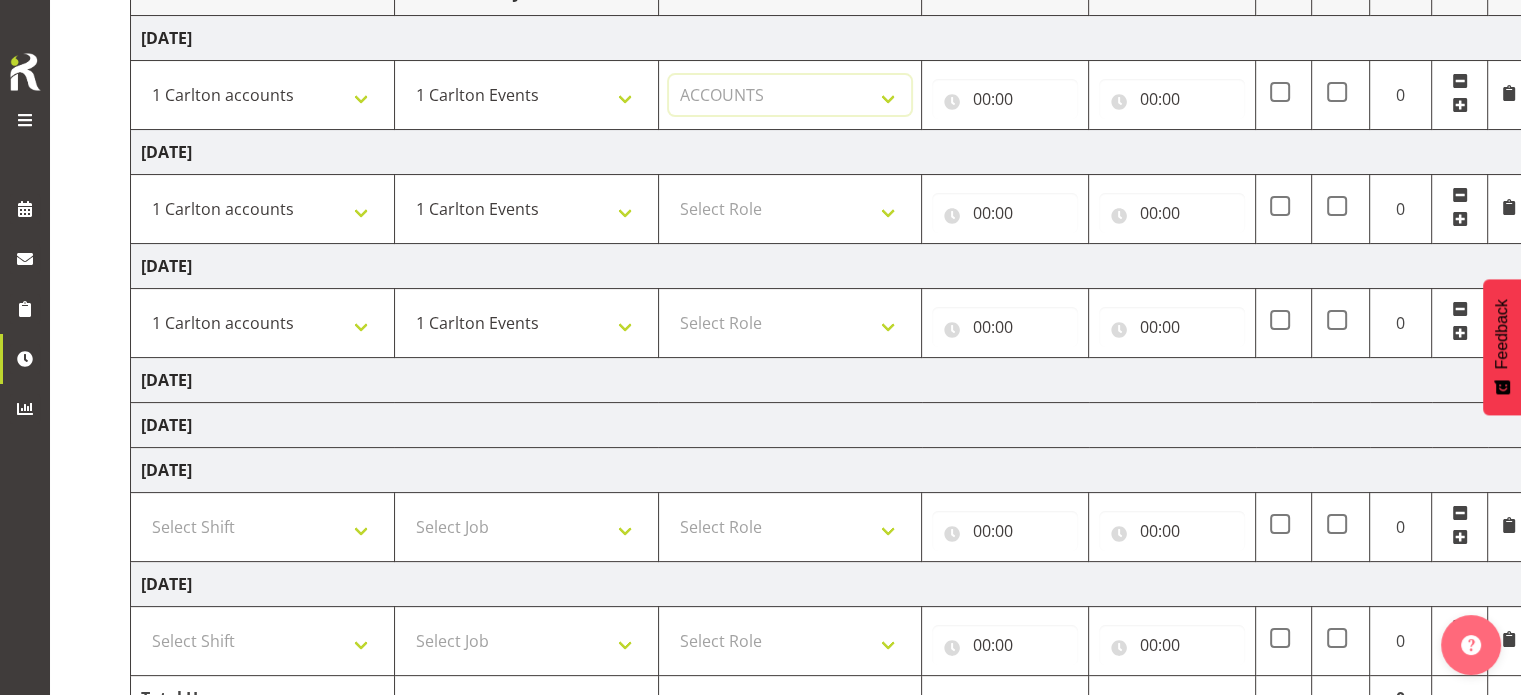 click on "Select Role  ACCOUNTS" at bounding box center [790, 95] 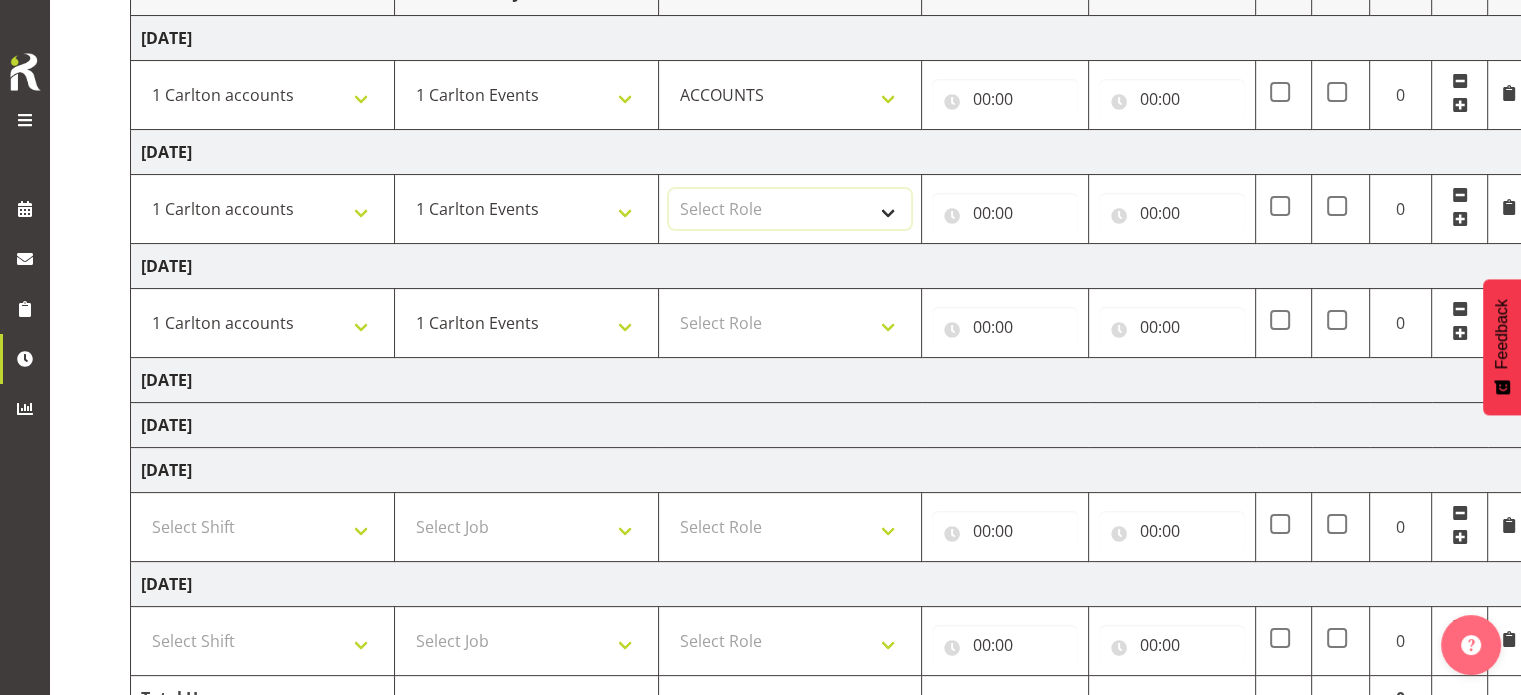 click on "Select Role  ACCOUNTS" at bounding box center [790, 209] 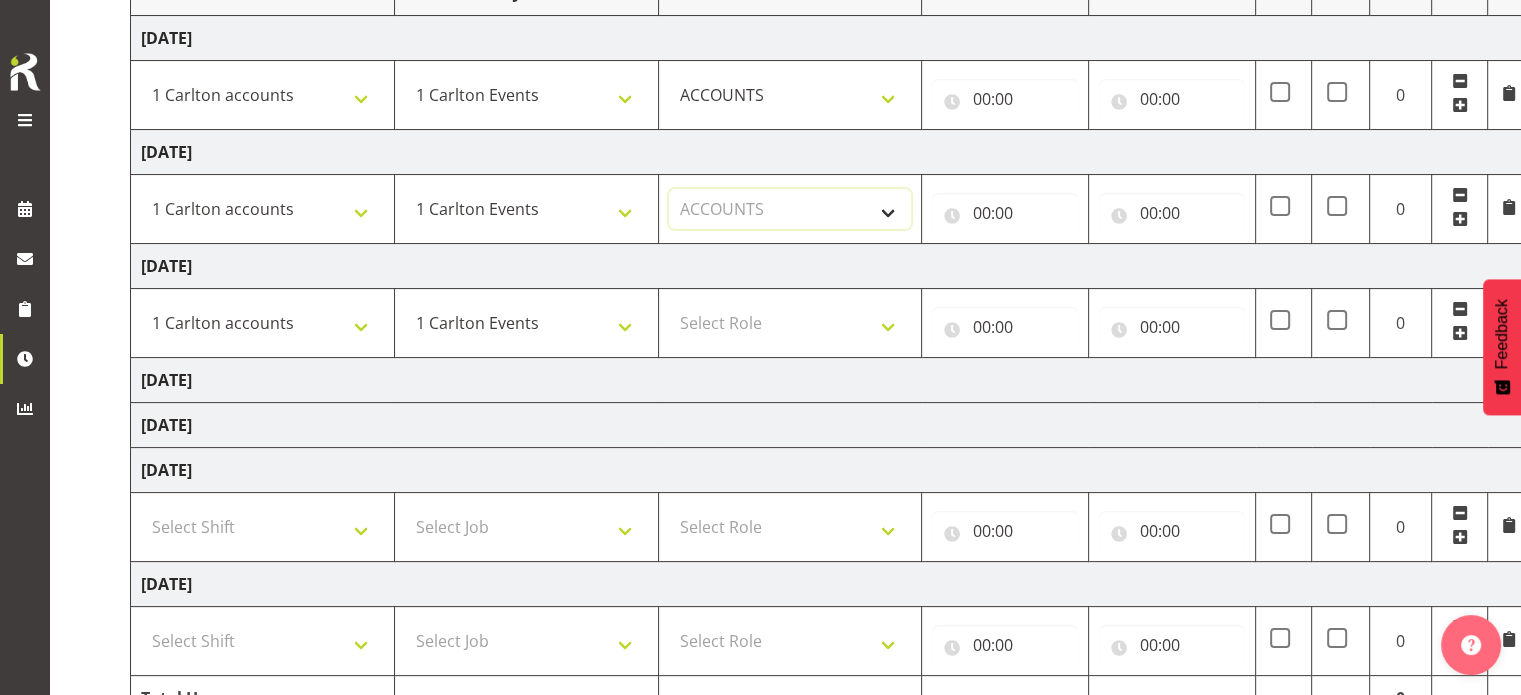 click on "Select Role  ACCOUNTS" at bounding box center [790, 209] 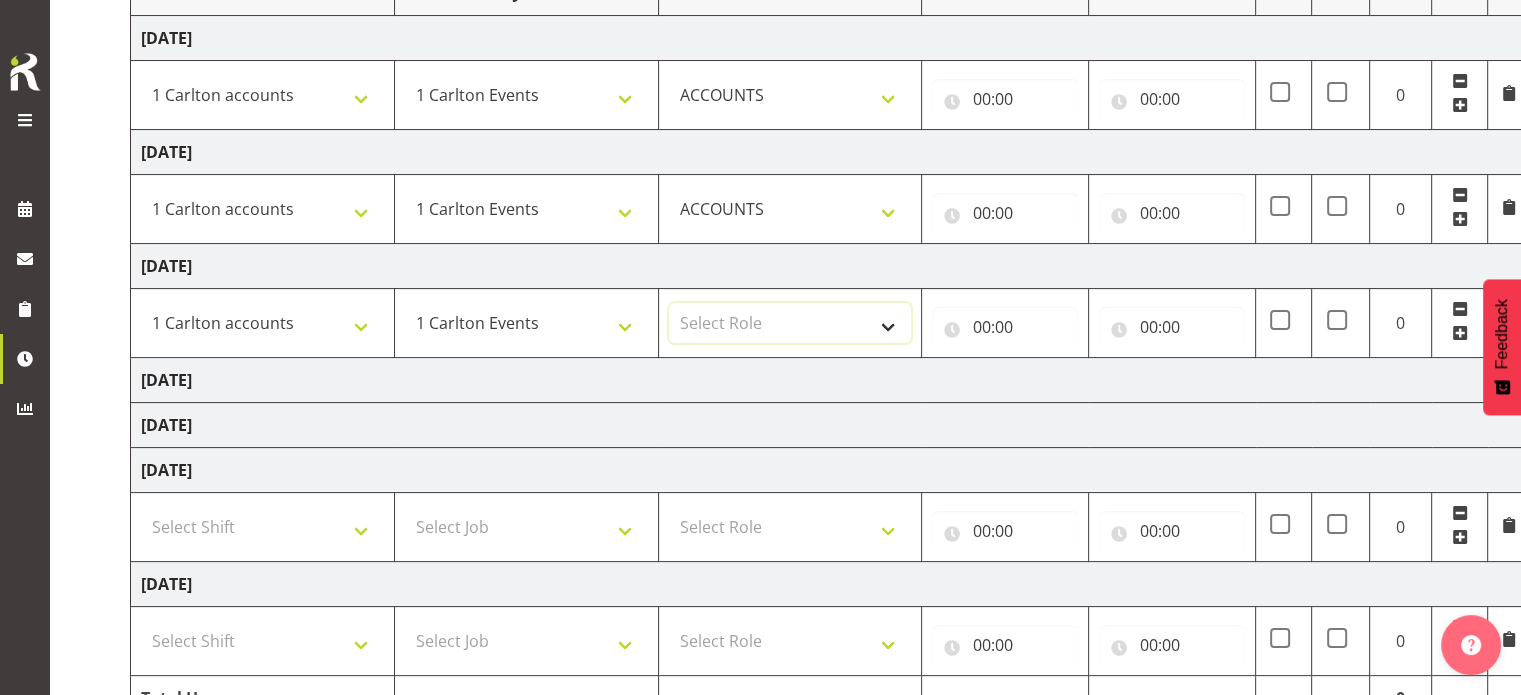 click on "Select Role  ACCOUNTS" at bounding box center [790, 323] 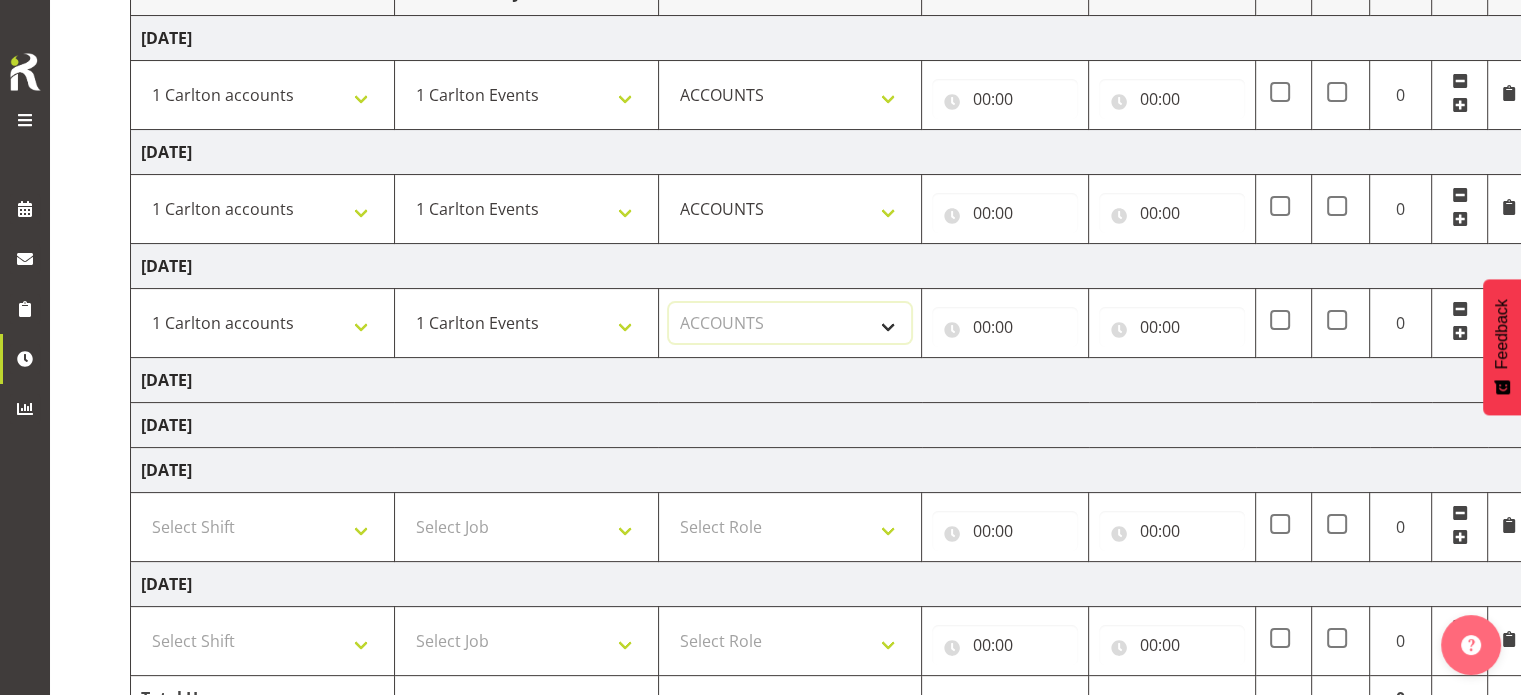 click on "Select Role  ACCOUNTS" at bounding box center (790, 323) 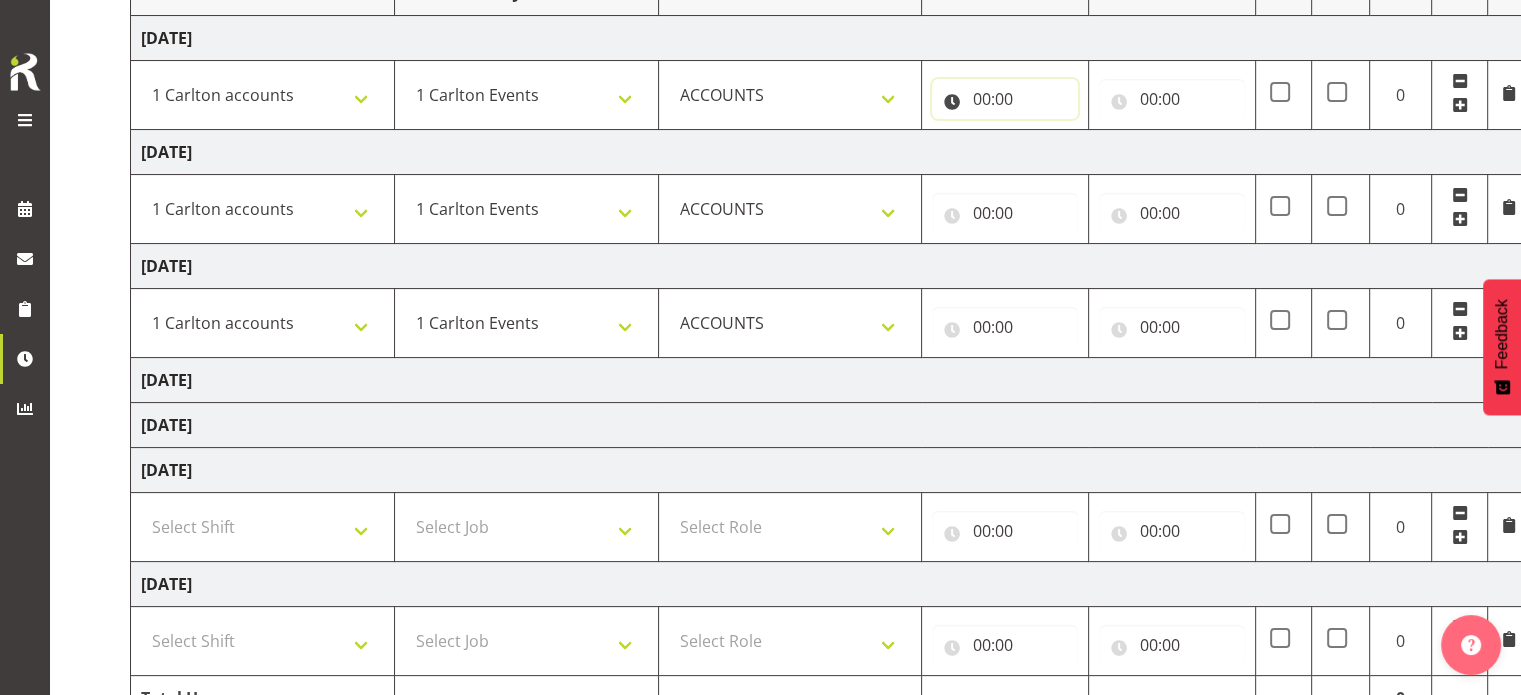 click on "00:00" at bounding box center [1005, 99] 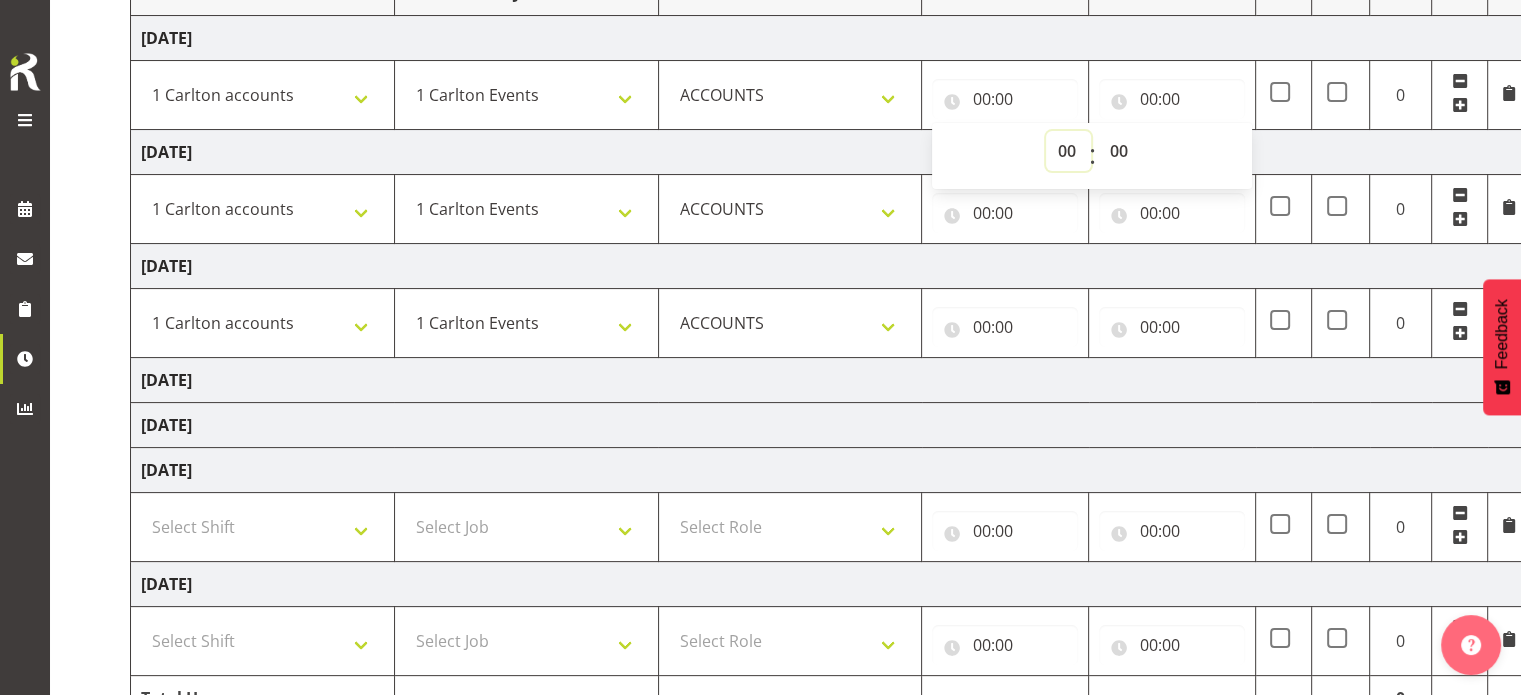 click on "00   01   02   03   04   05   06   07   08   09   10   11   12   13   14   15   16   17   18   19   20   21   22   23" at bounding box center [1068, 151] 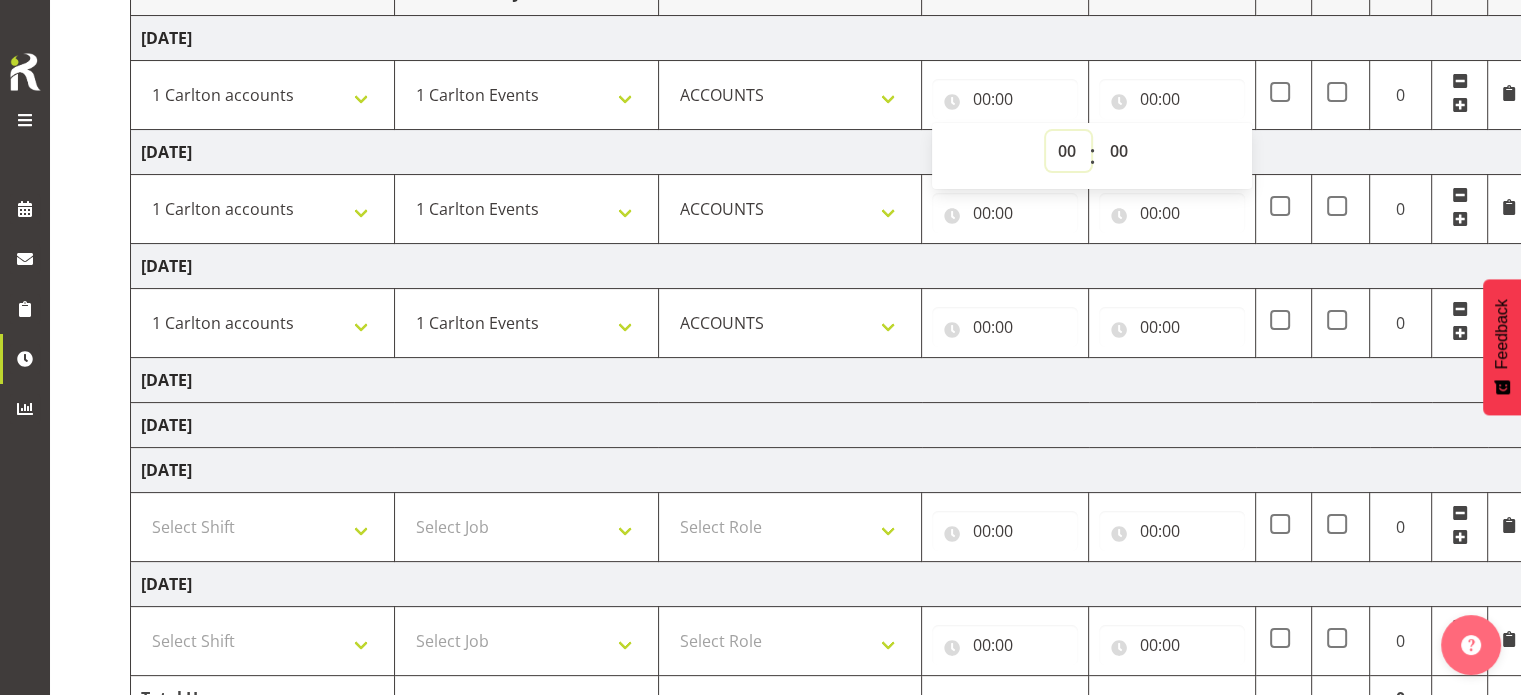 select on "7" 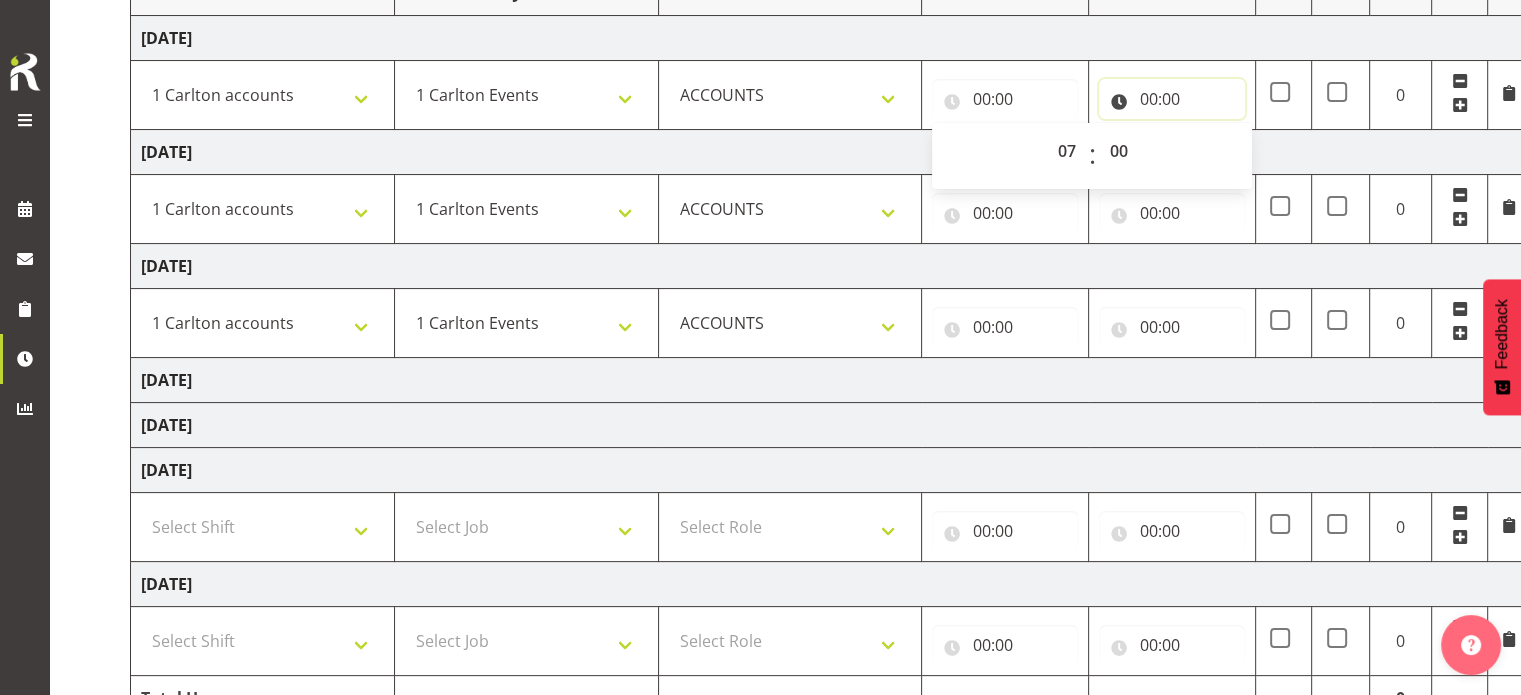 type on "07:00" 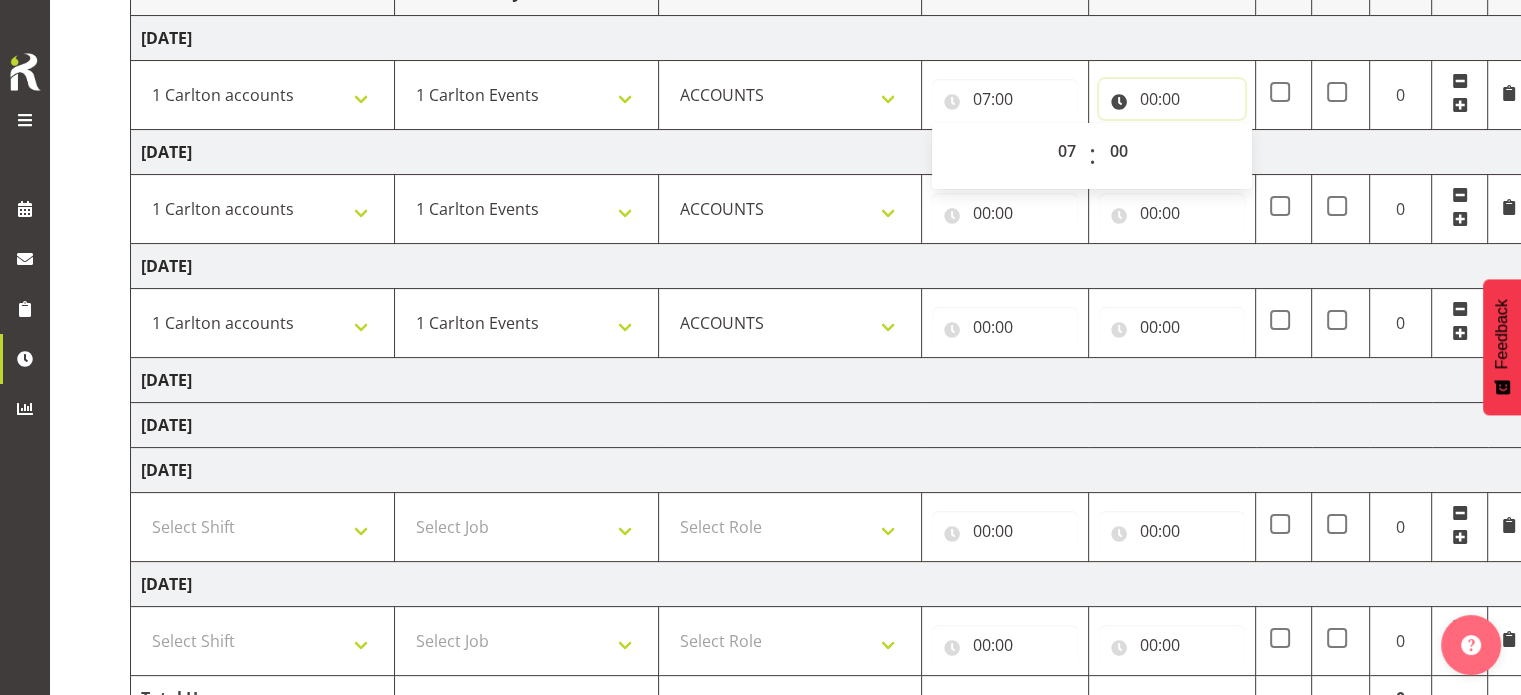 click on "00:00" at bounding box center (1172, 99) 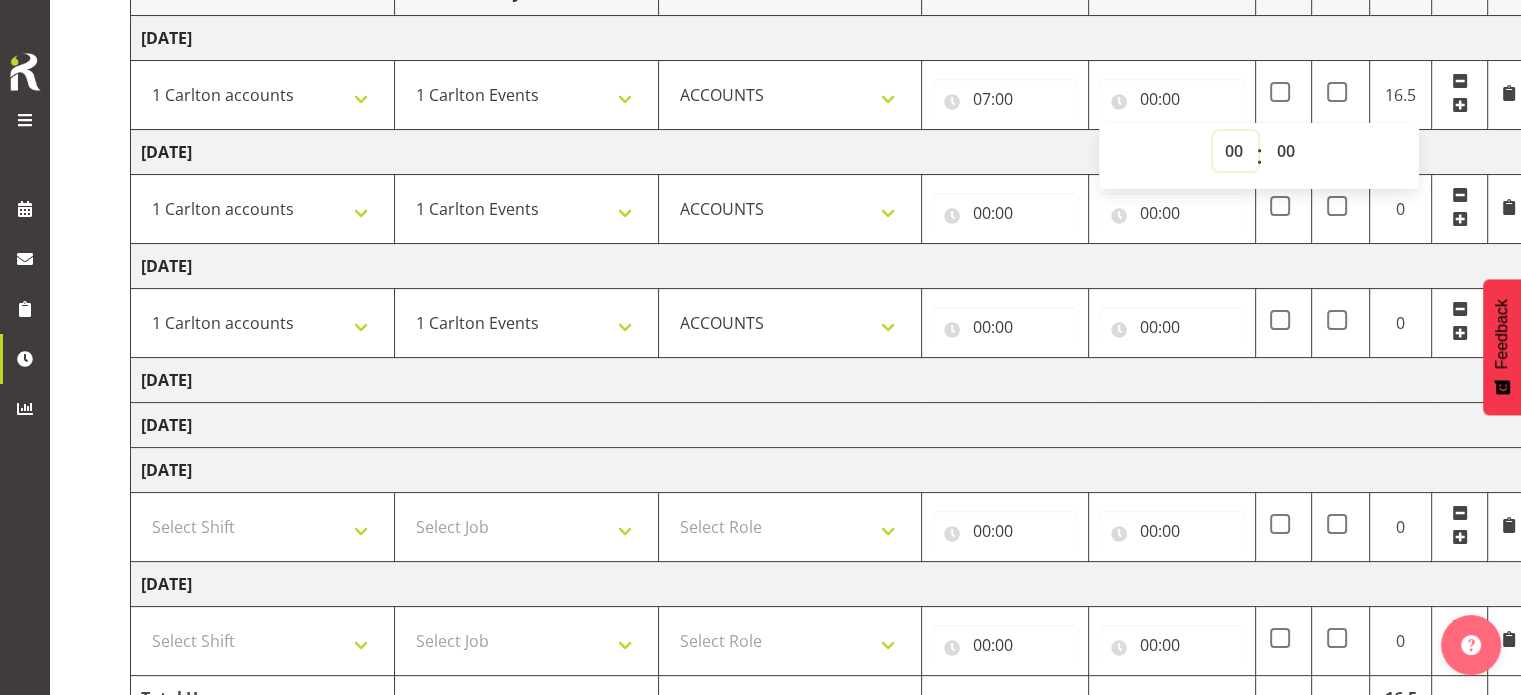 click on "00   01   02   03   04   05   06   07   08   09   10   11   12   13   14   15   16   17   18   19   20   21   22   23" at bounding box center (1235, 151) 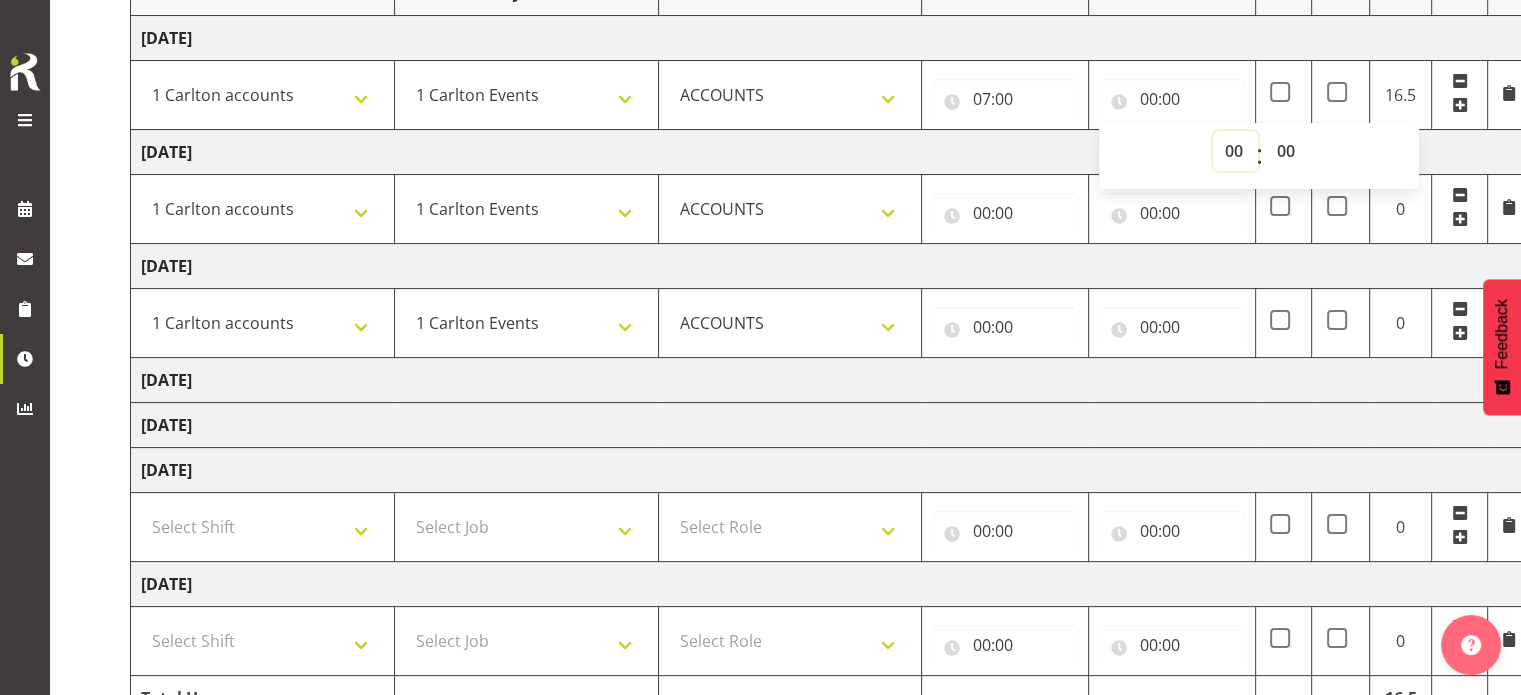 select on "15" 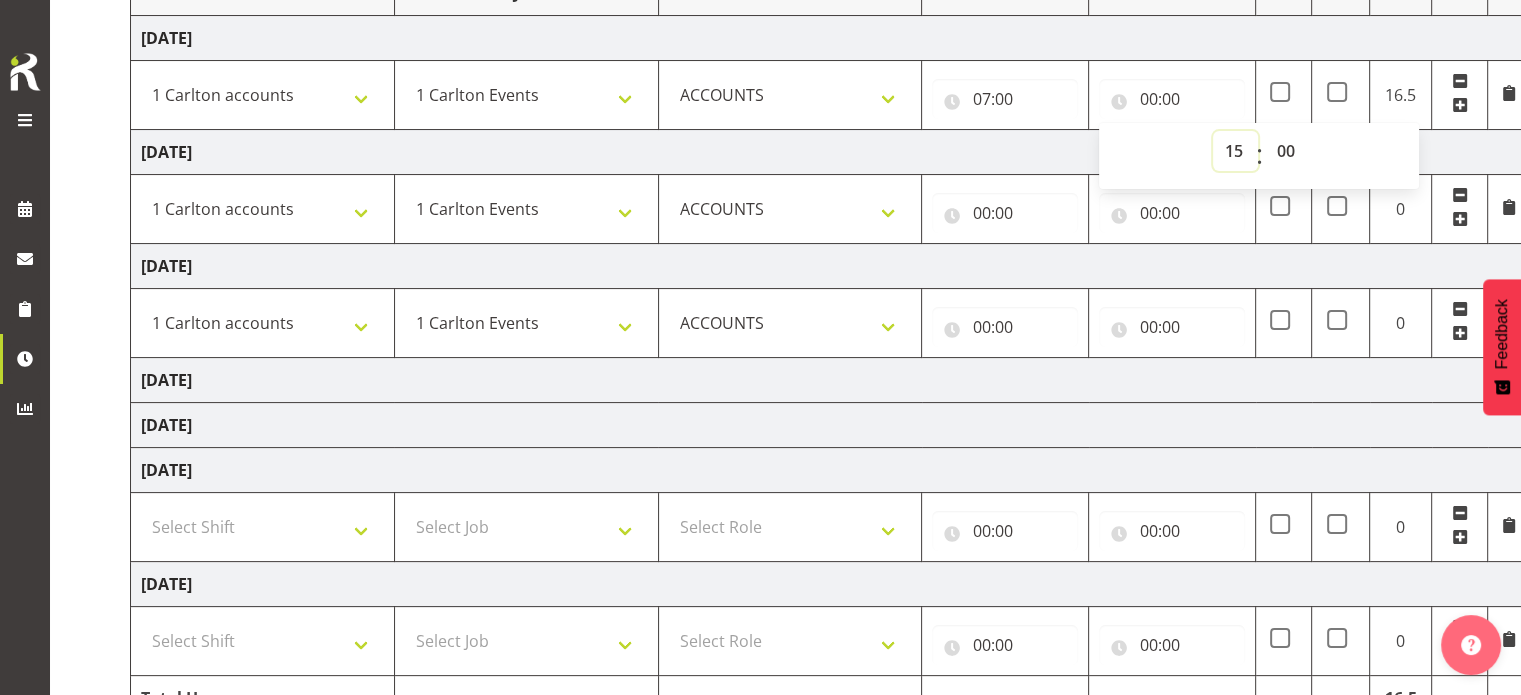 click on "00   01   02   03   04   05   06   07   08   09   10   11   12   13   14   15   16   17   18   19   20   21   22   23" at bounding box center [1235, 151] 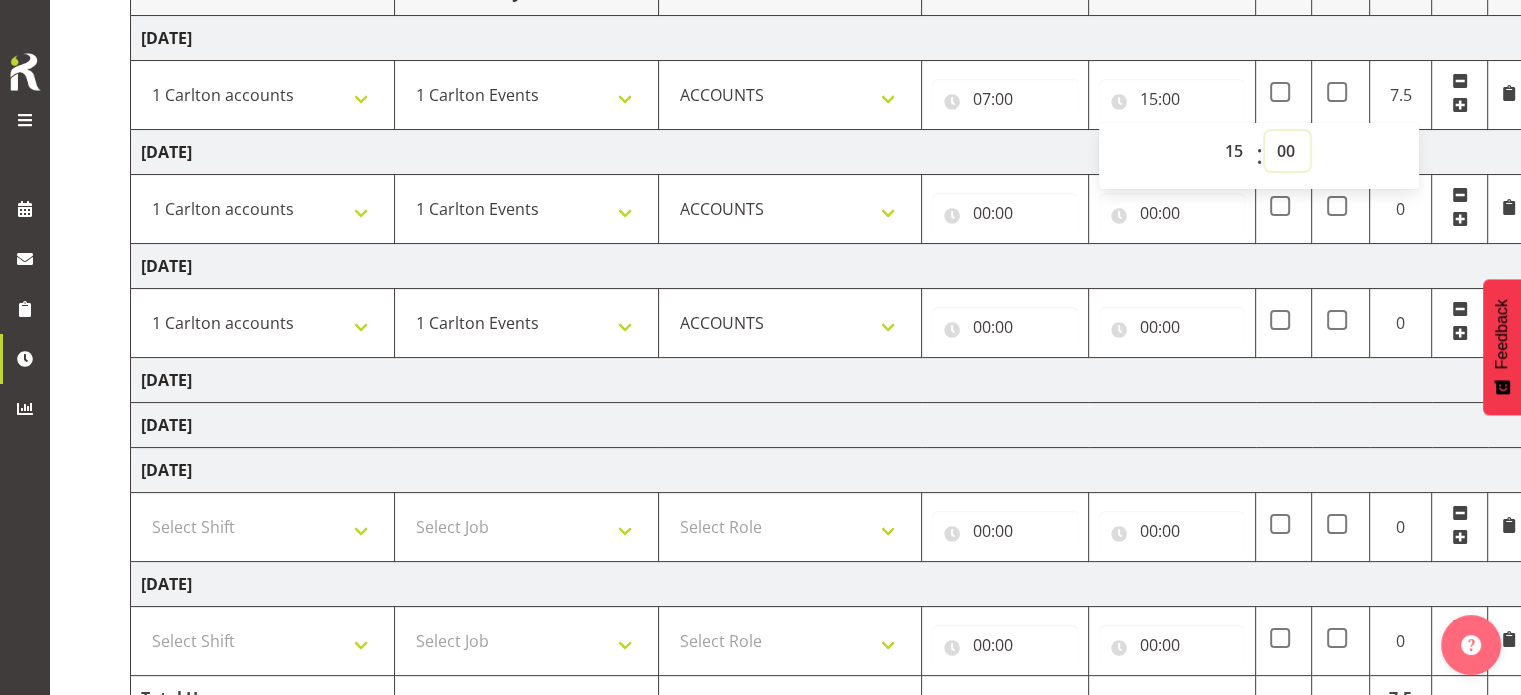 select on "1" 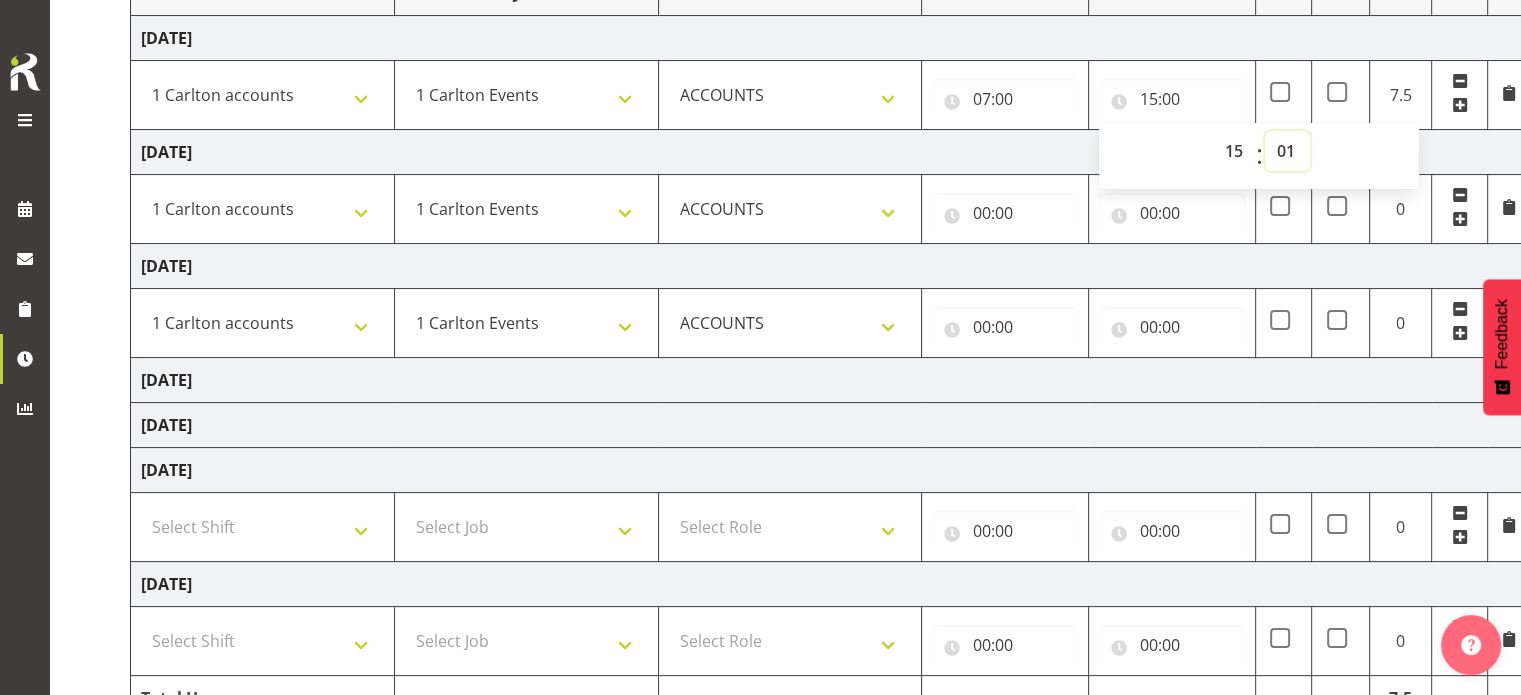 type on "15:01" 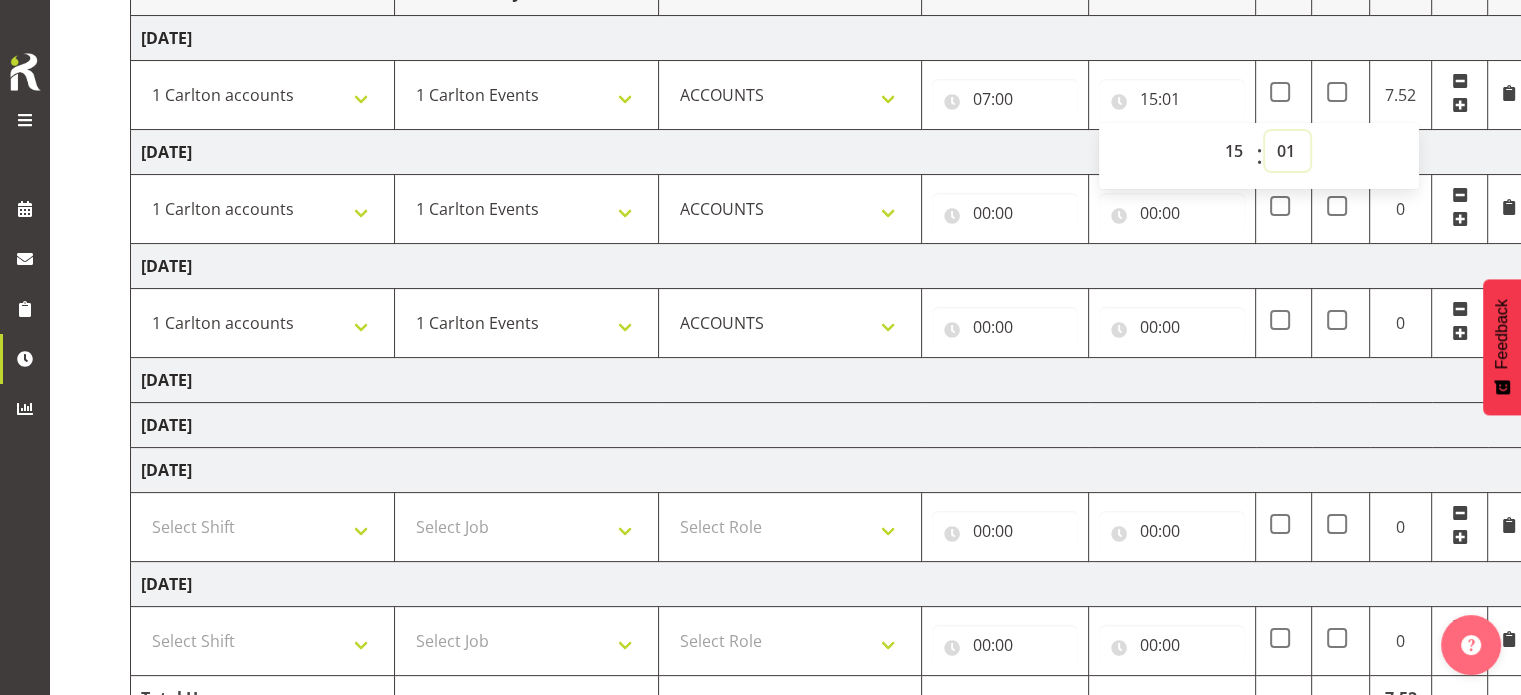 select on "30" 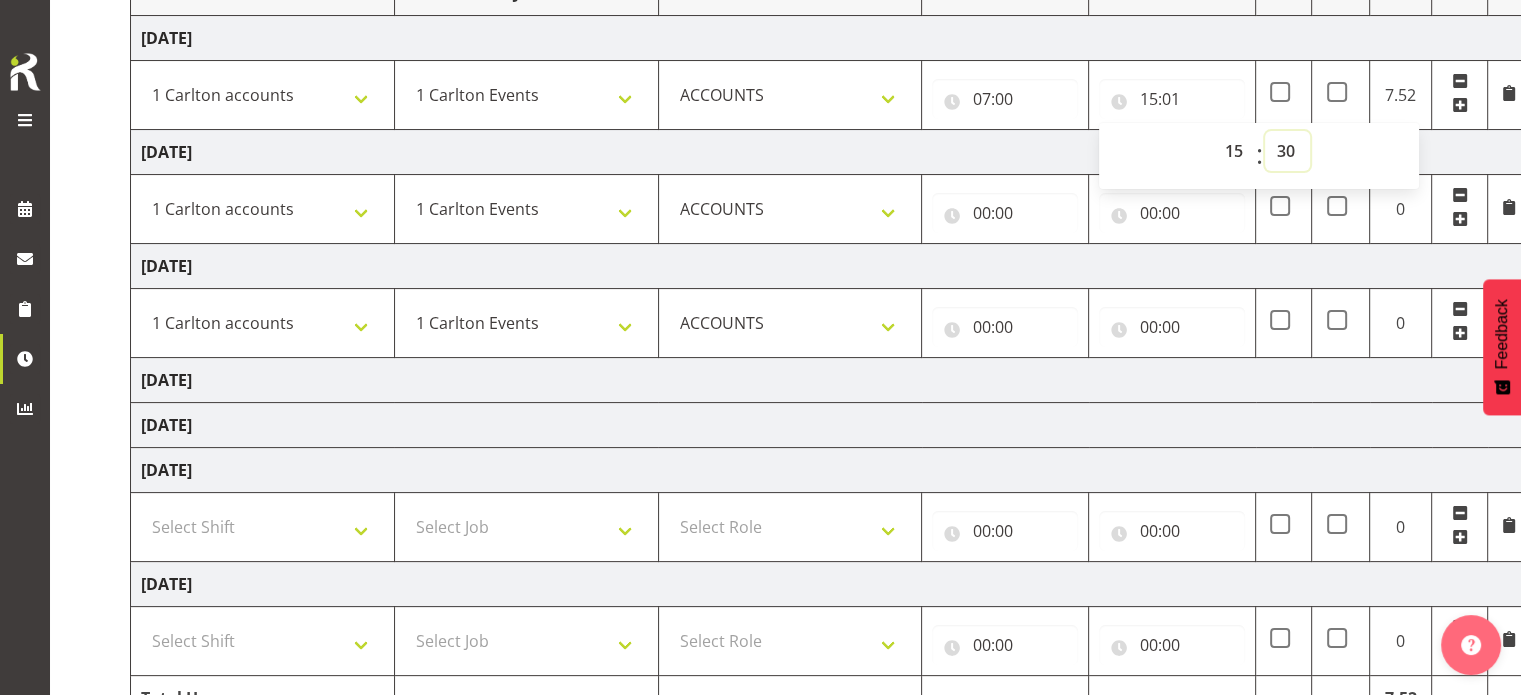 type on "15:30" 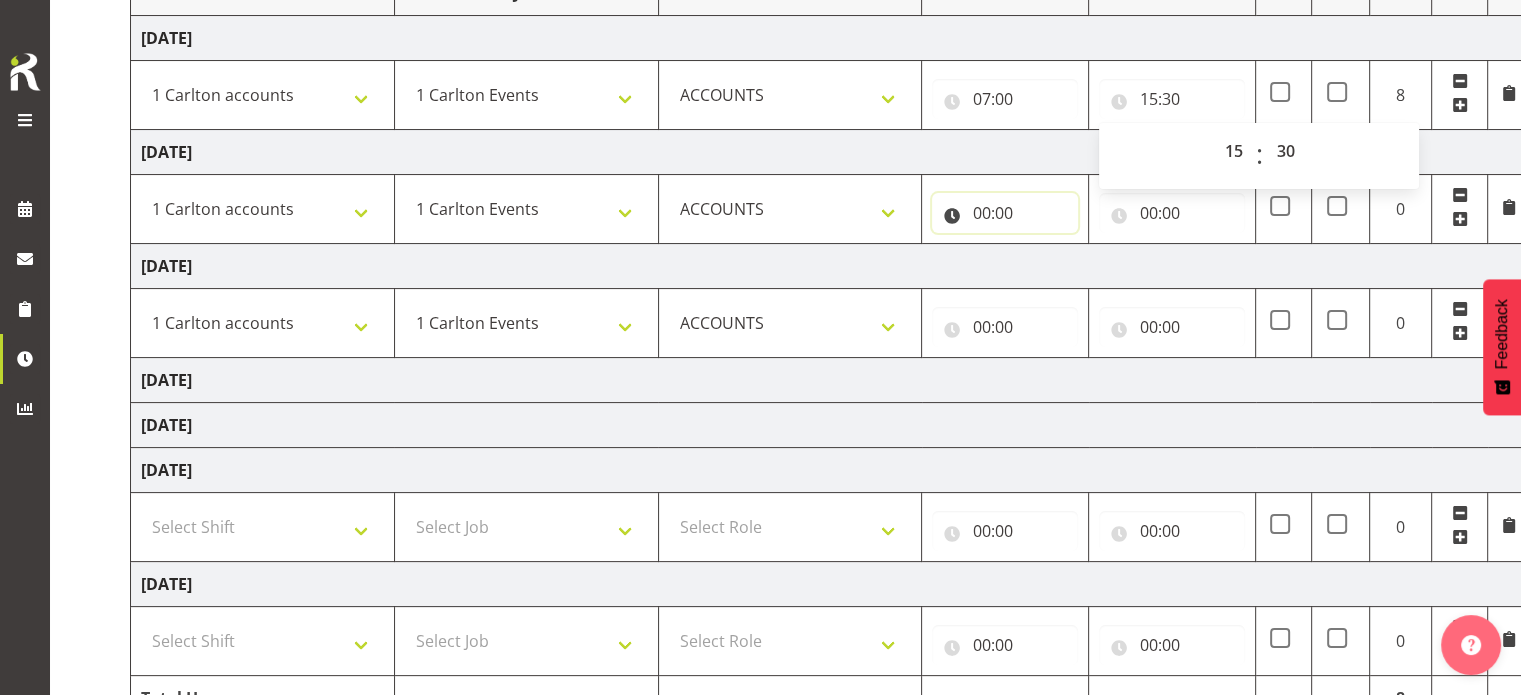click on "00:00" at bounding box center [1005, 213] 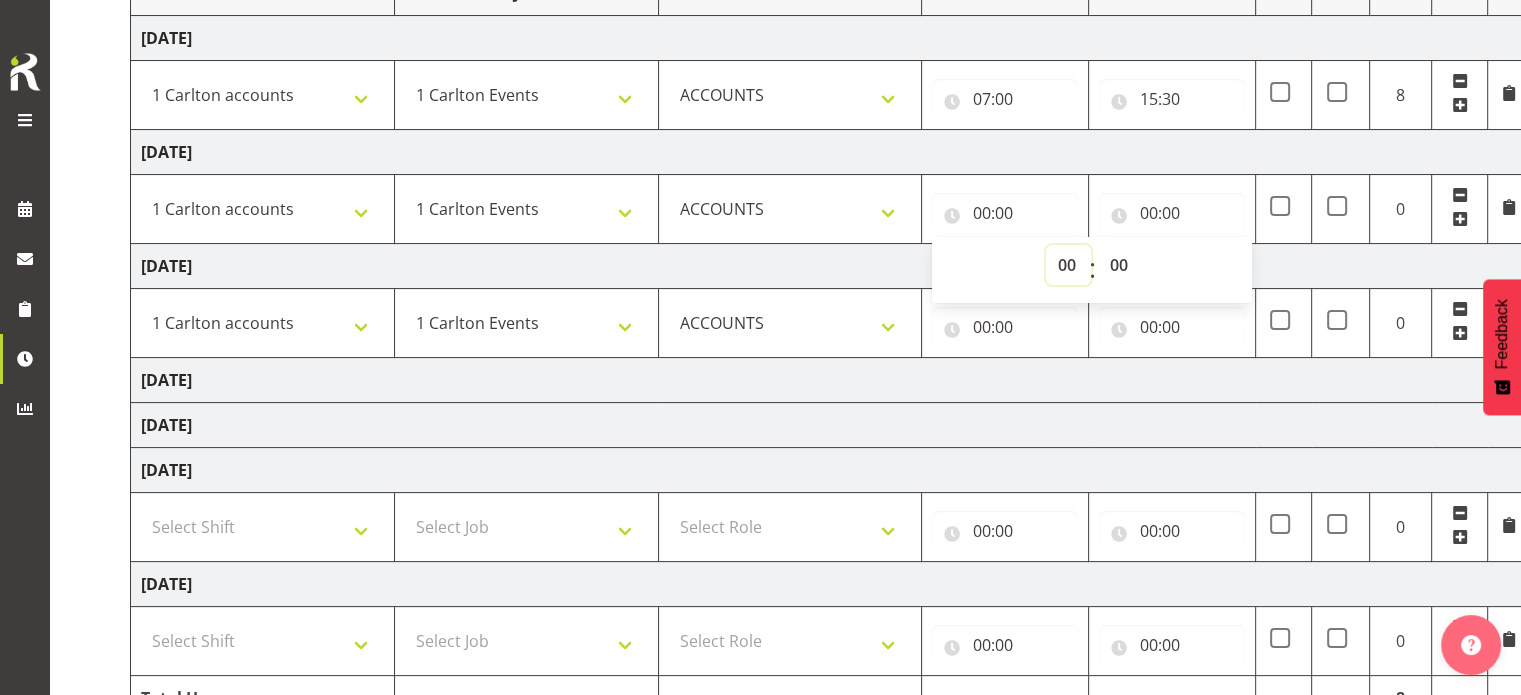 click on "00   01   02   03   04   05   06   07   08   09   10   11   12   13   14   15   16   17   18   19   20   21   22   23" at bounding box center (1068, 265) 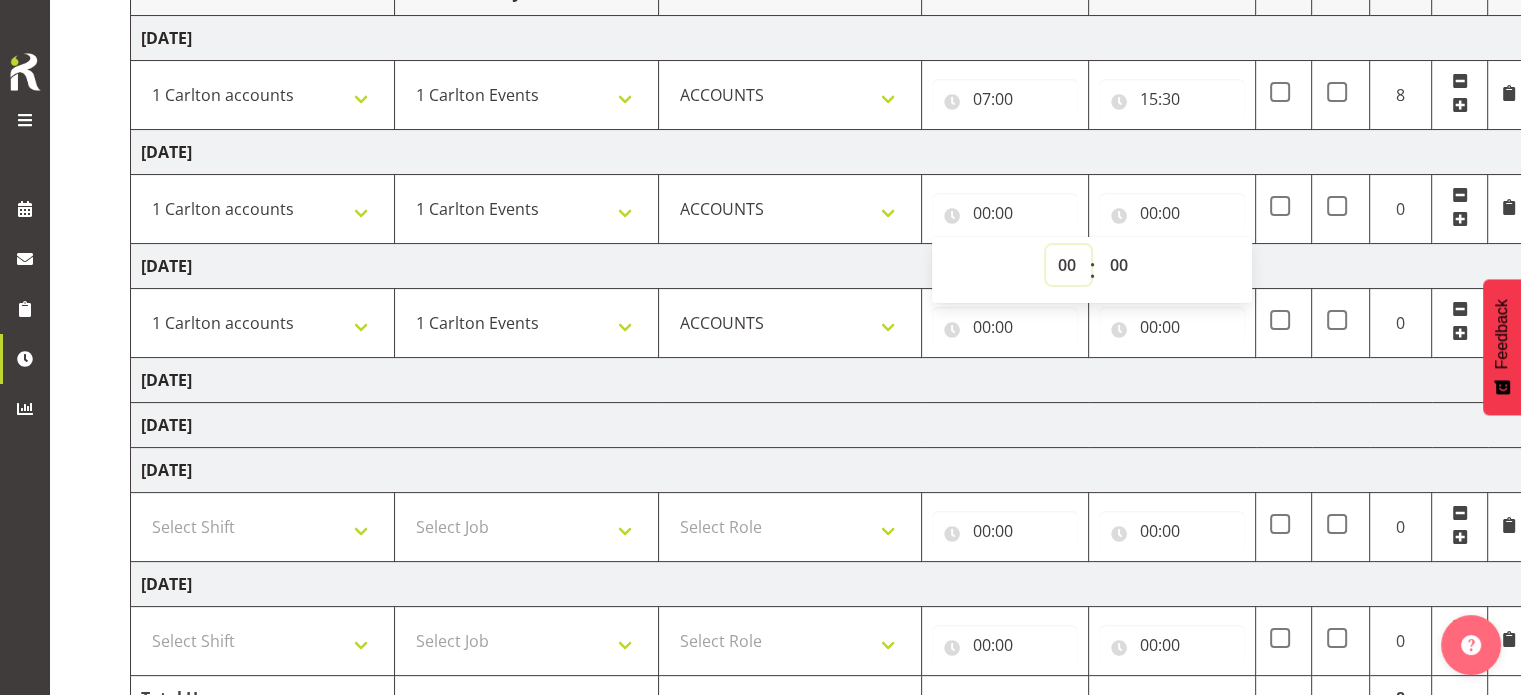 select on "7" 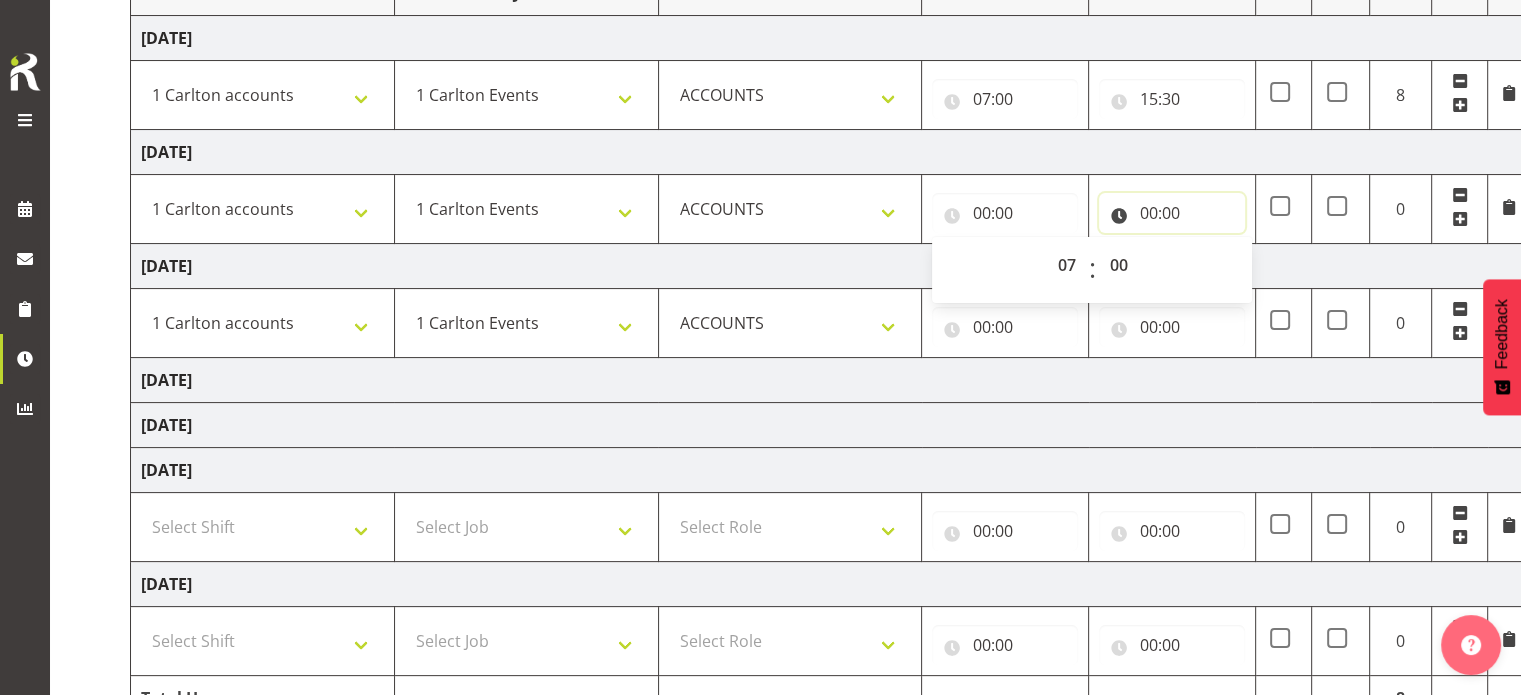 type on "07:00" 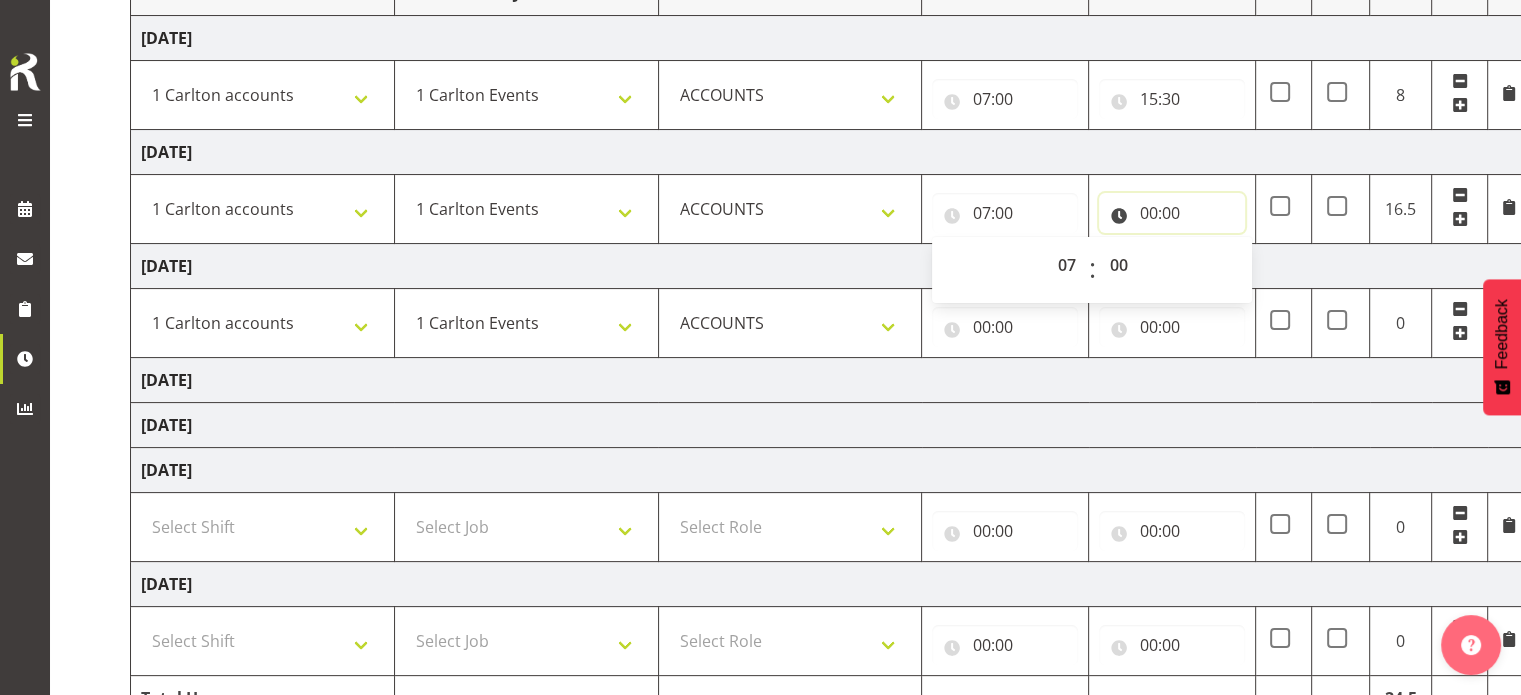 click on "00:00" at bounding box center (1172, 213) 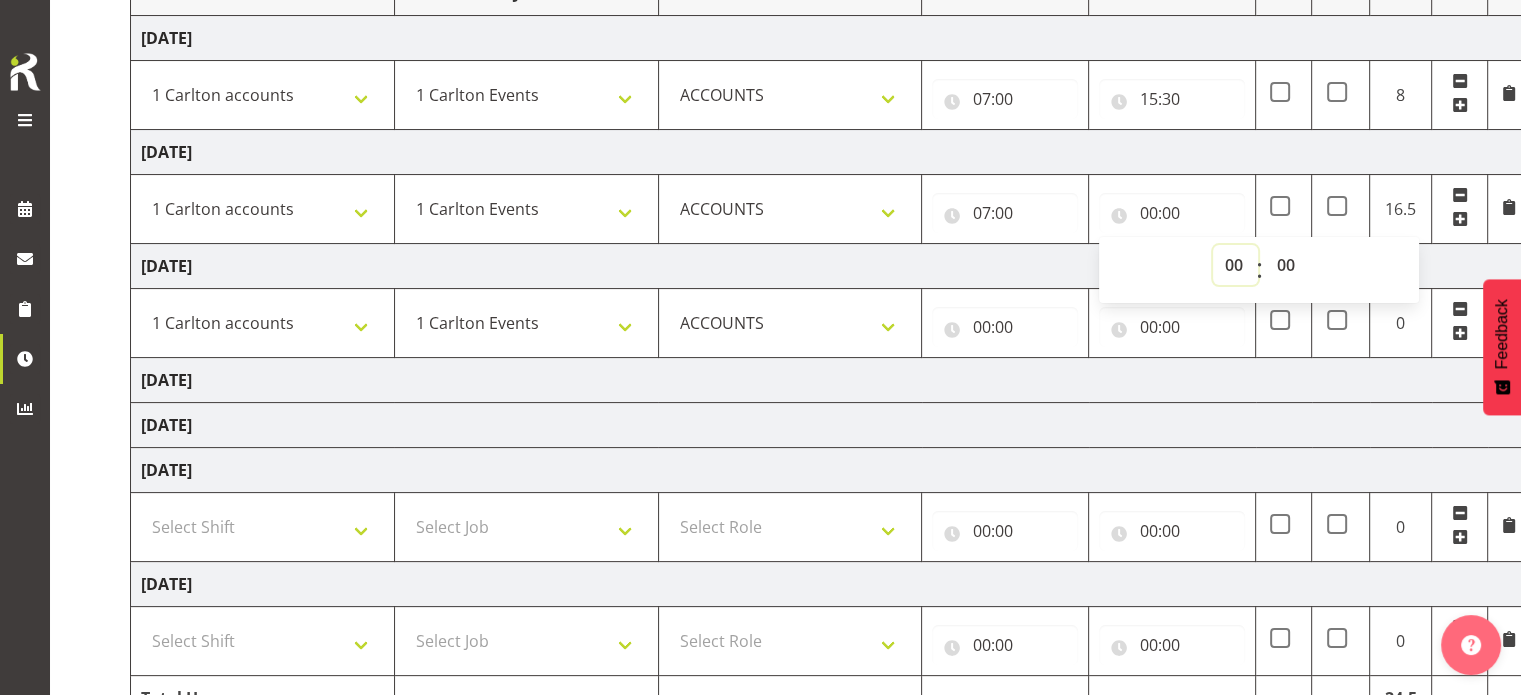 click on "00   01   02   03   04   05   06   07   08   09   10   11   12   13   14   15   16   17   18   19   20   21   22   23" at bounding box center [1235, 265] 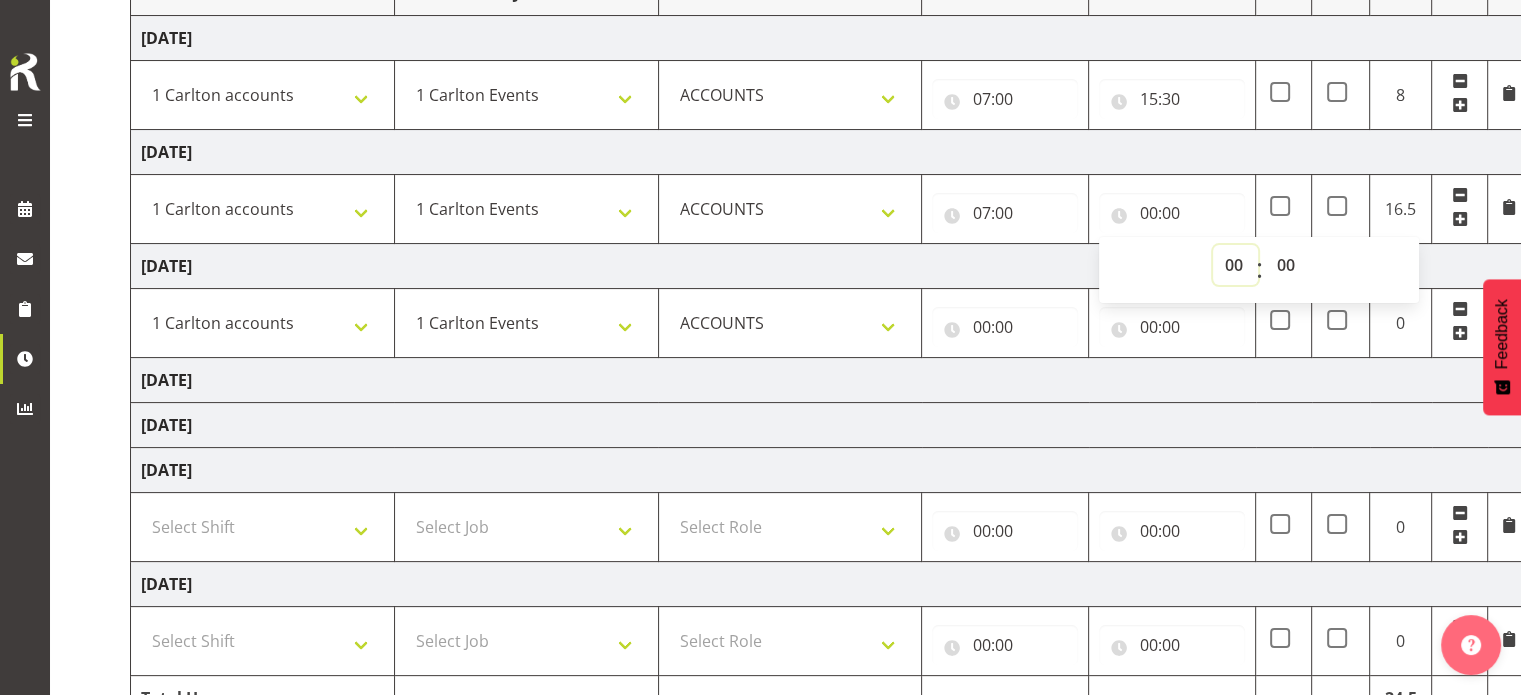 select on "15" 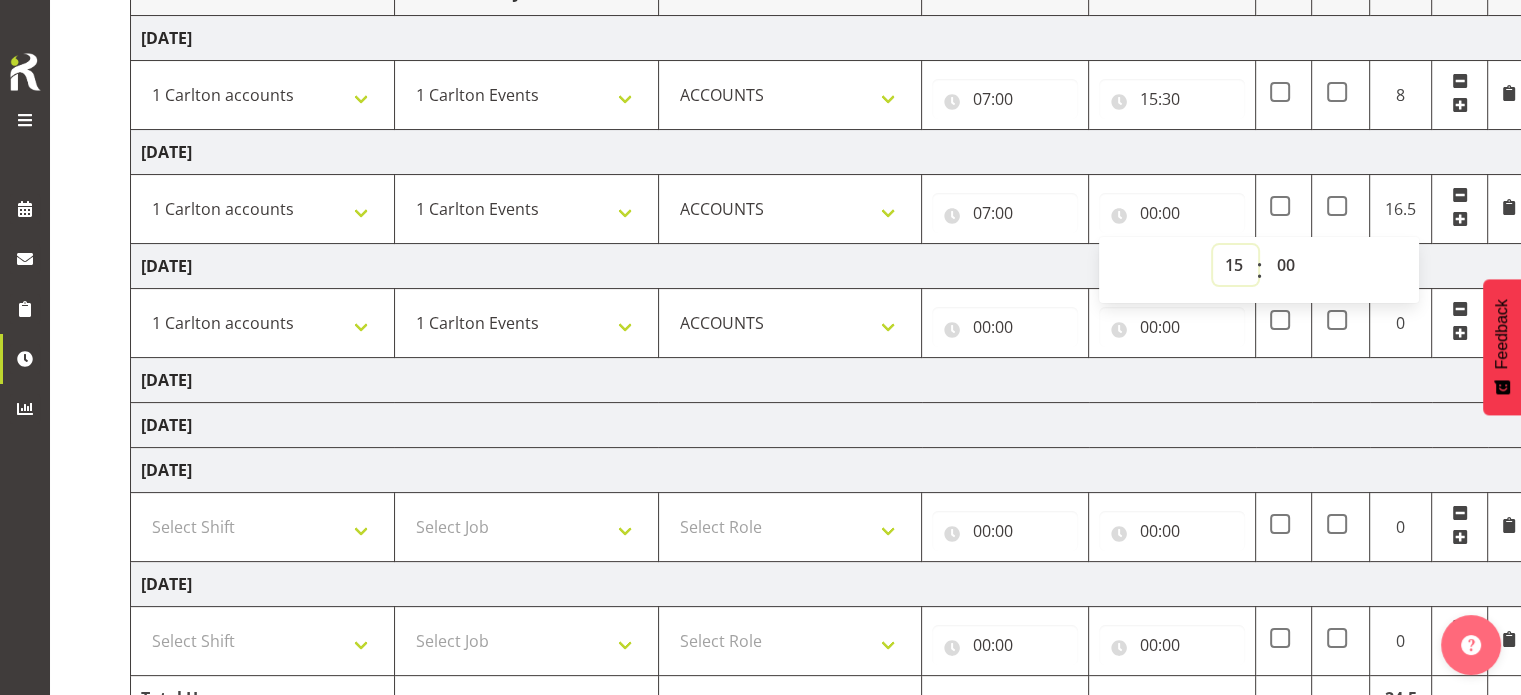 click on "00   01   02   03   04   05   06   07   08   09   10   11   12   13   14   15   16   17   18   19   20   21   22   23" at bounding box center (1235, 265) 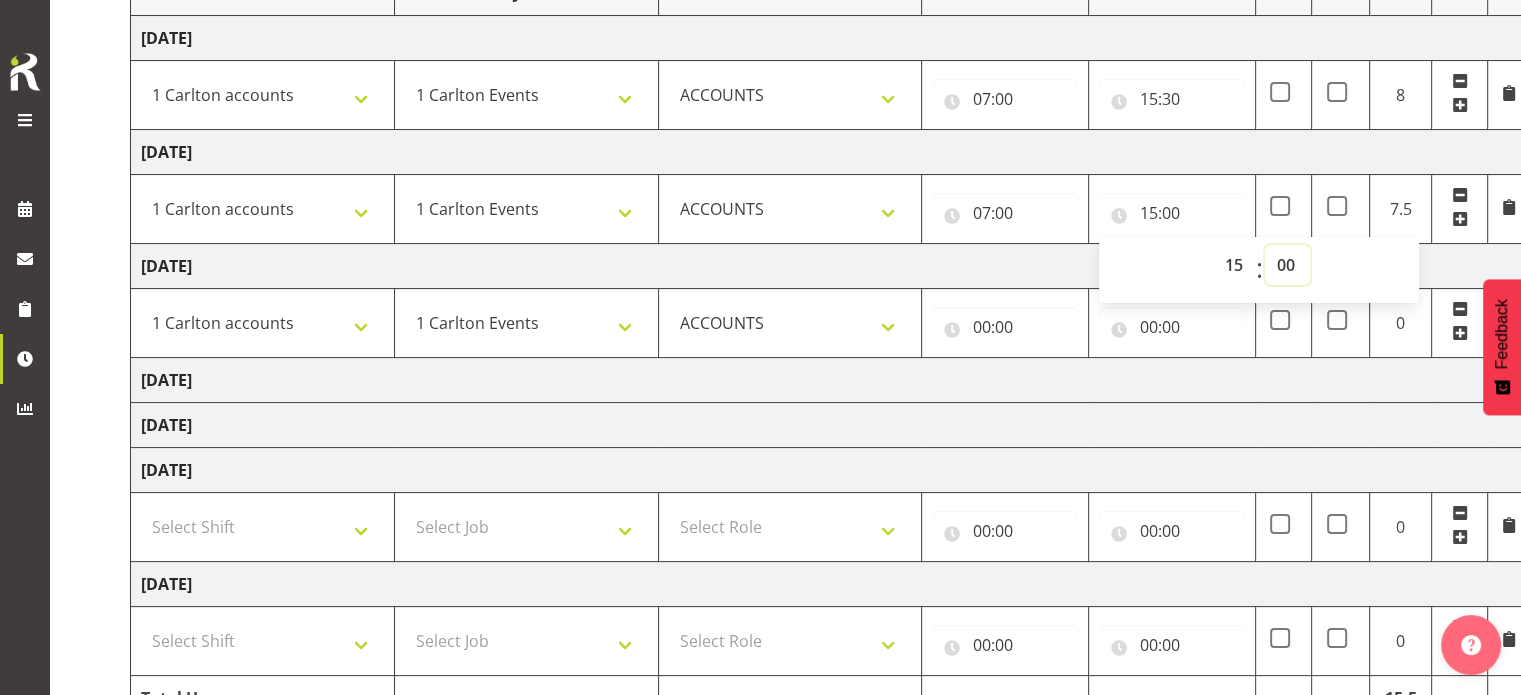 select on "30" 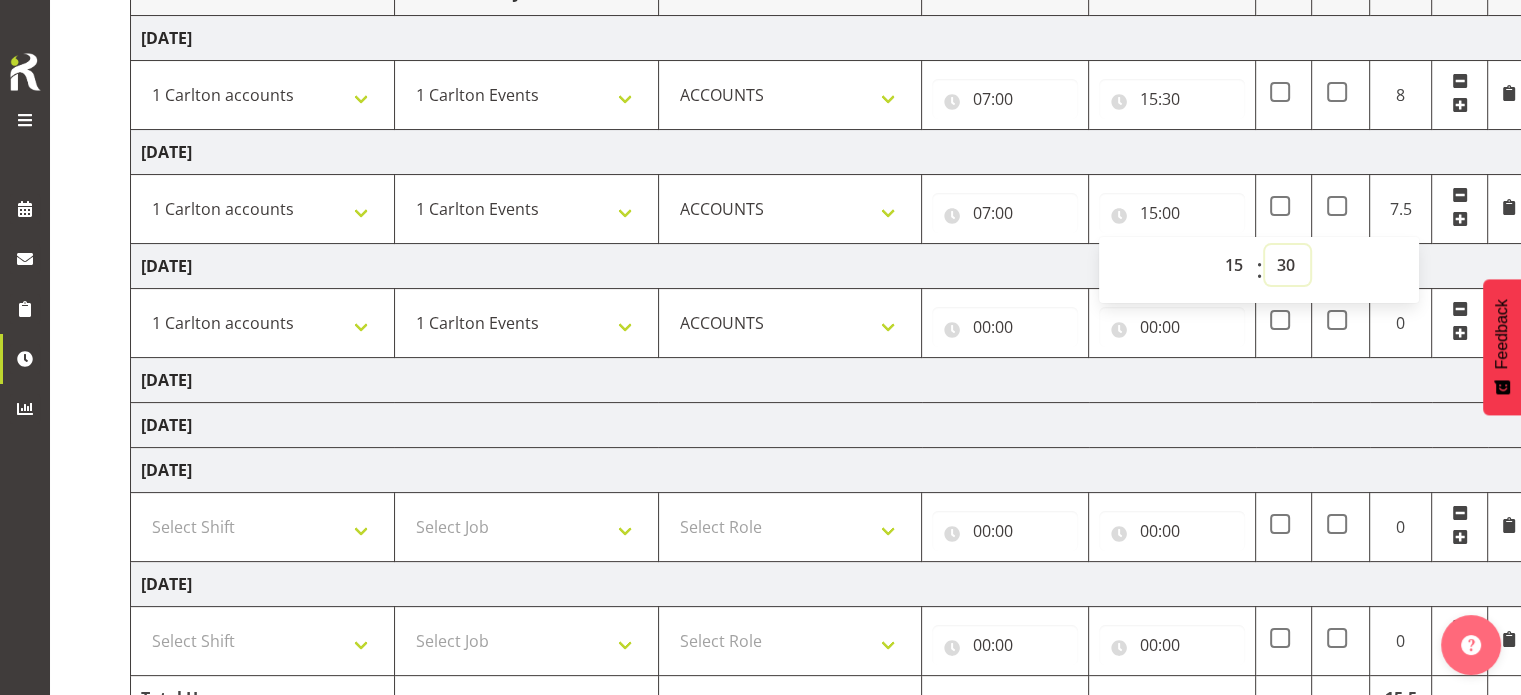 type on "15:30" 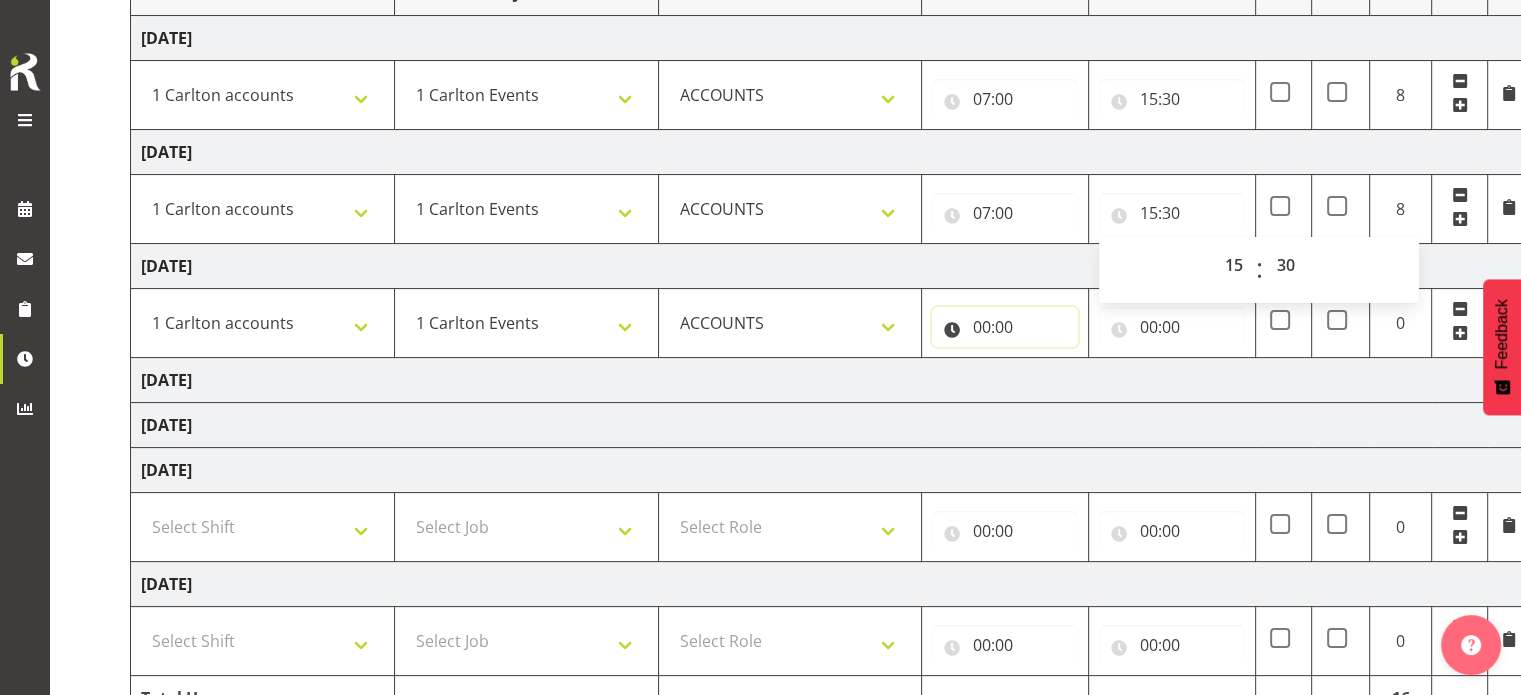 click on "00:00" at bounding box center (1005, 327) 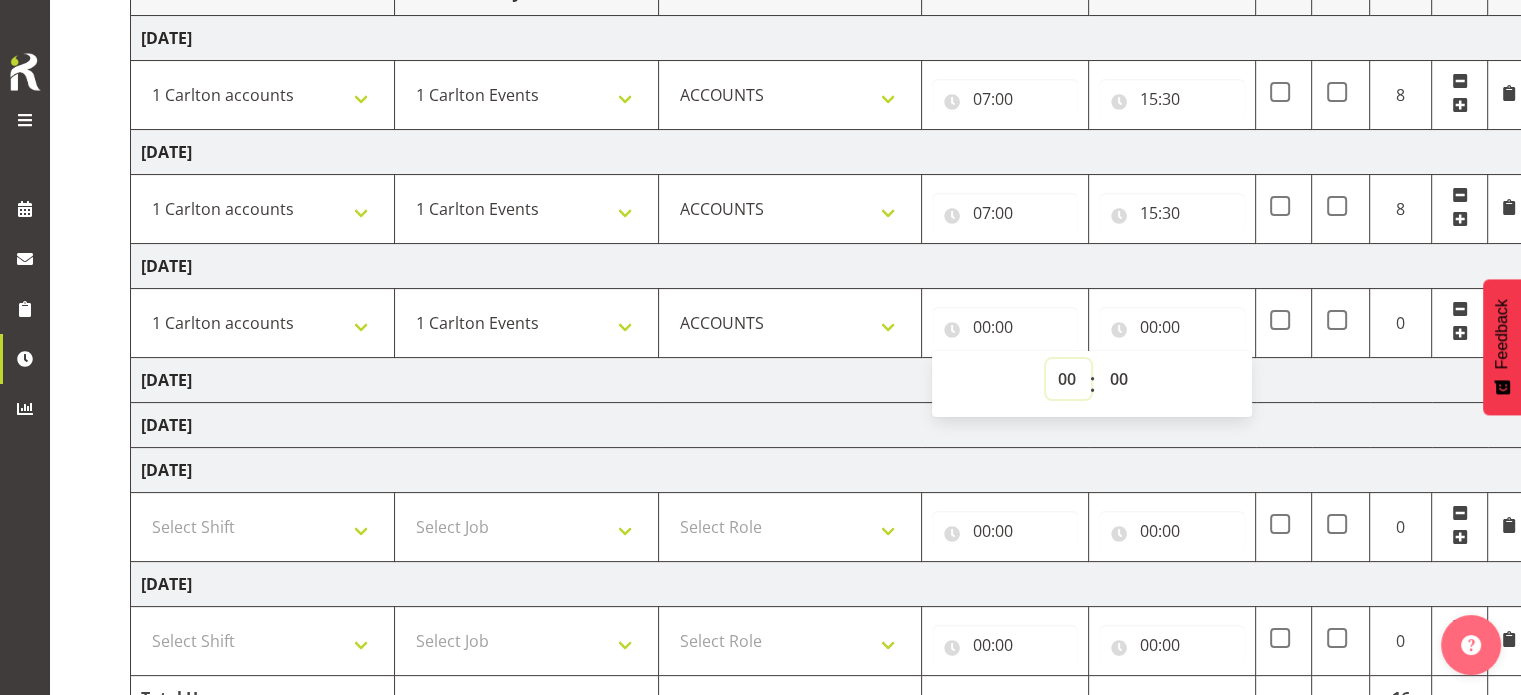 click on "00   01   02   03   04   05   06   07   08   09   10   11   12   13   14   15   16   17   18   19   20   21   22   23" at bounding box center (1068, 379) 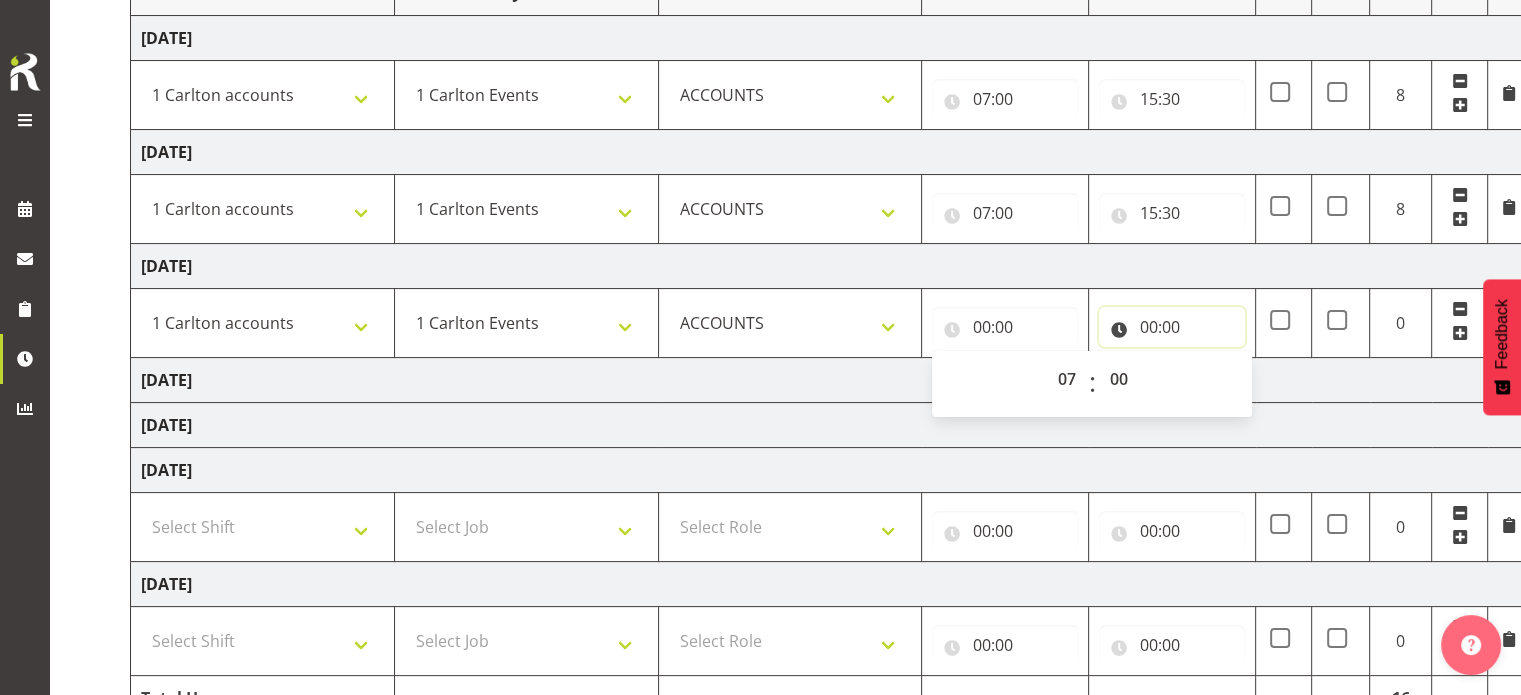 type on "07:00" 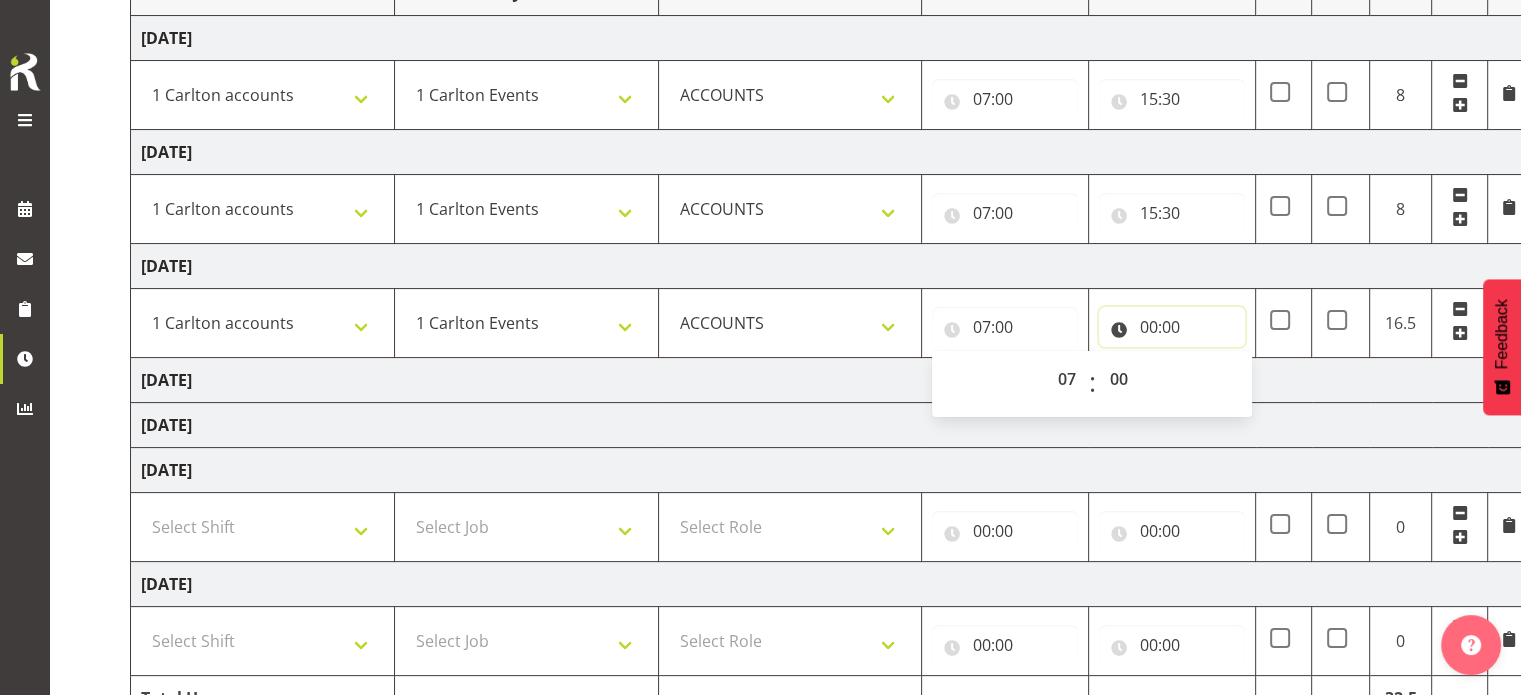 click on "00:00" at bounding box center [1172, 327] 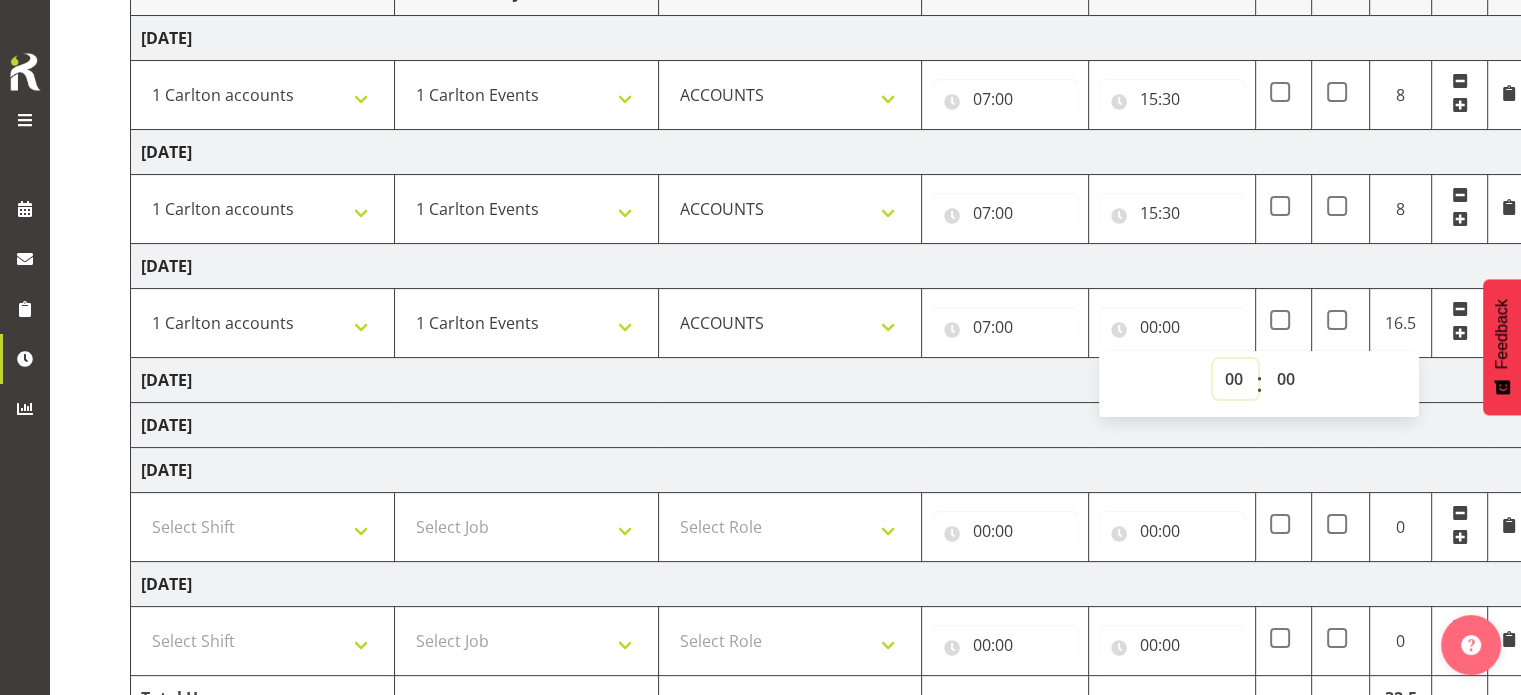 click on "00   01   02   03   04   05   06   07   08   09   10   11   12   13   14   15   16   17   18   19   20   21   22   23" at bounding box center [1235, 379] 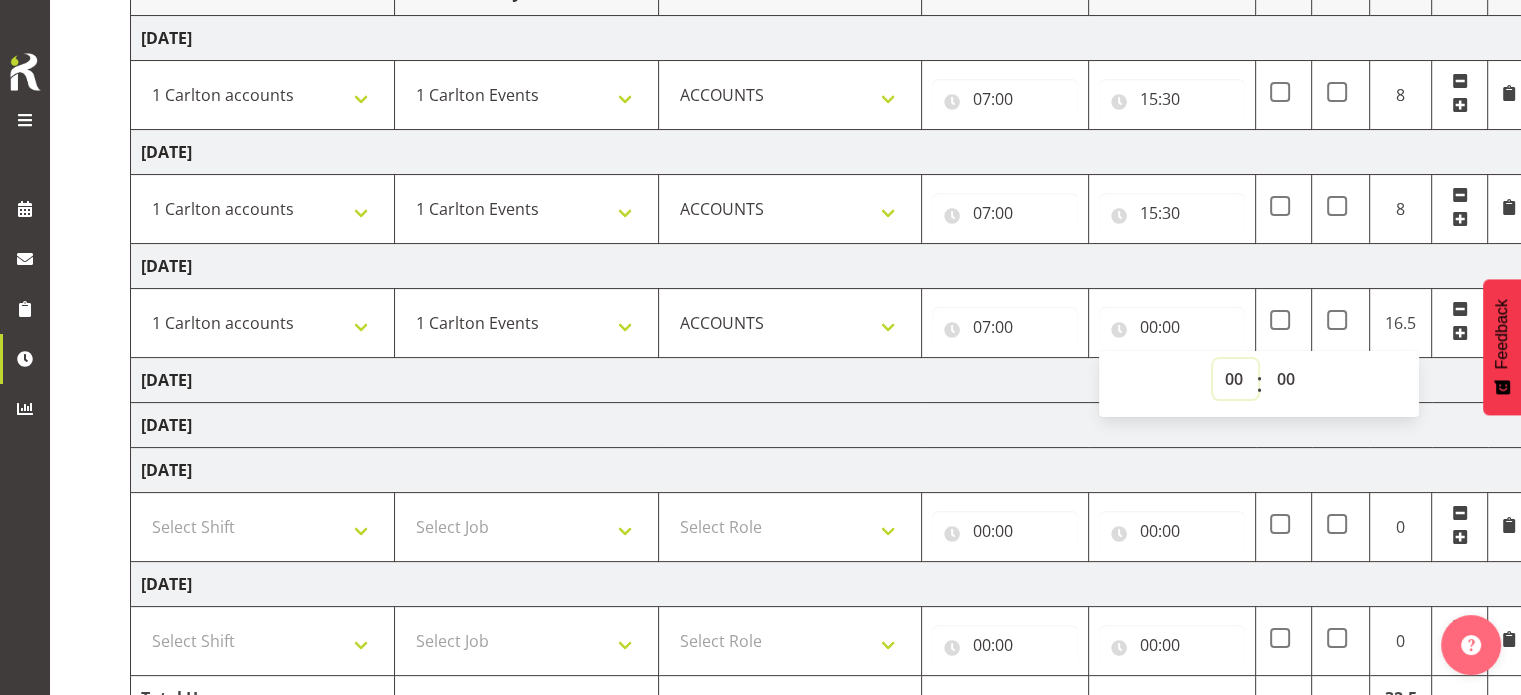 select on "15" 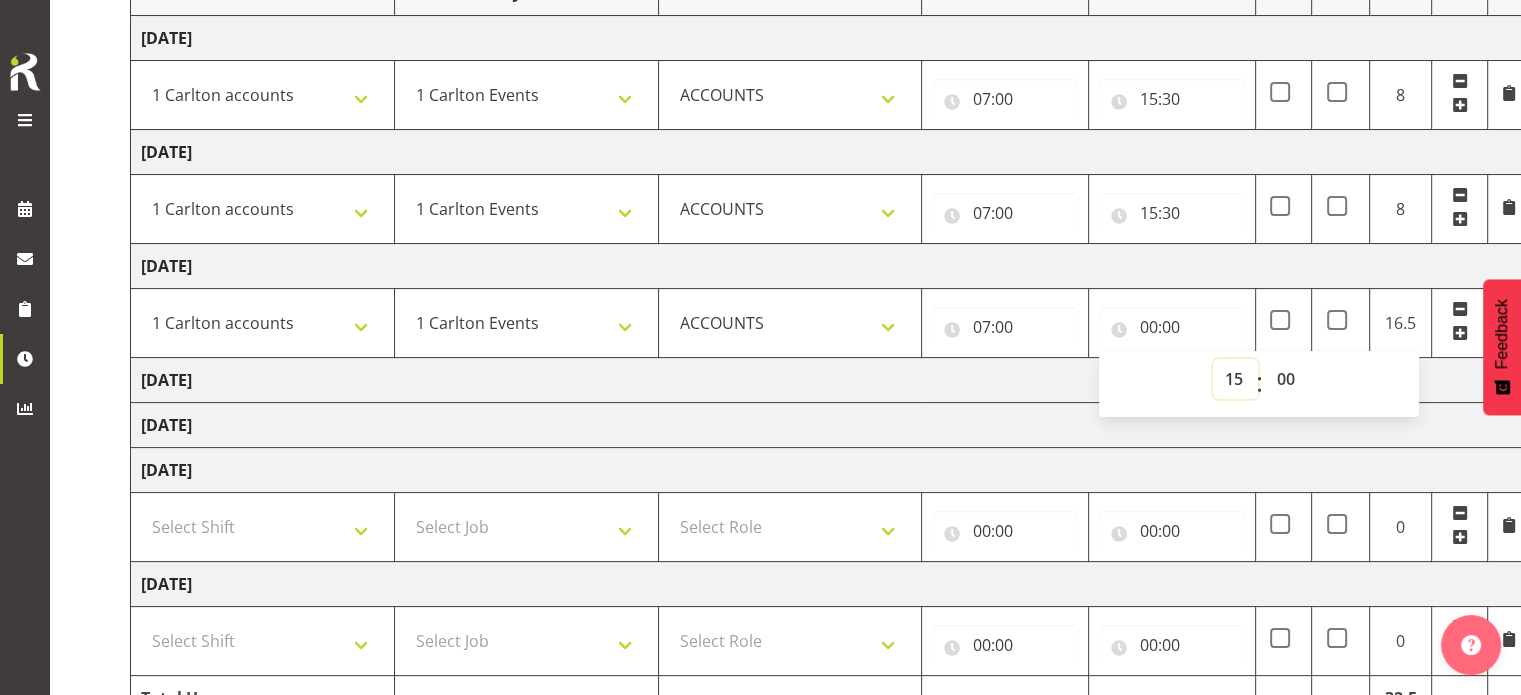 click on "00   01   02   03   04   05   06   07   08   09   10   11   12   13   14   15   16   17   18   19   20   21   22   23" at bounding box center [1235, 379] 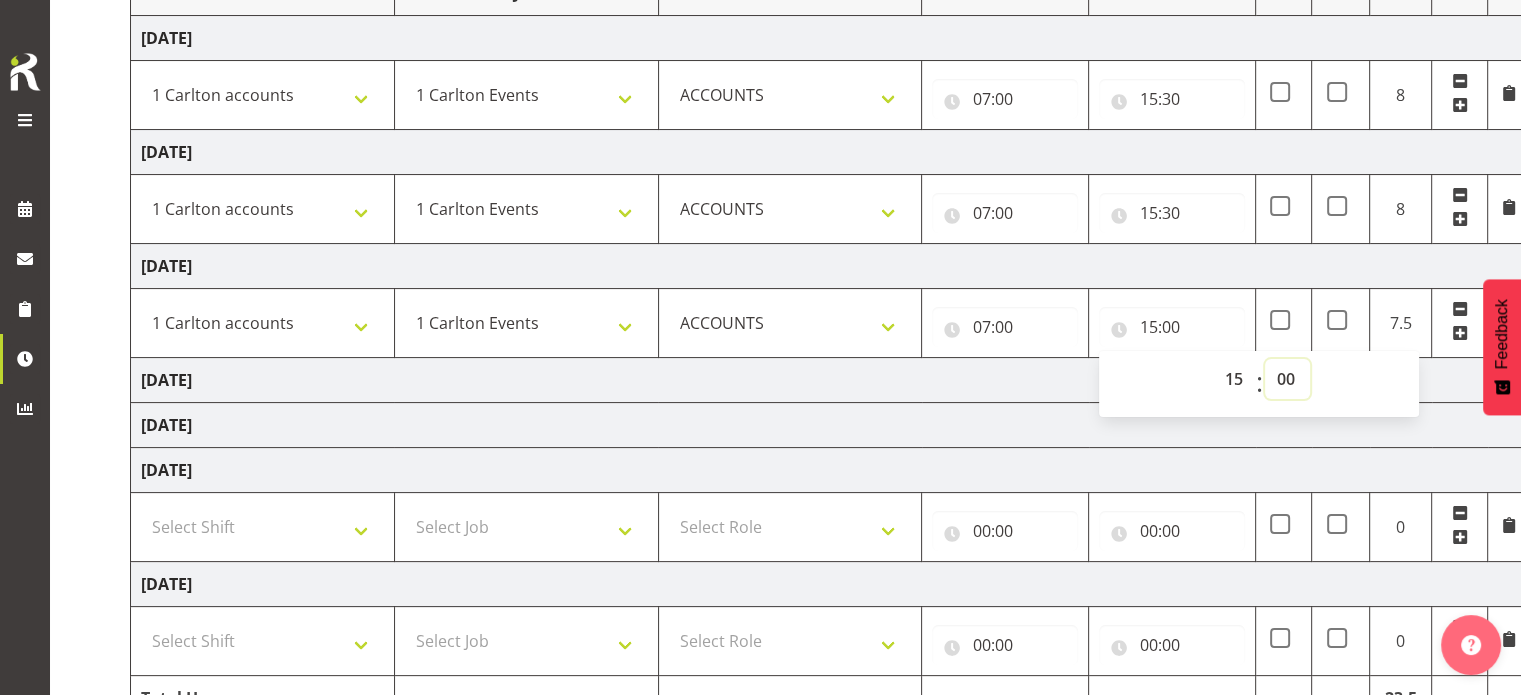select on "30" 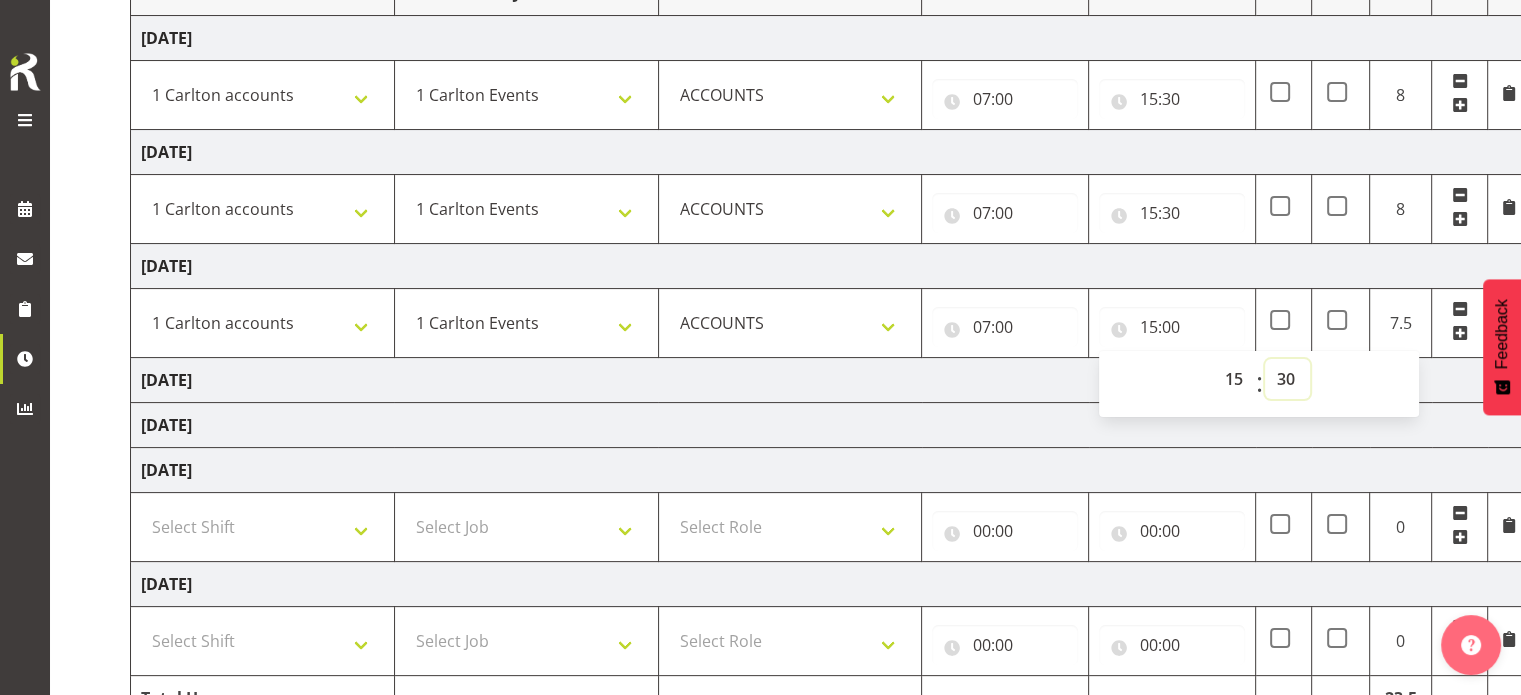 type on "15:30" 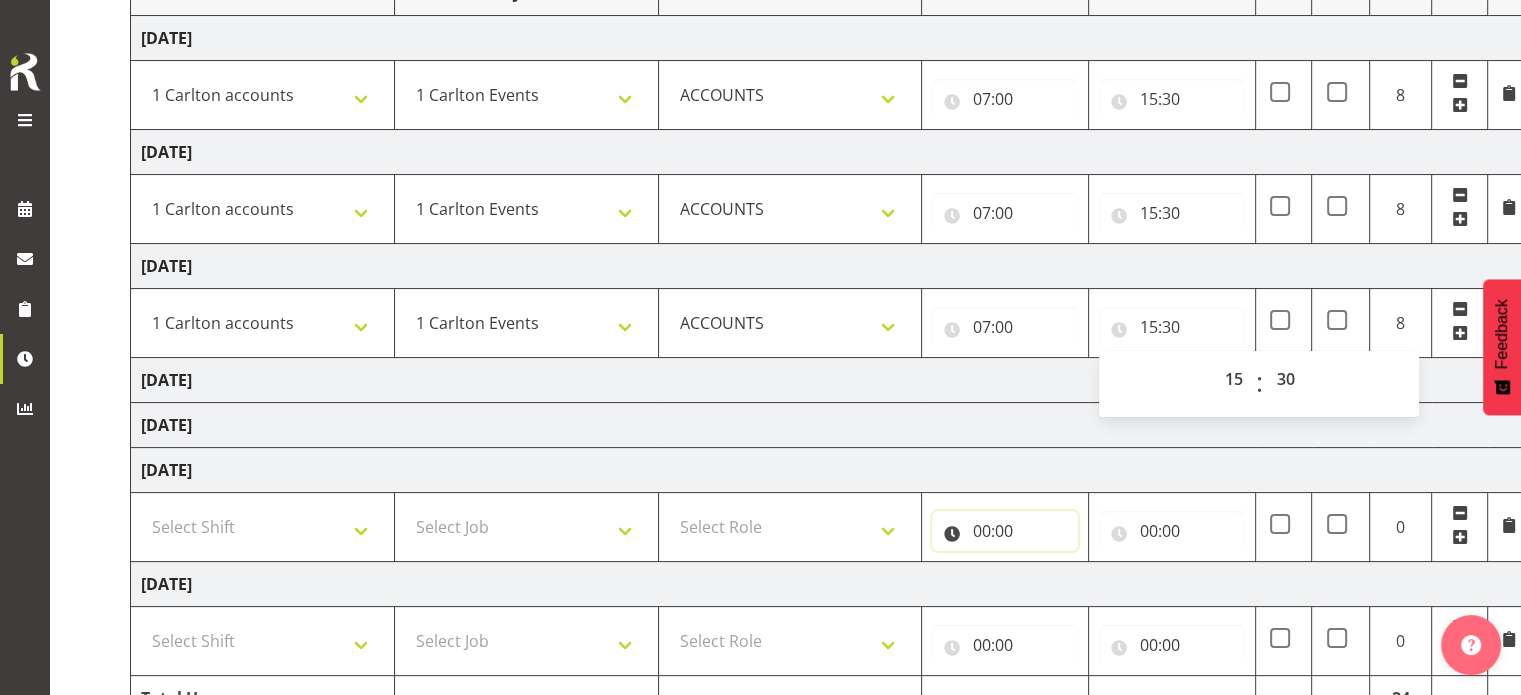 click on "00:00" at bounding box center [1005, 531] 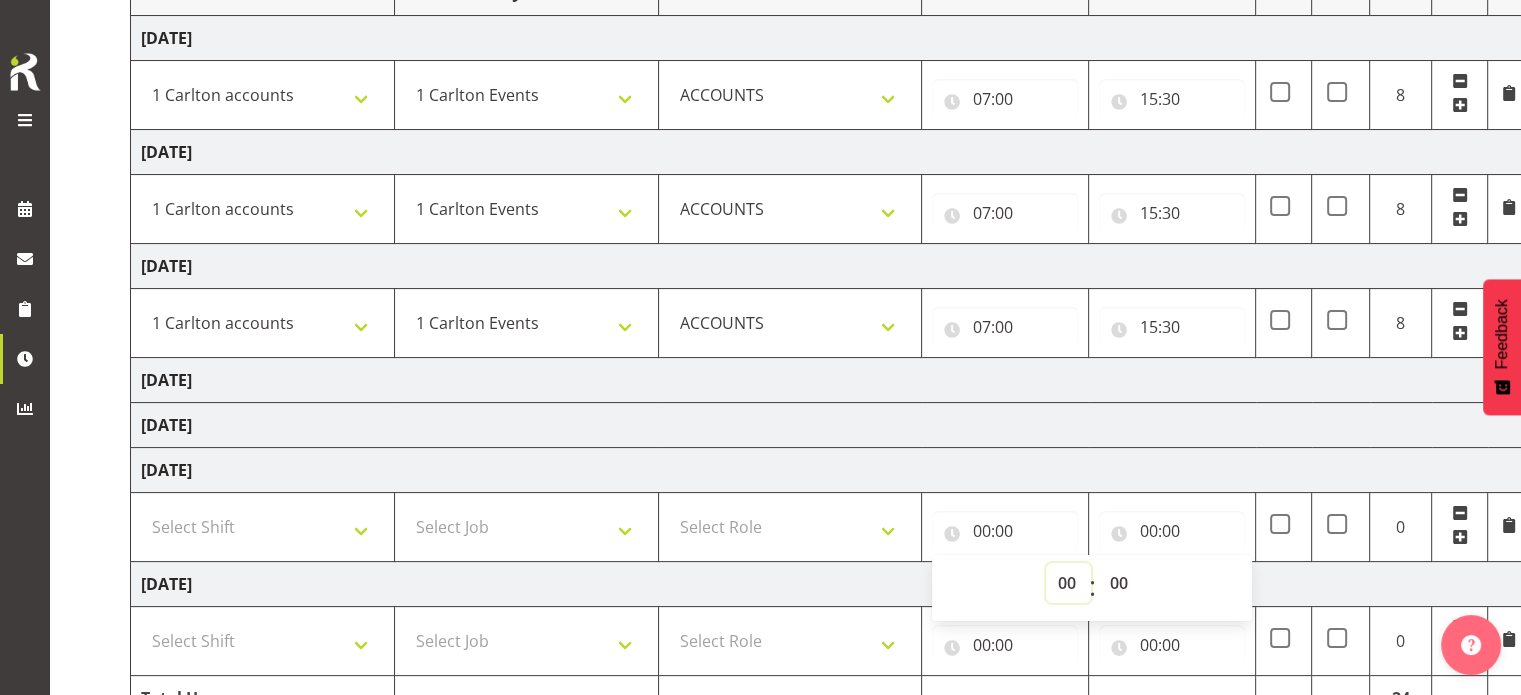 click on "00   01   02   03   04   05   06   07   08   09   10   11   12   13   14   15   16   17   18   19   20   21   22   23" at bounding box center [1068, 583] 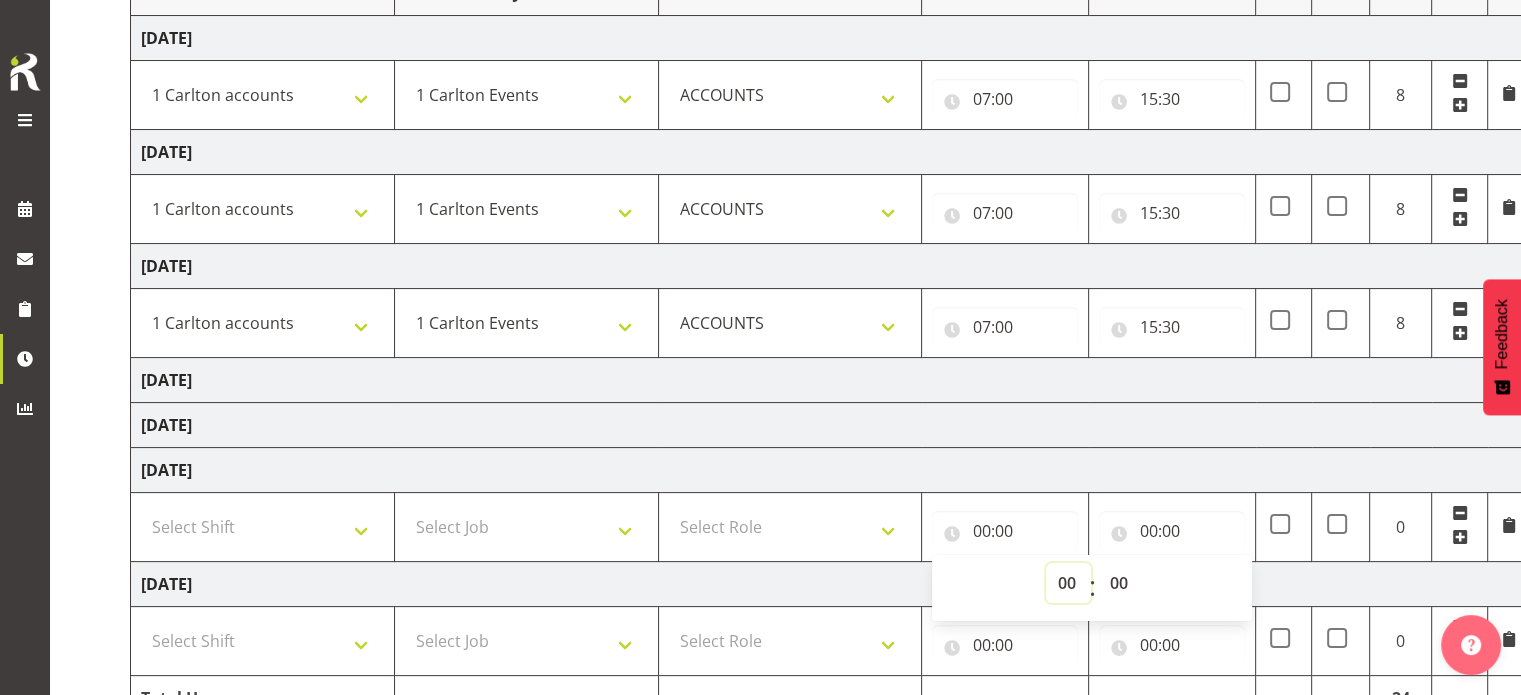 select on "8" 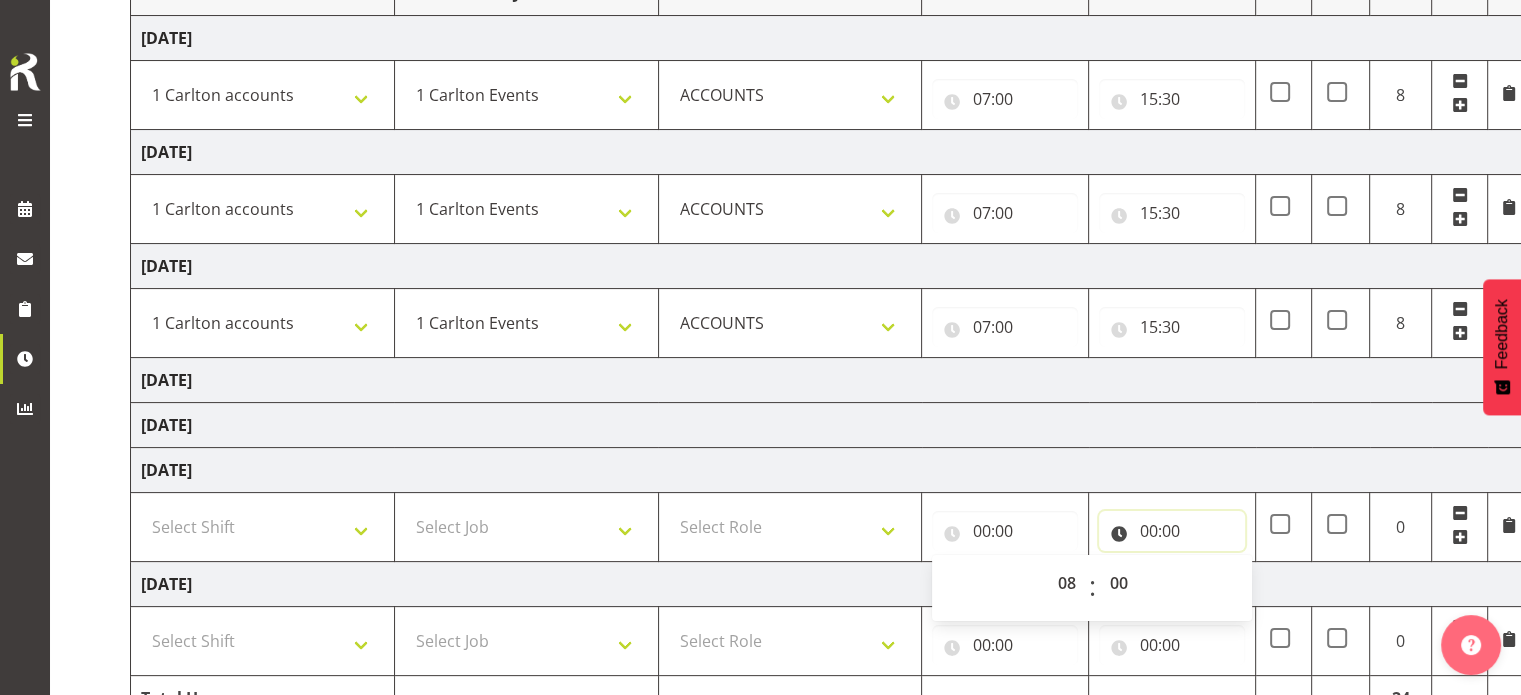 type on "08:00" 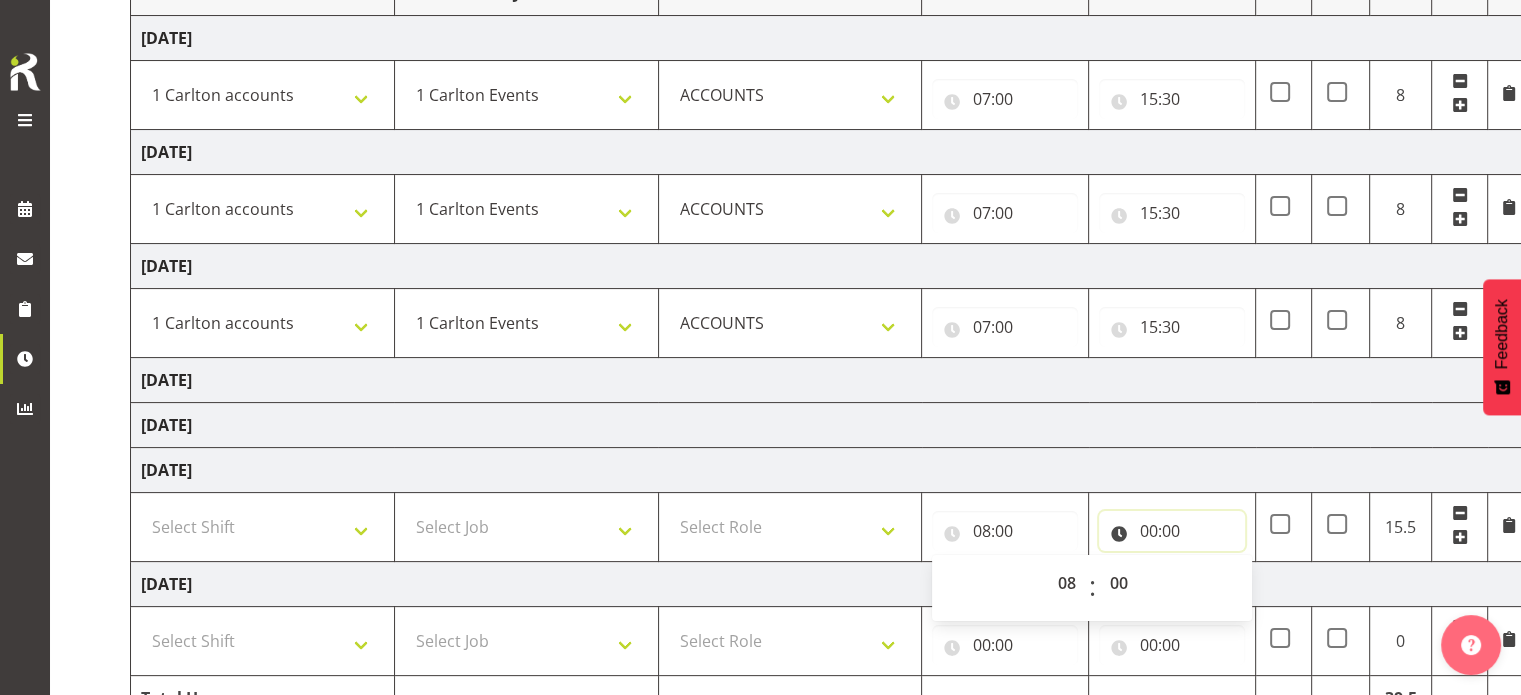 click on "00:00" at bounding box center [1172, 531] 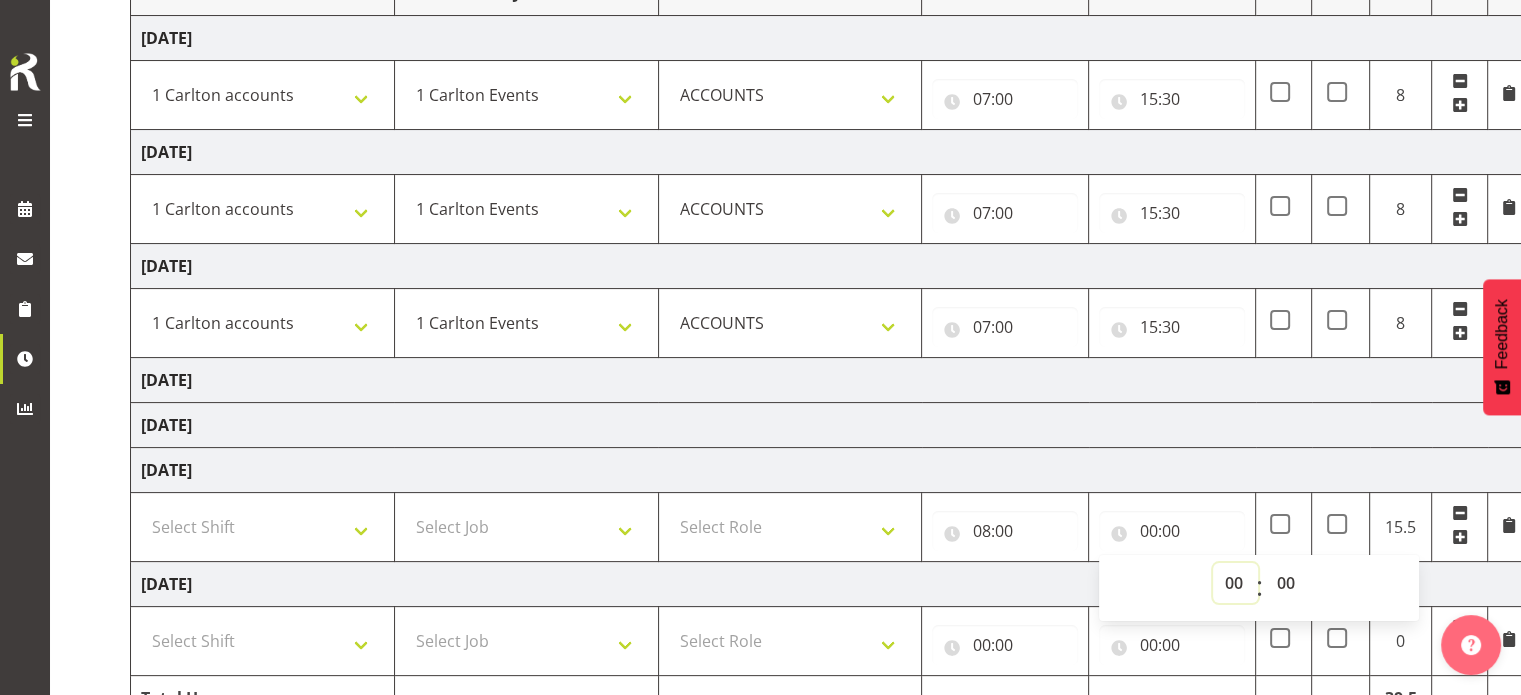 click on "00   01   02   03   04   05   06   07   08   09   10   11   12   13   14   15   16   17   18   19   20   21   22   23" at bounding box center (1235, 583) 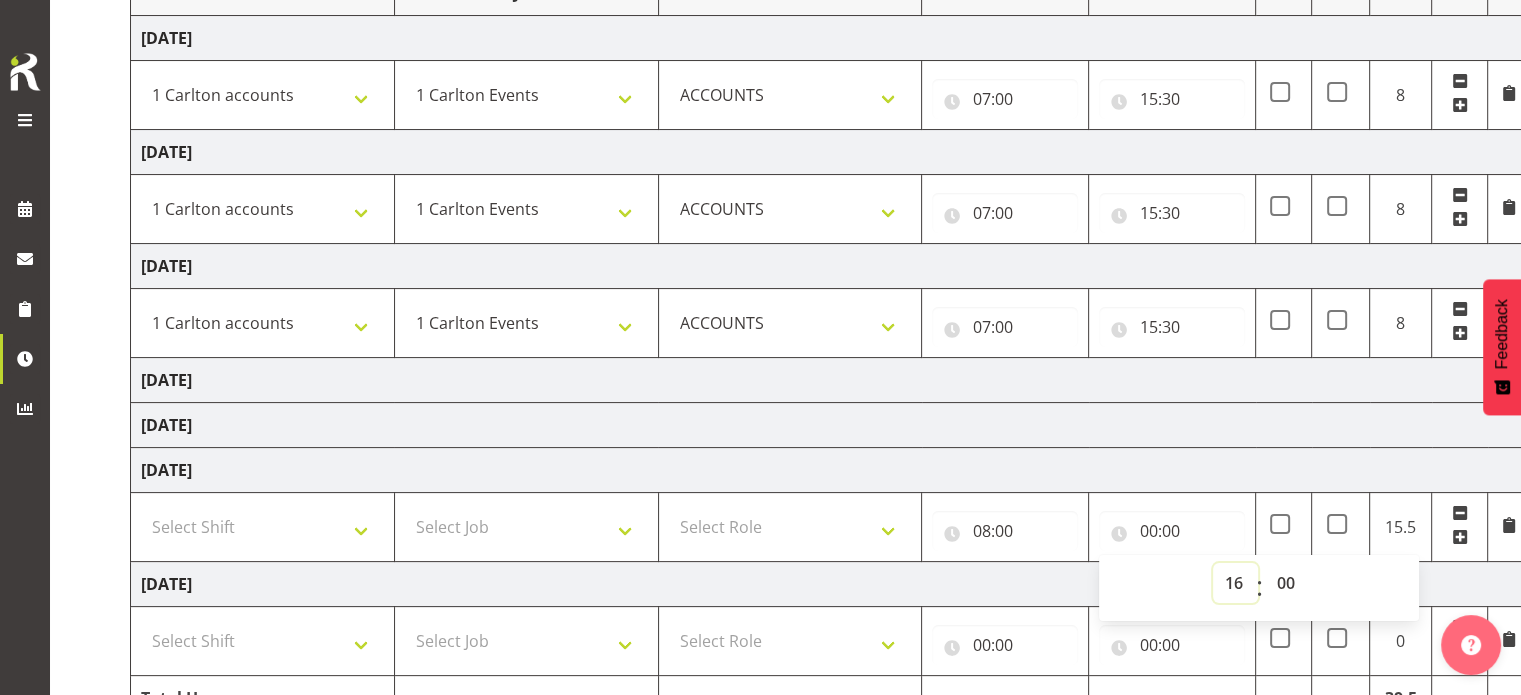 click on "00   01   02   03   04   05   06   07   08   09   10   11   12   13   14   15   16   17   18   19   20   21   22   23" at bounding box center (1235, 583) 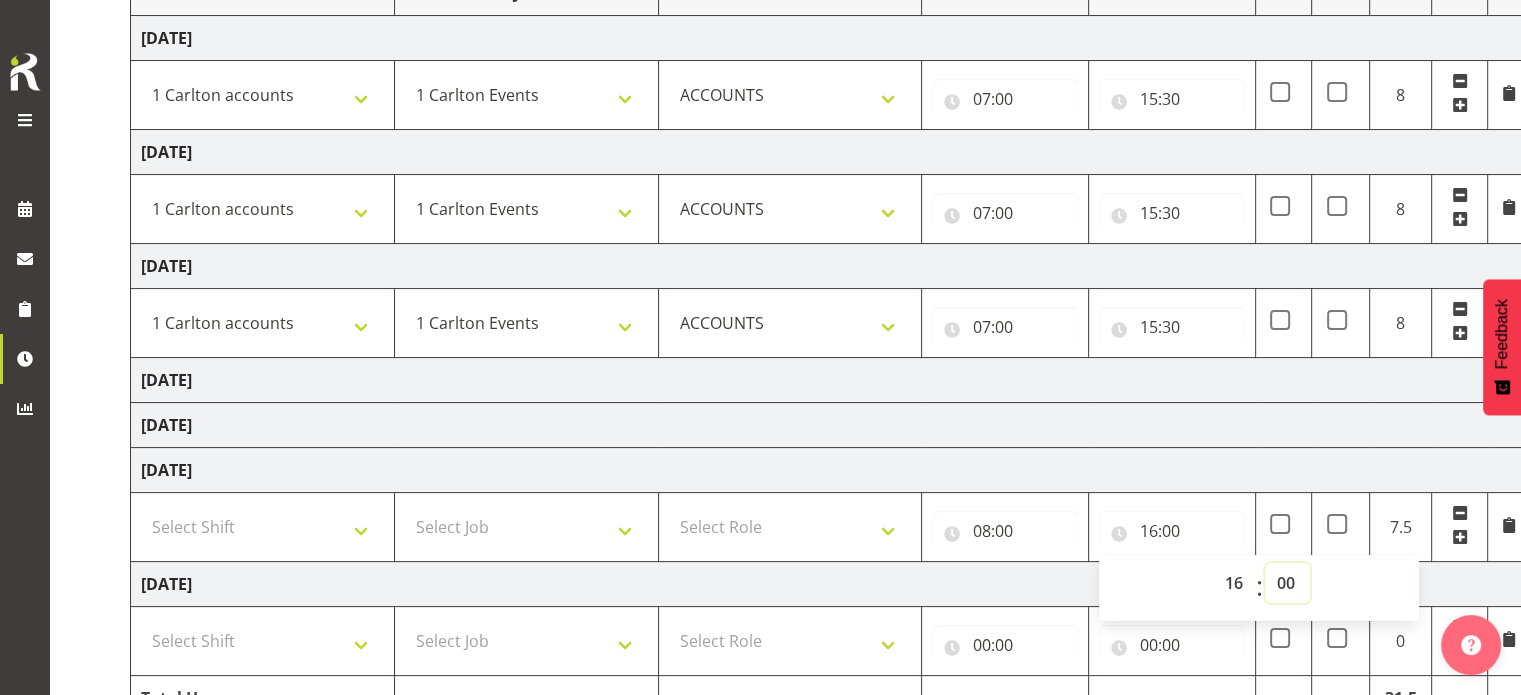 select on "30" 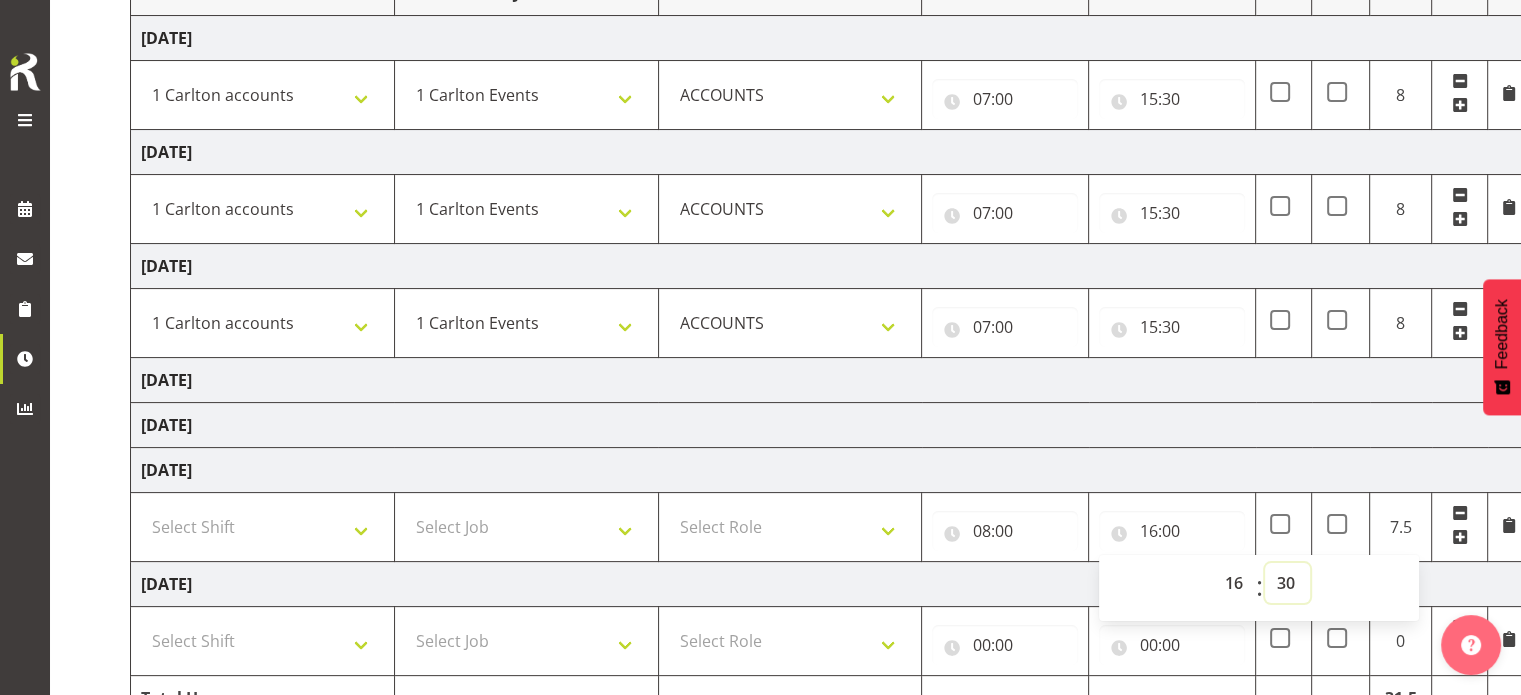 type on "16:30" 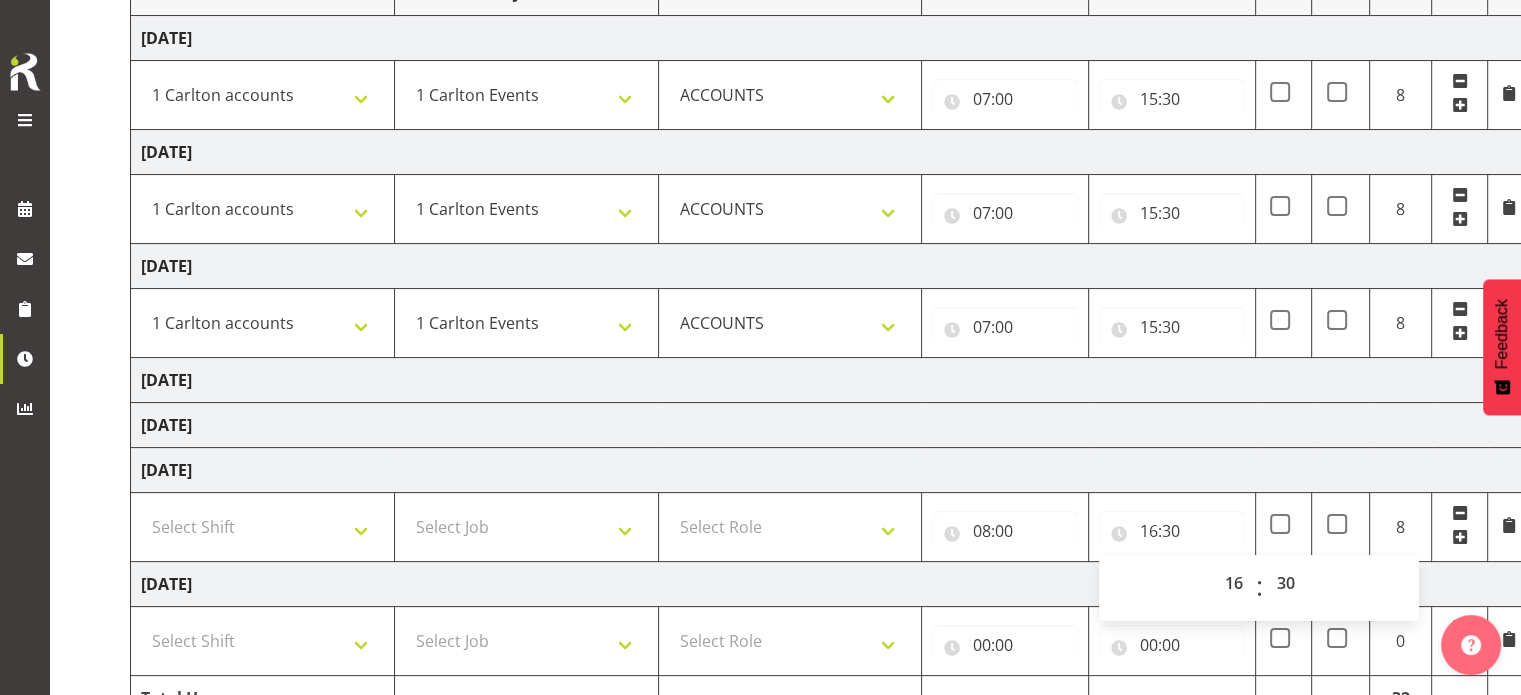 click on "Sunday 13th July 2025" at bounding box center (830, 425) 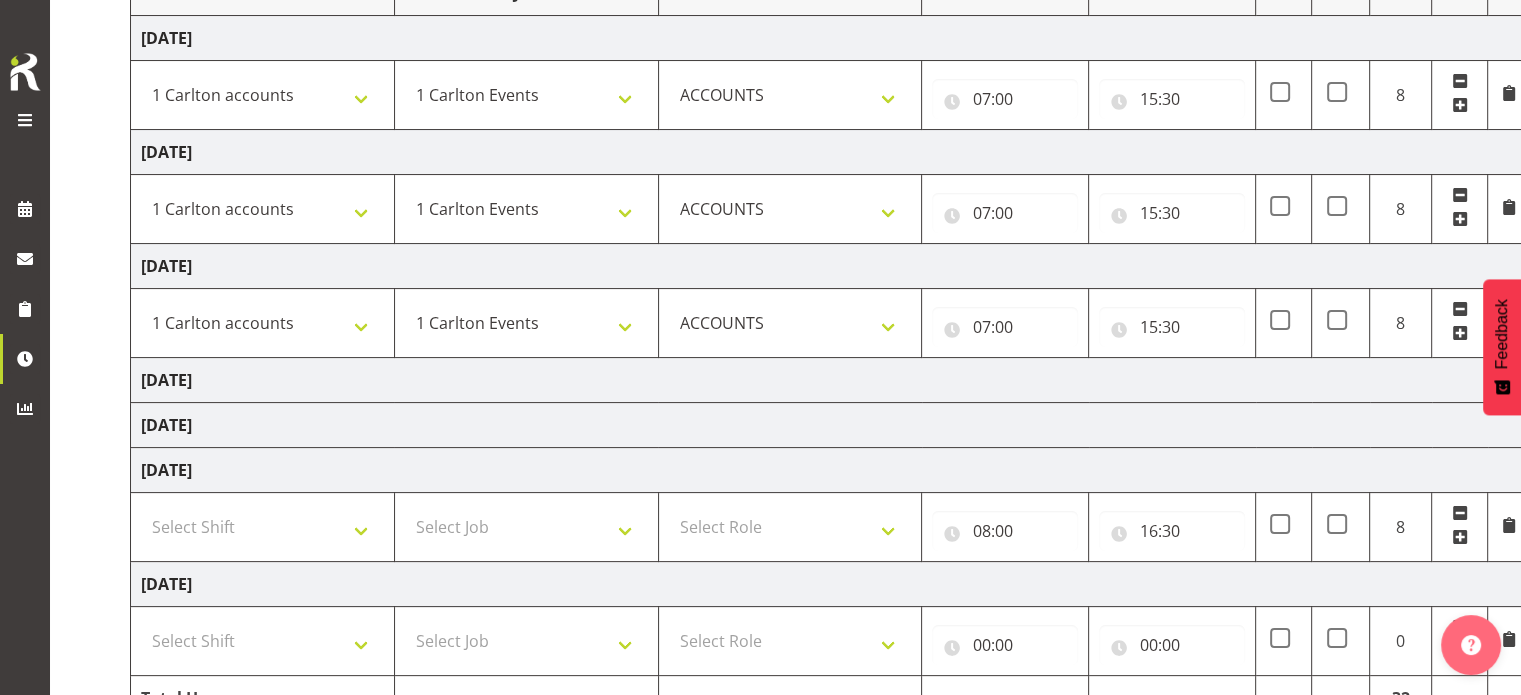 scroll, scrollTop: 400, scrollLeft: 0, axis: vertical 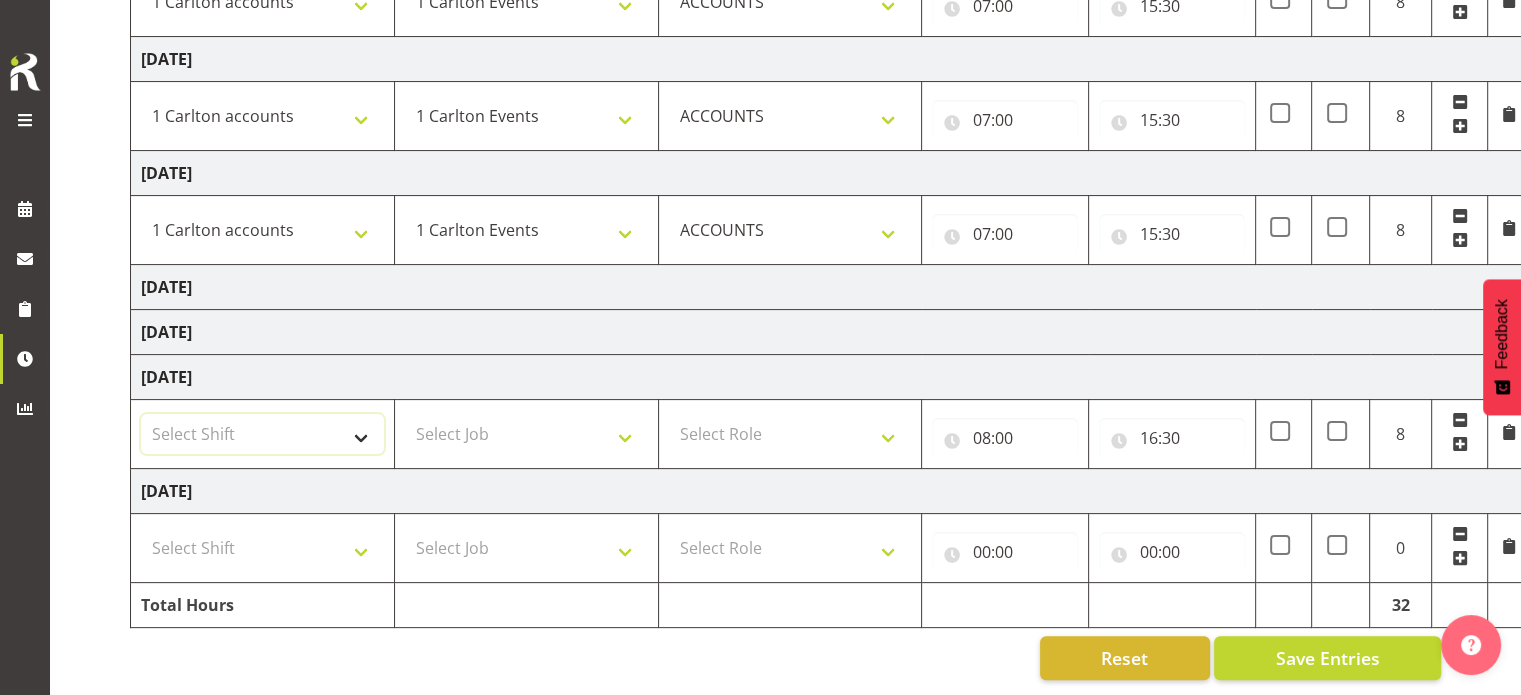 drag, startPoint x: 329, startPoint y: 435, endPoint x: 317, endPoint y: 419, distance: 20 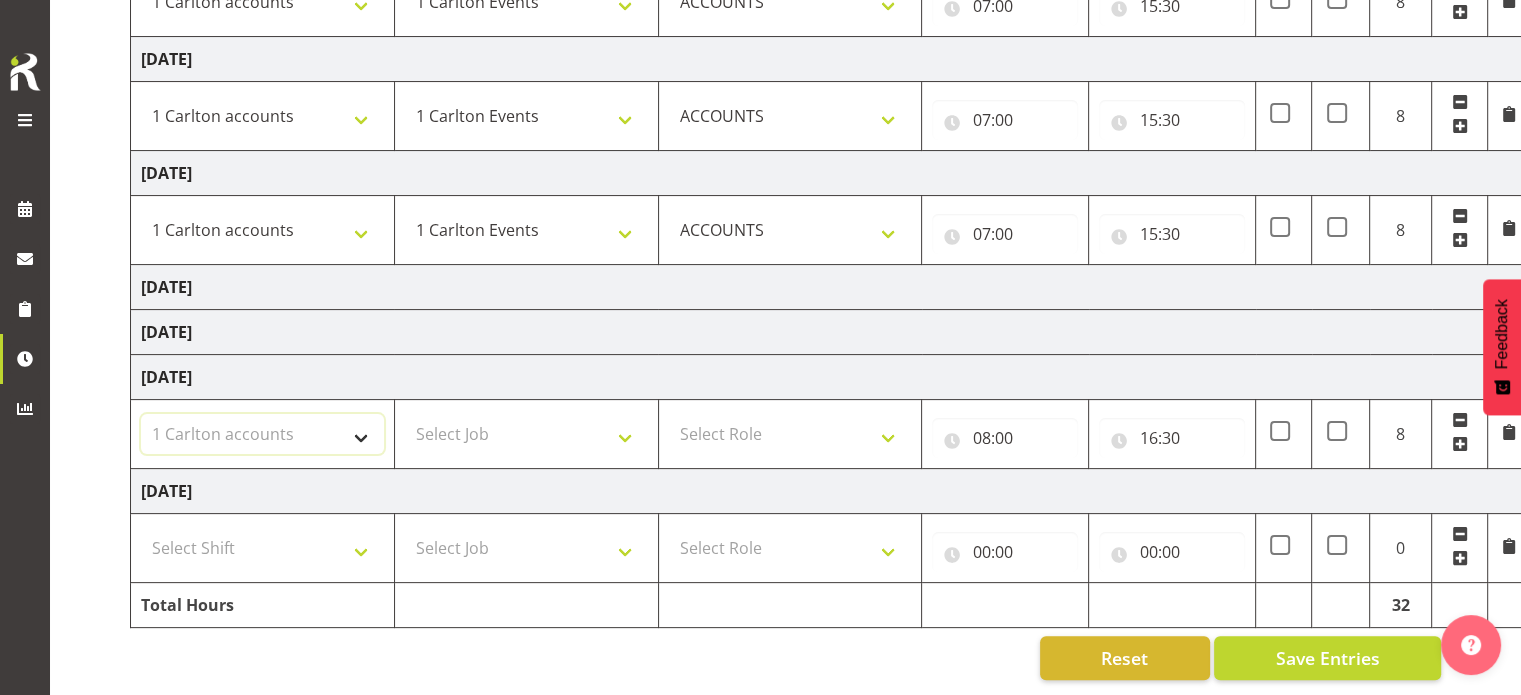 click on "Select Shift  1 Carlton Events 1 Carlton accounts ADHB Allen Brewster site Install ADHB Mangere town center dismantle ADHB Mangere town center install ADHB Manurewa vaccine pop up ADHB Marist Rugby club pop up ADHB robbinson rd Aotea ice rink install Auckland Goldrush Install Bailey road pop up station Barfoots & Thompson Load in Blenhiem show Carlton Events Standard Hours Countdown Grey Lynn Move/ Dismantle Countdown testing marquees DHB vaccination pop up Drop off to Terrys and Sheldons Ellerslie Karaka Millions Favona vacs pop up Fieldays 30x100 Rural Living Glenn Innes install and dismantle Gold Rush Waihi Gordon rd move Gordon rd move Gordon rd move Gordon rd move Gordon rd move Gordon rd move Gordon rd move Gordon rd move Gordon rd move Gordon rd move Gordon rd move Hidden valley Dismantle Hidden valley set up Hidden valley set up Hidden valley set up Hidden valley set up Hidden valley set up Hutchwilco boat show build Hutchwilco boat show build Hutchwilco boat show install Hutchwilco boat show install" at bounding box center [262, 434] 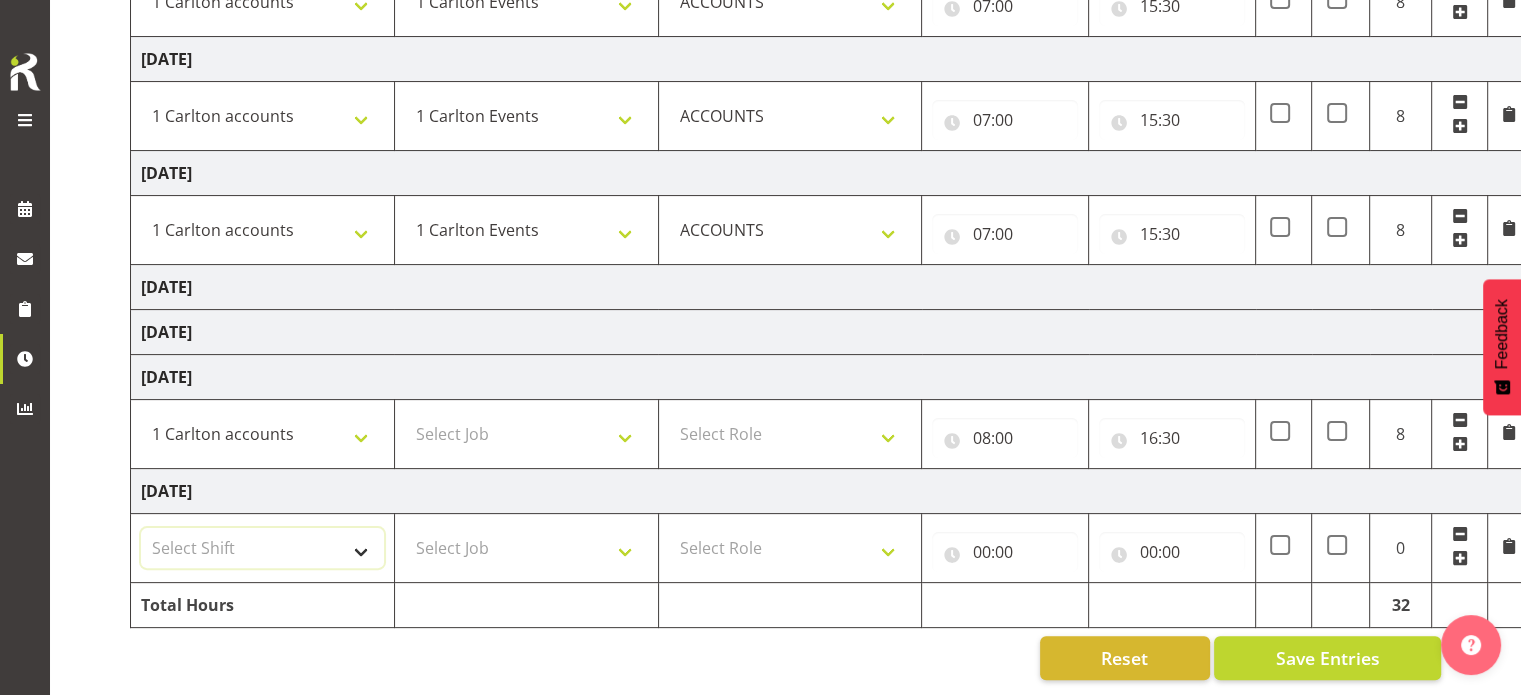 click on "Select Shift  1 Carlton Events 1 Carlton accounts ADHB Allen Brewster site Install ADHB Mangere town center dismantle ADHB Mangere town center install ADHB Manurewa vaccine pop up ADHB Marist Rugby club pop up ADHB robbinson rd Aotea ice rink install Auckland Goldrush Install Bailey road pop up station Barfoots & Thompson Load in Blenhiem show Carlton Events Standard Hours Countdown Grey Lynn Move/ Dismantle Countdown testing marquees DHB vaccination pop up Drop off to Terrys and Sheldons Ellerslie Karaka Millions Favona vacs pop up Fieldays 30x100 Rural Living Glenn Innes install and dismantle Gold Rush Waihi Gordon rd move Gordon rd move Gordon rd move Gordon rd move Gordon rd move Gordon rd move Gordon rd move Gordon rd move Gordon rd move Gordon rd move Gordon rd move Hidden valley Dismantle Hidden valley set up Hidden valley set up Hidden valley set up Hidden valley set up Hidden valley set up Hutchwilco boat show build Hutchwilco boat show build Hutchwilco boat show install Hutchwilco boat show install" at bounding box center (262, 548) 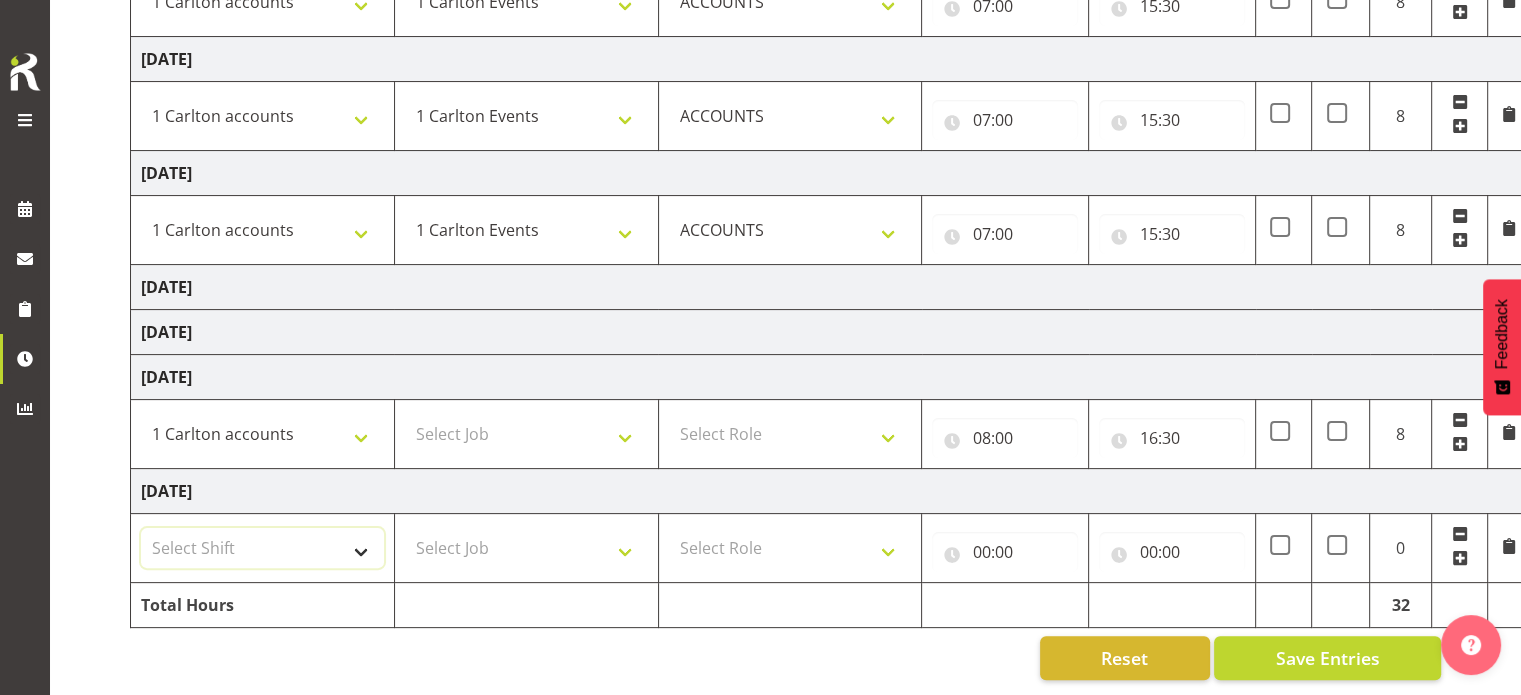 select on "47171" 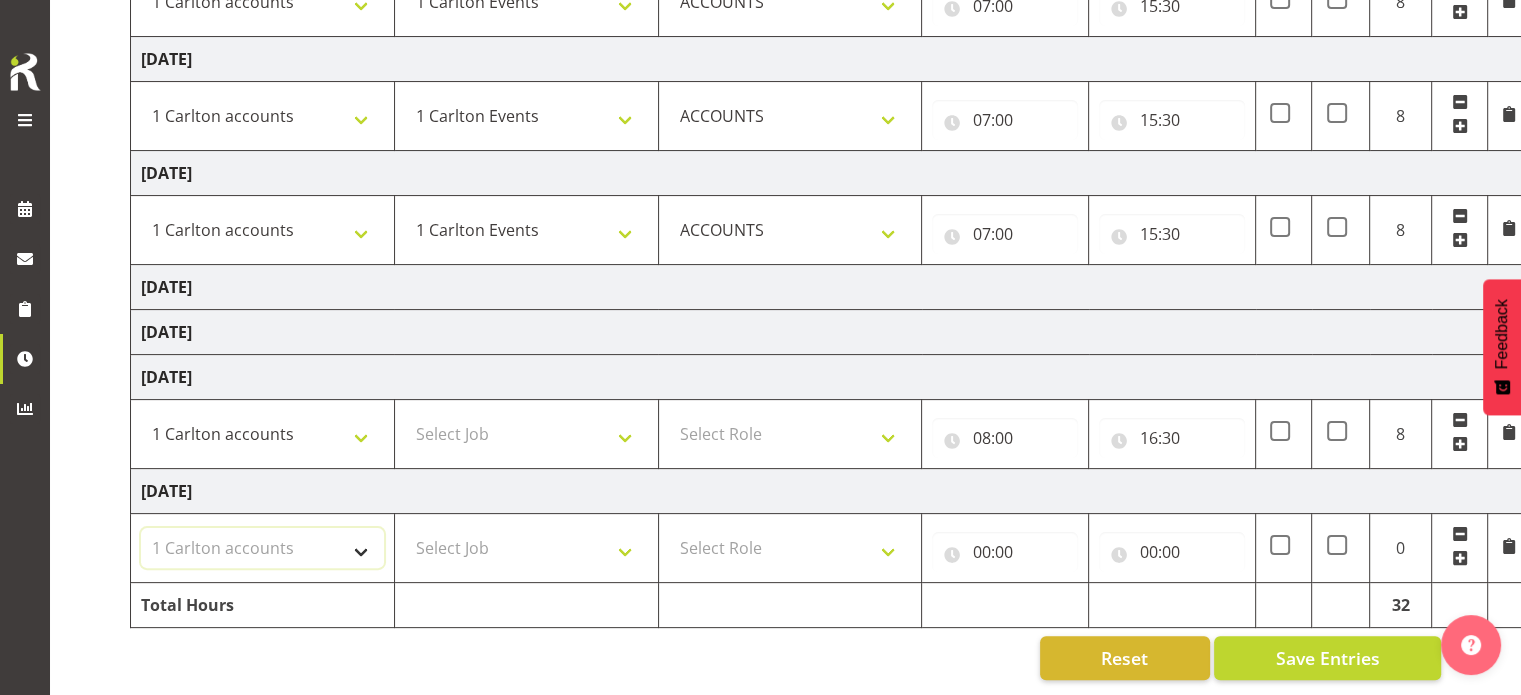 click on "Select Shift  1 Carlton Events 1 Carlton accounts ADHB Allen Brewster site Install ADHB Mangere town center dismantle ADHB Mangere town center install ADHB Manurewa vaccine pop up ADHB Marist Rugby club pop up ADHB robbinson rd Aotea ice rink install Auckland Goldrush Install Bailey road pop up station Barfoots & Thompson Load in Blenhiem show Carlton Events Standard Hours Countdown Grey Lynn Move/ Dismantle Countdown testing marquees DHB vaccination pop up Drop off to Terrys and Sheldons Ellerslie Karaka Millions Favona vacs pop up Fieldays 30x100 Rural Living Glenn Innes install and dismantle Gold Rush Waihi Gordon rd move Gordon rd move Gordon rd move Gordon rd move Gordon rd move Gordon rd move Gordon rd move Gordon rd move Gordon rd move Gordon rd move Gordon rd move Hidden valley Dismantle Hidden valley set up Hidden valley set up Hidden valley set up Hidden valley set up Hidden valley set up Hutchwilco boat show build Hutchwilco boat show build Hutchwilco boat show install Hutchwilco boat show install" at bounding box center [262, 548] 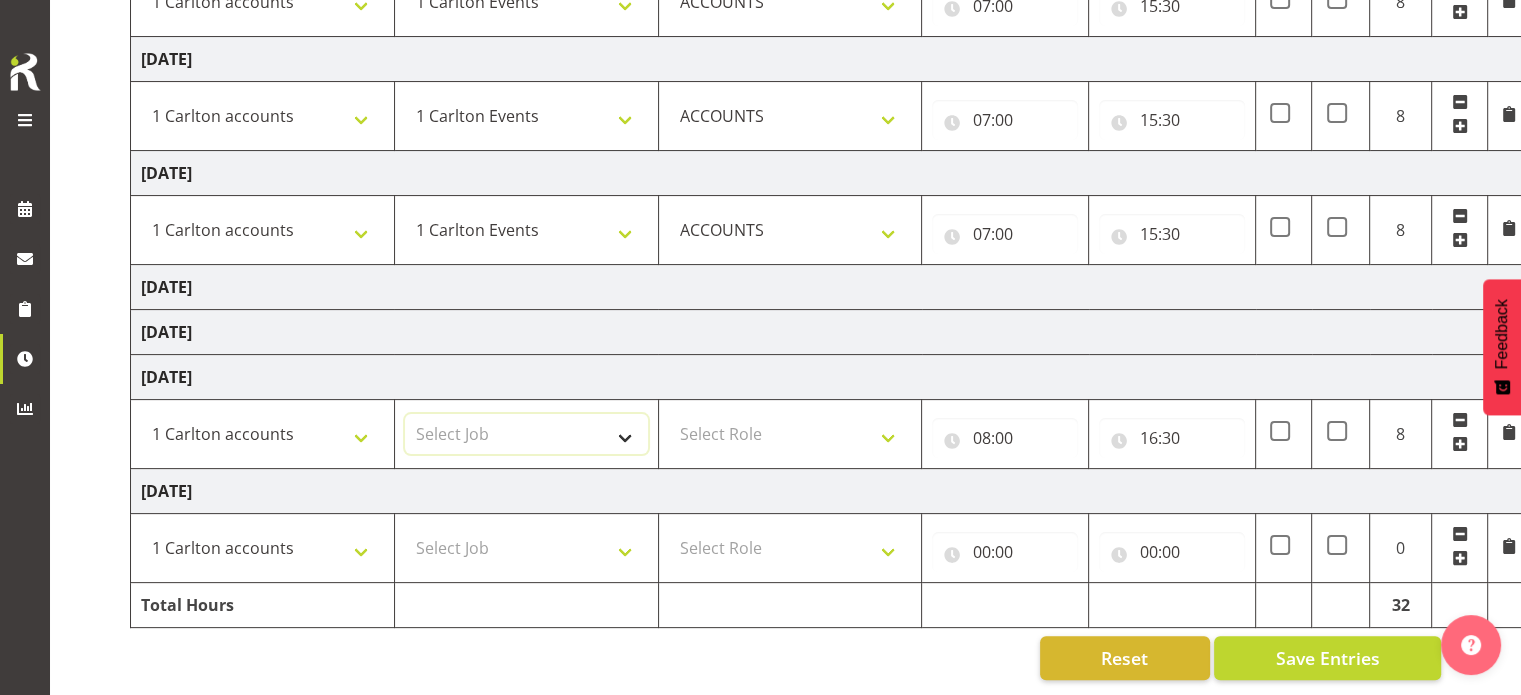 click on "Select Job  1 Carlton Events 1 Carlton Hamilton 1 Carlton Wellington 1 EHS WAREHOUSE/OFFICE 1 GRS 1 SLP Production 1 SLP Tradeshows 12504000 - AKL Casual Apr 2025 1250400R - April Casual C&R 2025 12504050 - CDES Engineering and Technology Expo 2025 12504070 - FINZ (National Financial Adviser Conf) 2025 1250407A - Fidelity @ FINZ Conf 2025 1250407B - La Trobe @ FINZ Conf 25 1250407C - Partners Life @ FINZ Conf 25 12504080 - AKL Go Green 2025 12504100 - NZSEE 2025 12504120 - Ester Show 2025 12504150 - Test-Dan-May 12505000 - AKL Casual May 2025 1250500R - May Casual C&R 2025 12505020 - Hutchwilco Boat Show 2025 1250502R - Hutchwilco Boat Show 2025 - C&R 12505030 - NZOHS Conference 2025 12505040 - Aotearoa Art Fair 2025 12505060 - Waipa Home Show 2025 12505070 - CAS 2025 1250507A - CAS 2025 - 200 Doors 1250507B - CAS 2025 - Cutera 1250507C - CAS 2025 - Dermocosmetica 12505080 - RANZCO Conference 2025 1250508A - Zeiss @ RANZCO 25 1250508B - Roche @ Ranzco 25 1250508C - Alcon @ RANZCO 25 12505130 - Test- Dan 1" at bounding box center (526, 434) 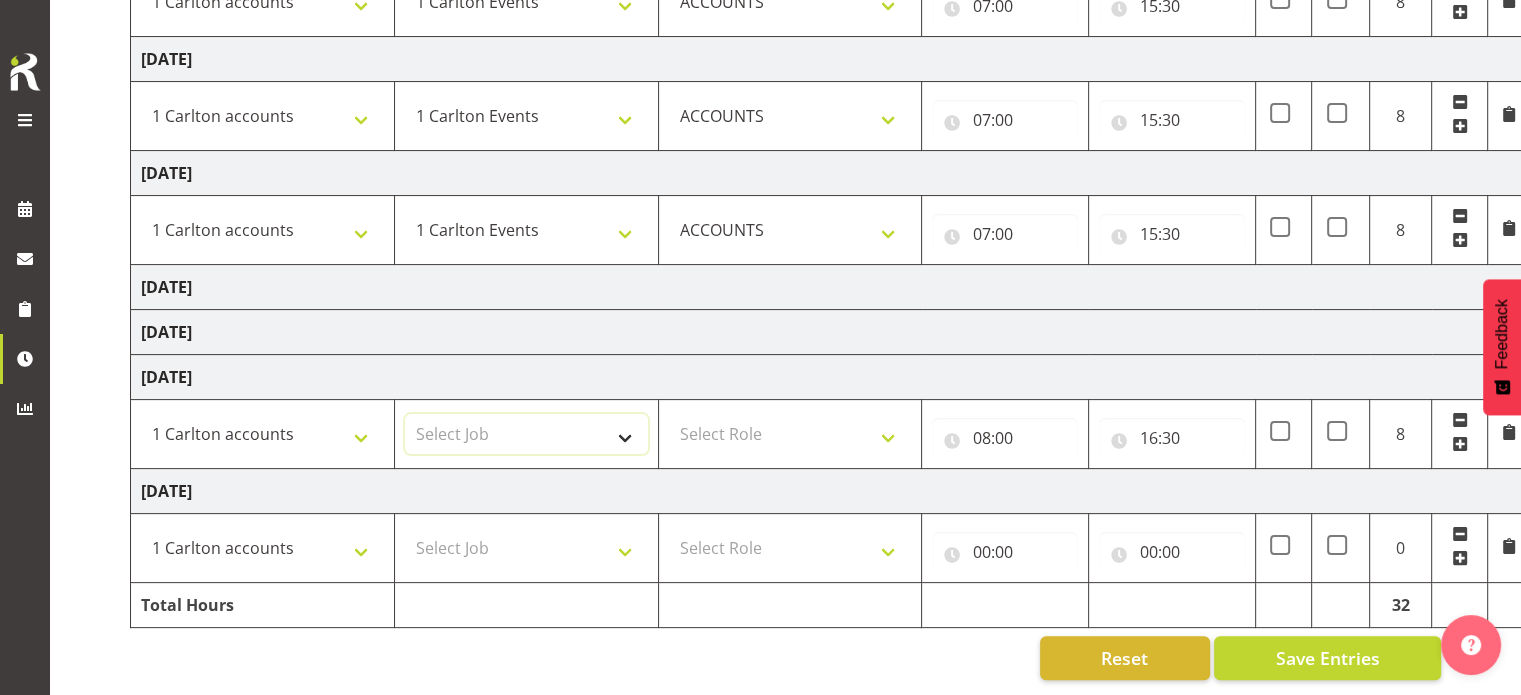 select on "7030" 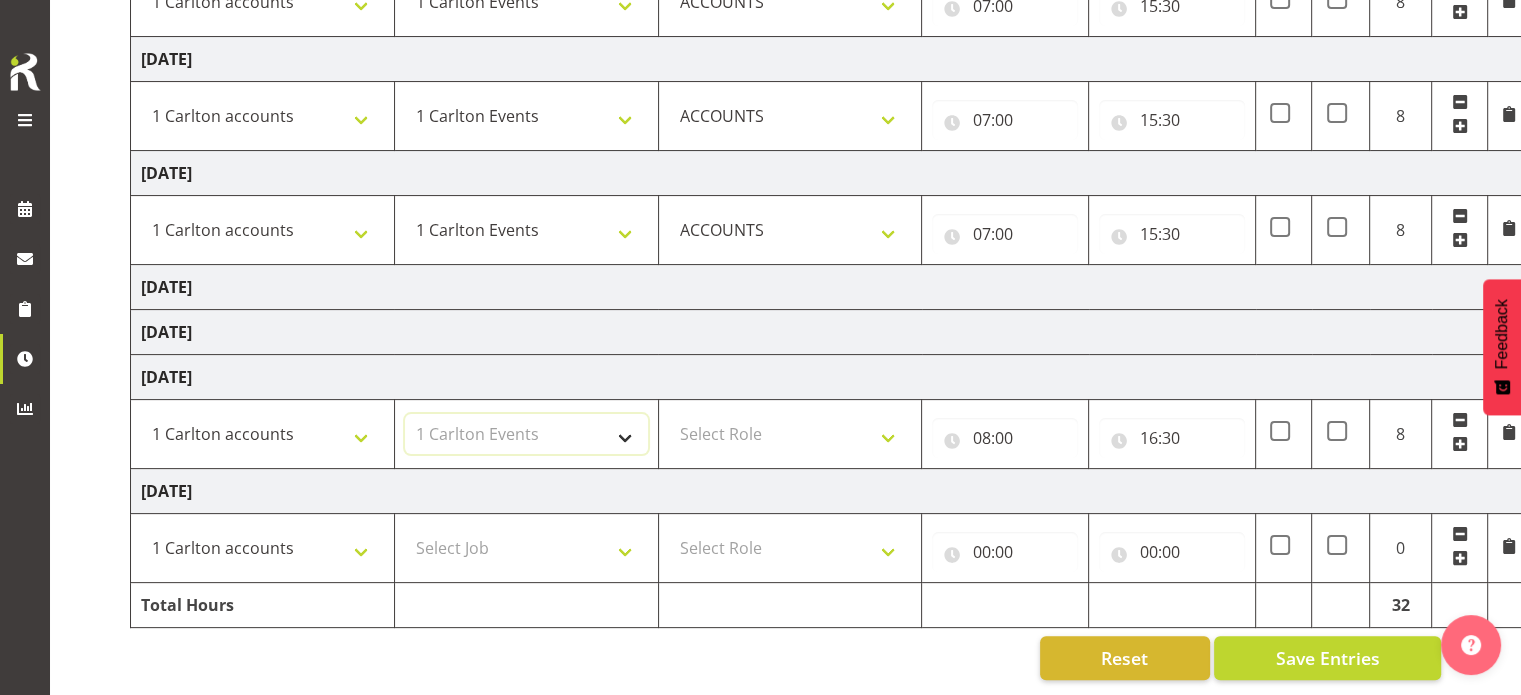 click on "Select Job  1 Carlton Events 1 Carlton Hamilton 1 Carlton Wellington 1 EHS WAREHOUSE/OFFICE 1 GRS 1 SLP Production 1 SLP Tradeshows 12504000 - AKL Casual Apr 2025 1250400R - April Casual C&R 2025 12504050 - CDES Engineering and Technology Expo 2025 12504070 - FINZ (National Financial Adviser Conf) 2025 1250407A - Fidelity @ FINZ Conf 2025 1250407B - La Trobe @ FINZ Conf 25 1250407C - Partners Life @ FINZ Conf 25 12504080 - AKL Go Green 2025 12504100 - NZSEE 2025 12504120 - Ester Show 2025 12504150 - Test-Dan-May 12505000 - AKL Casual May 2025 1250500R - May Casual C&R 2025 12505020 - Hutchwilco Boat Show 2025 1250502R - Hutchwilco Boat Show 2025 - C&R 12505030 - NZOHS Conference 2025 12505040 - Aotearoa Art Fair 2025 12505060 - Waipa Home Show 2025 12505070 - CAS 2025 1250507A - CAS 2025 - 200 Doors 1250507B - CAS 2025 - Cutera 1250507C - CAS 2025 - Dermocosmetica 12505080 - RANZCO Conference 2025 1250508A - Zeiss @ RANZCO 25 1250508B - Roche @ Ranzco 25 1250508C - Alcon @ RANZCO 25 12505130 - Test- Dan 1" at bounding box center (526, 434) 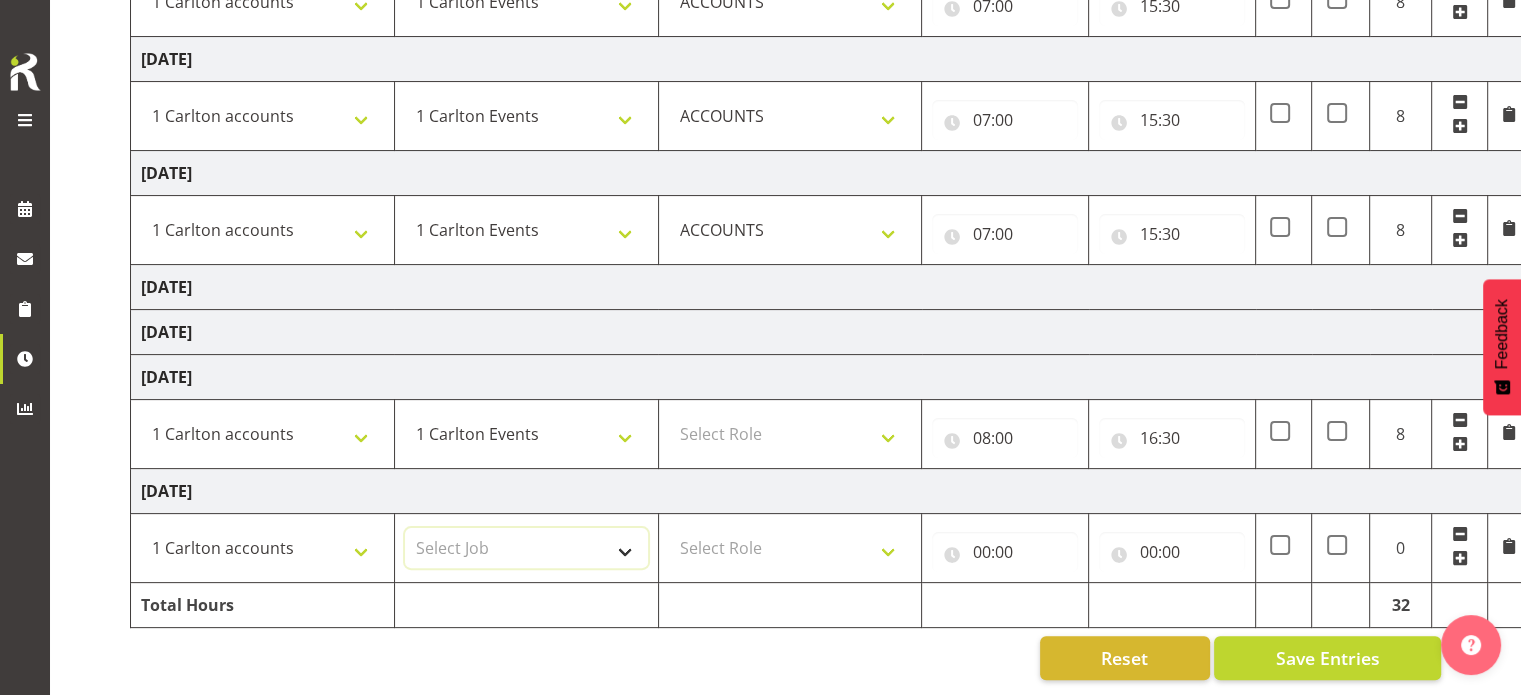 click on "Select Job  1 Carlton Events 1 Carlton Hamilton 1 Carlton Wellington 1 EHS WAREHOUSE/OFFICE 1 GRS 1 SLP Production 1 SLP Tradeshows 12504000 - AKL Casual Apr 2025 1250400R - April Casual C&R 2025 12504050 - CDES Engineering and Technology Expo 2025 12504070 - FINZ (National Financial Adviser Conf) 2025 1250407A - Fidelity @ FINZ Conf 2025 1250407B - La Trobe @ FINZ Conf 25 1250407C - Partners Life @ FINZ Conf 25 12504080 - AKL Go Green 2025 12504100 - NZSEE 2025 12504120 - Ester Show 2025 12504150 - Test-Dan-May 12505000 - AKL Casual May 2025 1250500R - May Casual C&R 2025 12505020 - Hutchwilco Boat Show 2025 1250502R - Hutchwilco Boat Show 2025 - C&R 12505030 - NZOHS Conference 2025 12505040 - Aotearoa Art Fair 2025 12505060 - Waipa Home Show 2025 12505070 - CAS 2025 1250507A - CAS 2025 - 200 Doors 1250507B - CAS 2025 - Cutera 1250507C - CAS 2025 - Dermocosmetica 12505080 - RANZCO Conference 2025 1250508A - Zeiss @ RANZCO 25 1250508B - Roche @ Ranzco 25 1250508C - Alcon @ RANZCO 25 12505130 - Test- Dan 1" at bounding box center [526, 548] 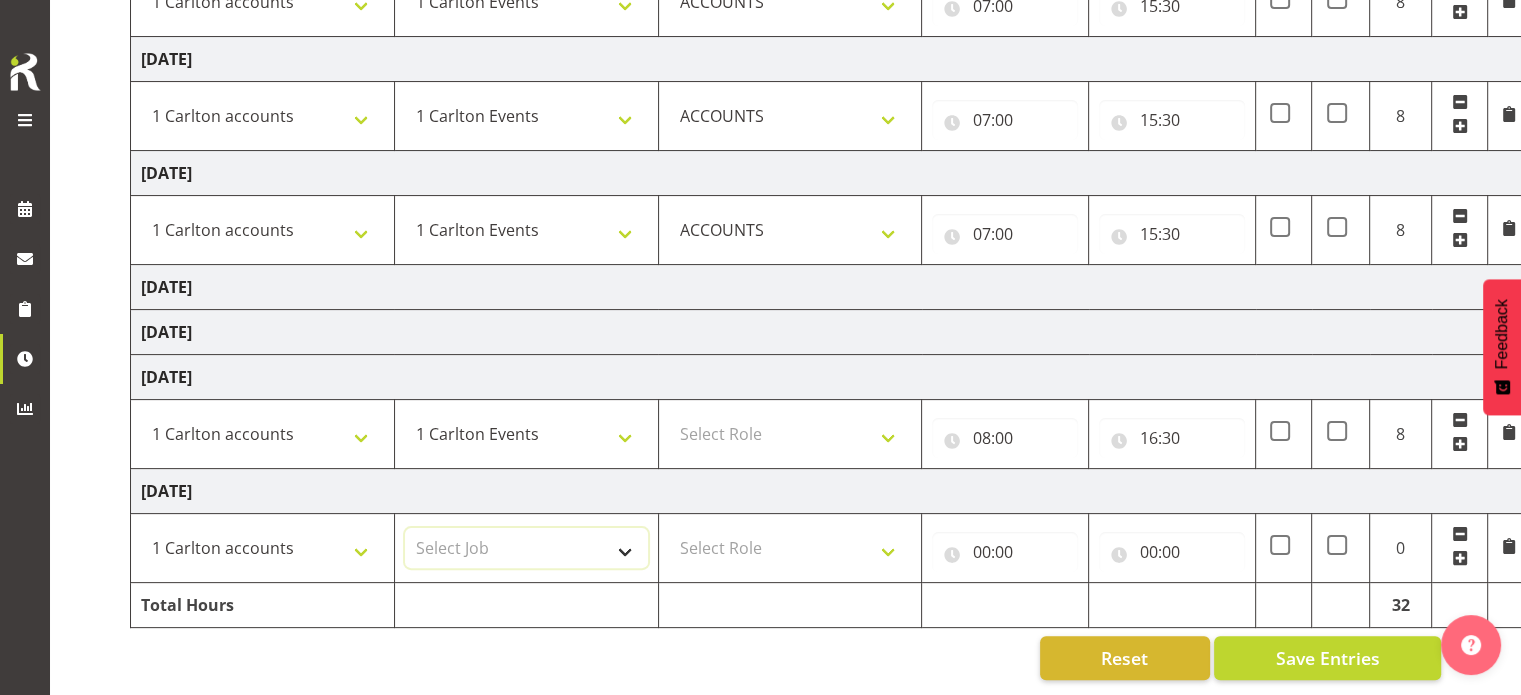 select on "7030" 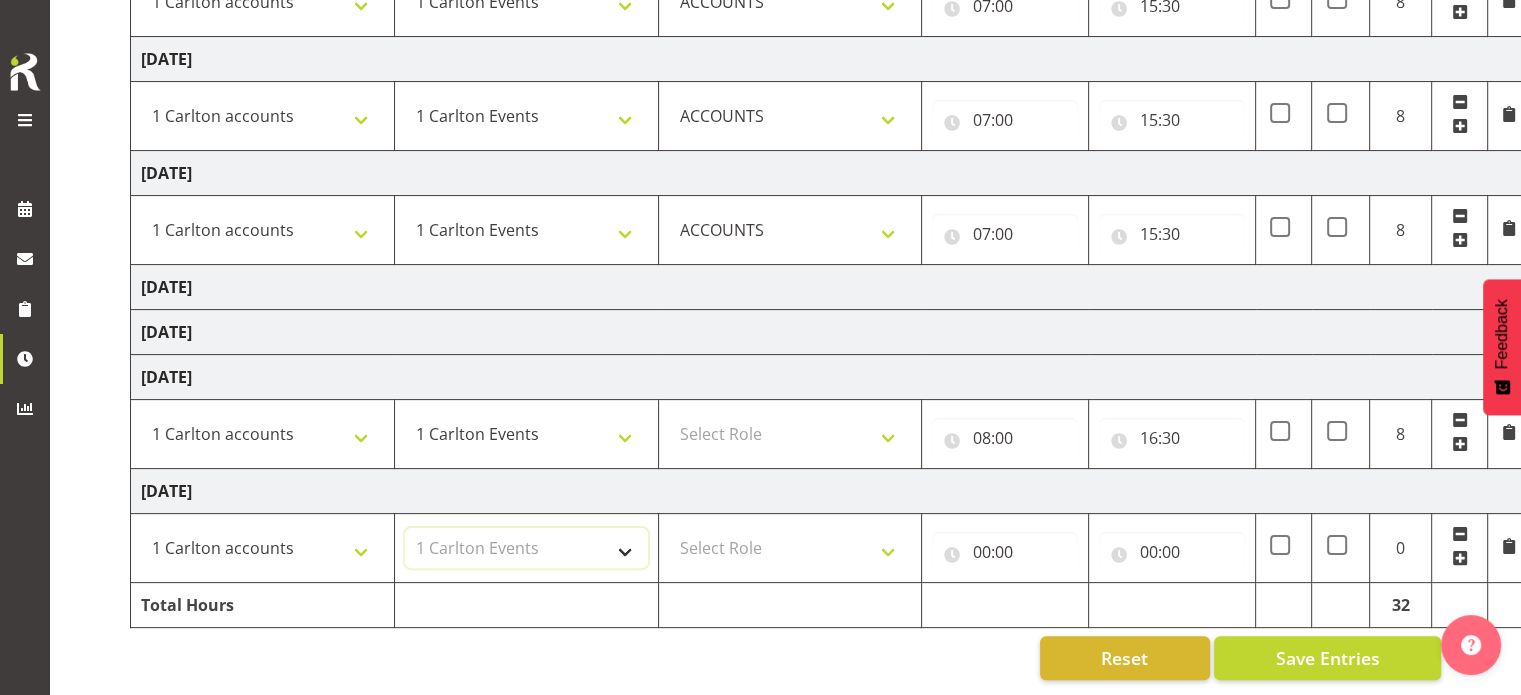 click on "Select Job  1 Carlton Events 1 Carlton Hamilton 1 Carlton Wellington 1 EHS WAREHOUSE/OFFICE 1 GRS 1 SLP Production 1 SLP Tradeshows 12504000 - AKL Casual Apr 2025 1250400R - April Casual C&R 2025 12504050 - CDES Engineering and Technology Expo 2025 12504070 - FINZ (National Financial Adviser Conf) 2025 1250407A - Fidelity @ FINZ Conf 2025 1250407B - La Trobe @ FINZ Conf 25 1250407C - Partners Life @ FINZ Conf 25 12504080 - AKL Go Green 2025 12504100 - NZSEE 2025 12504120 - Ester Show 2025 12504150 - Test-Dan-May 12505000 - AKL Casual May 2025 1250500R - May Casual C&R 2025 12505020 - Hutchwilco Boat Show 2025 1250502R - Hutchwilco Boat Show 2025 - C&R 12505030 - NZOHS Conference 2025 12505040 - Aotearoa Art Fair 2025 12505060 - Waipa Home Show 2025 12505070 - CAS 2025 1250507A - CAS 2025 - 200 Doors 1250507B - CAS 2025 - Cutera 1250507C - CAS 2025 - Dermocosmetica 12505080 - RANZCO Conference 2025 1250508A - Zeiss @ RANZCO 25 1250508B - Roche @ Ranzco 25 1250508C - Alcon @ RANZCO 25 12505130 - Test- Dan 1" at bounding box center [526, 548] 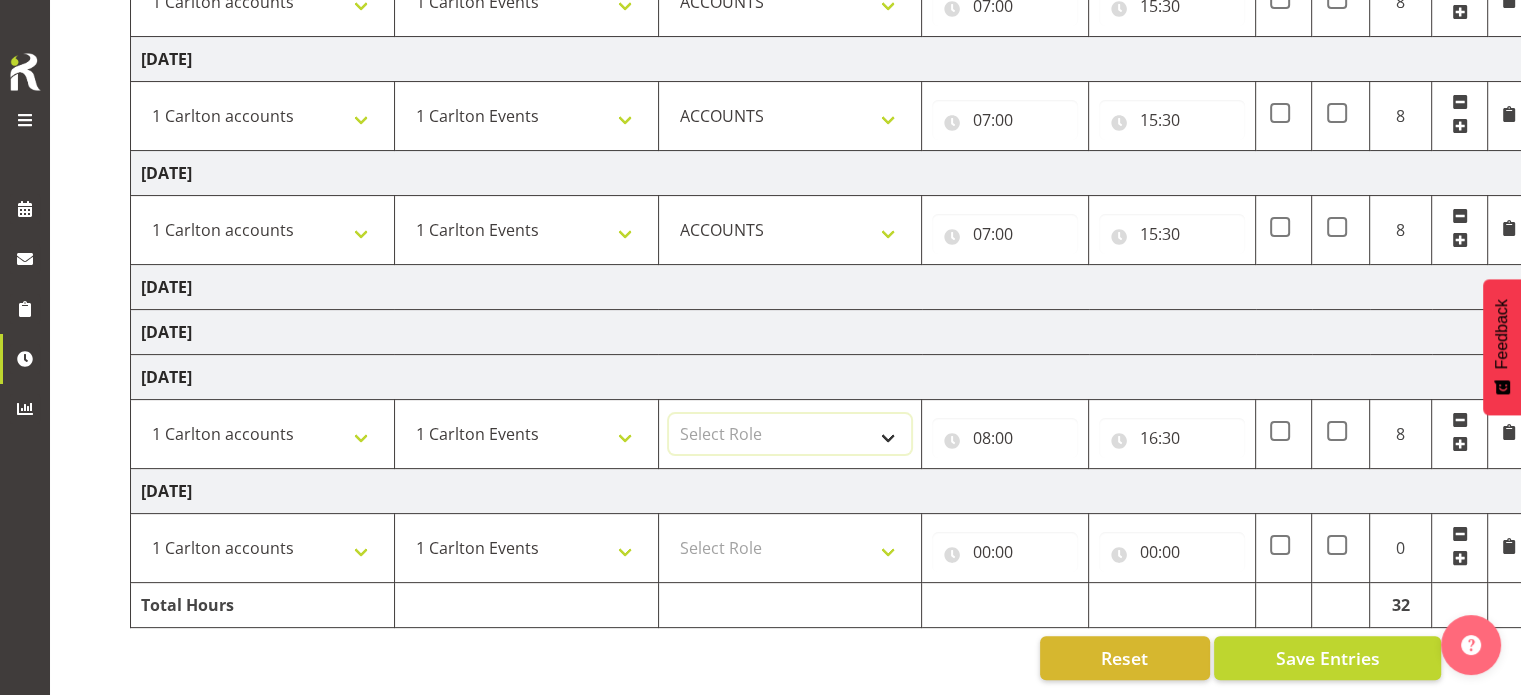 click on "Select Role  ACCOUNTS" at bounding box center [790, 434] 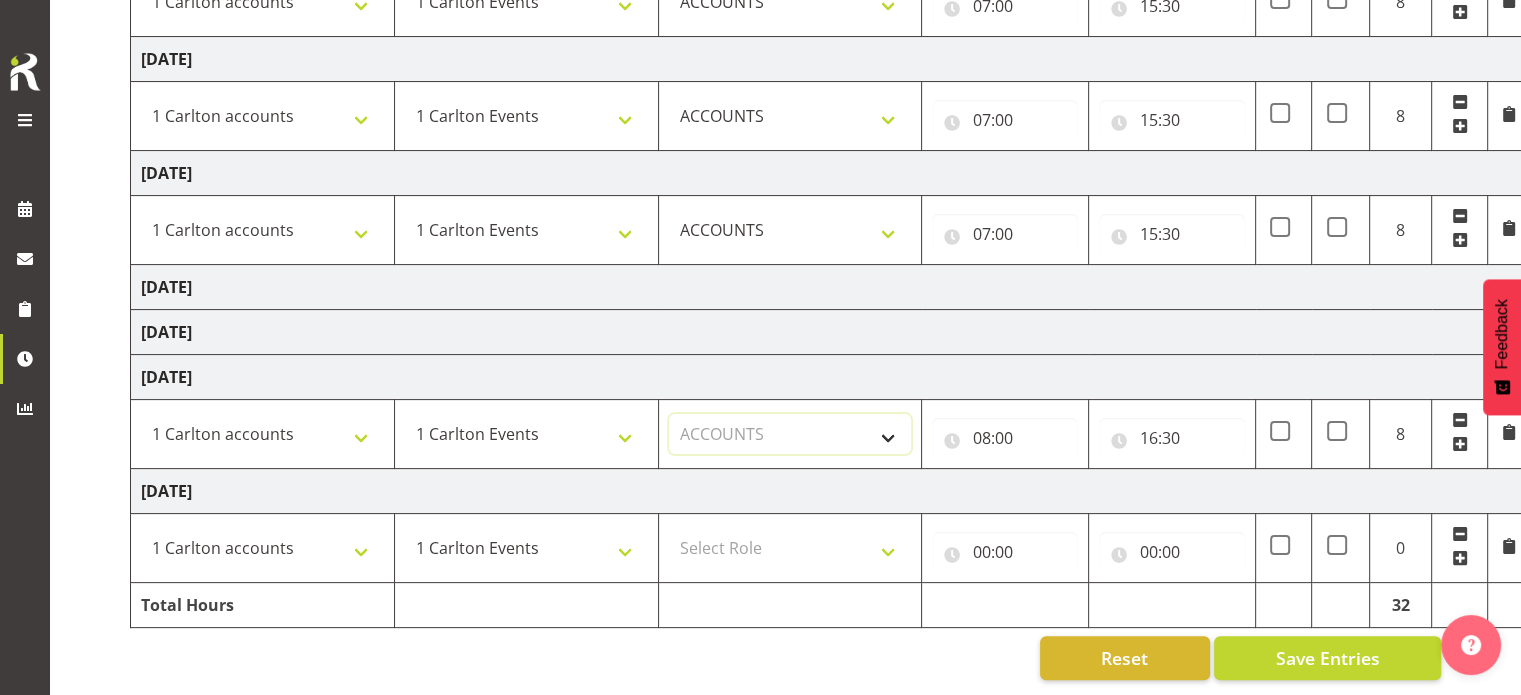 click on "Select Role  ACCOUNTS" at bounding box center (790, 434) 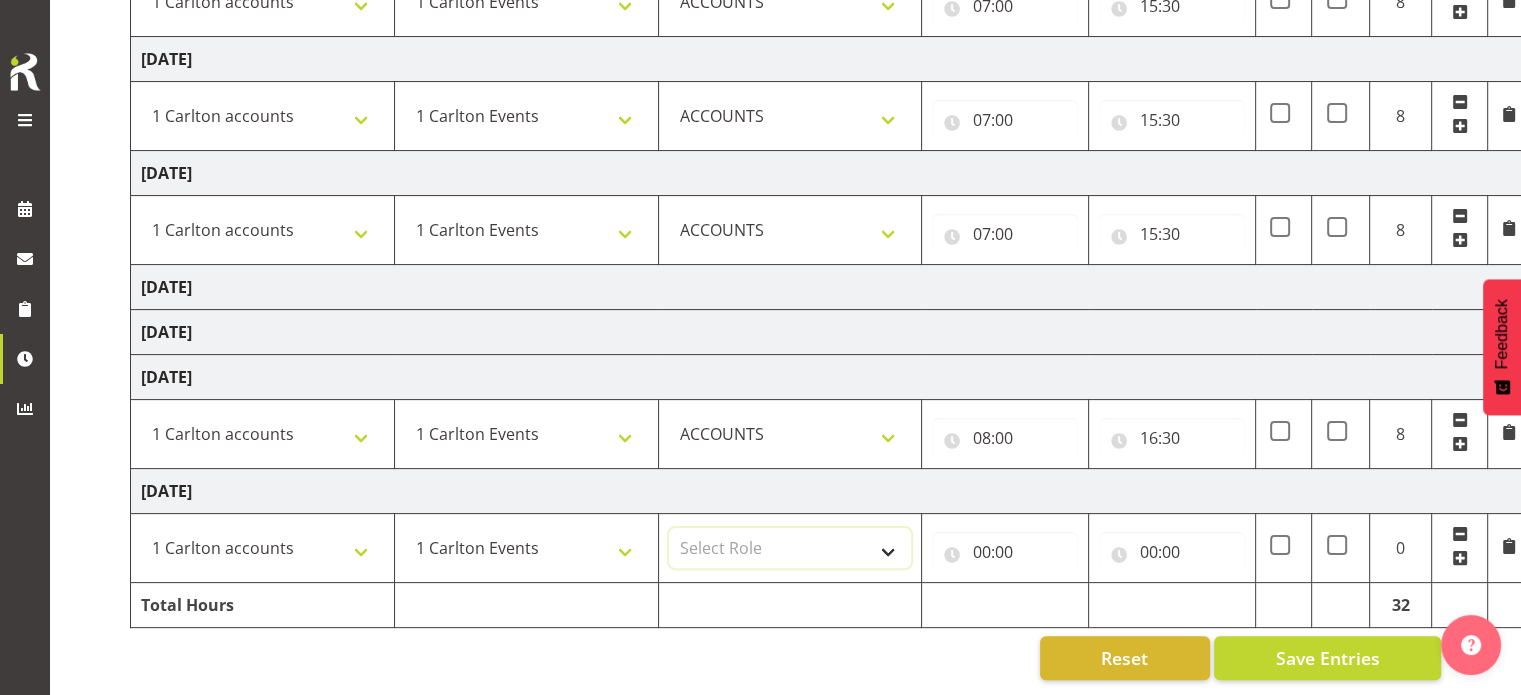 click on "Select Role  ACCOUNTS" at bounding box center [790, 548] 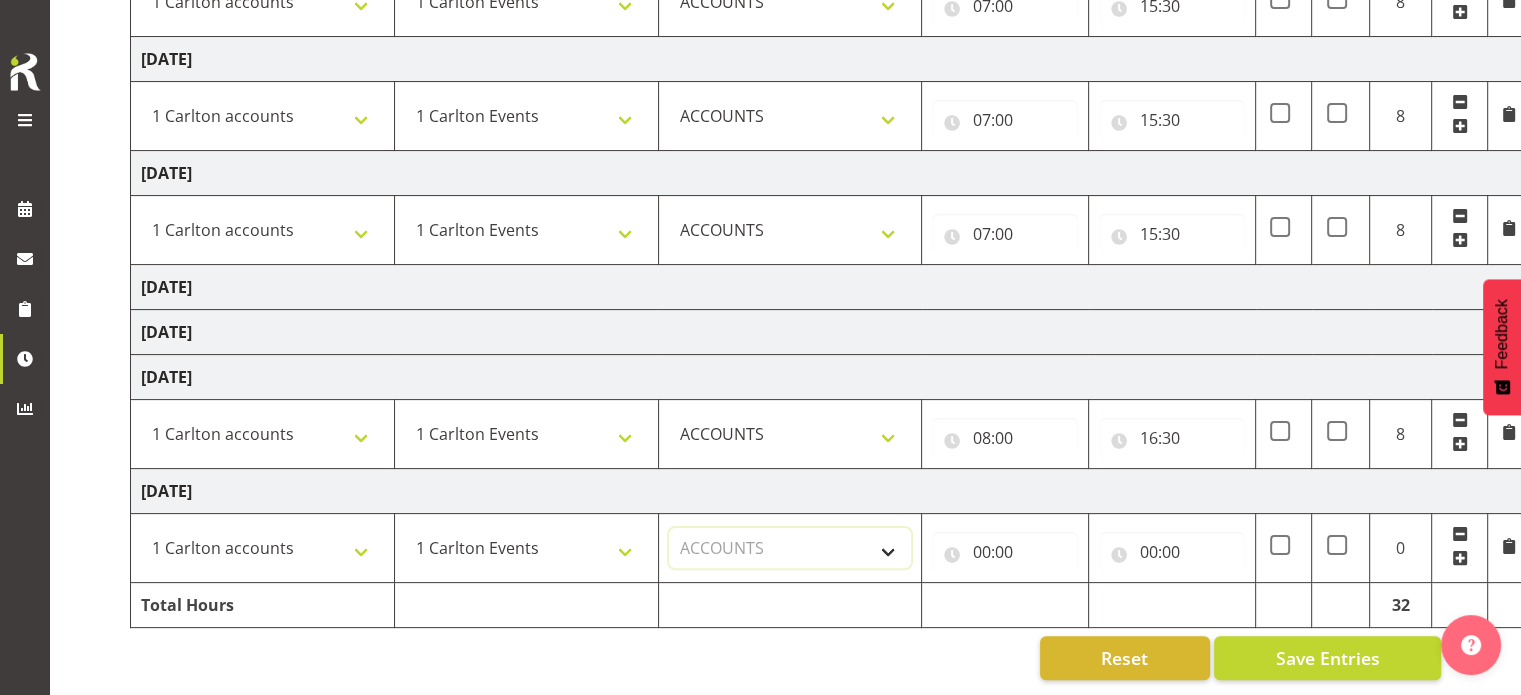 click on "Select Role  ACCOUNTS" at bounding box center [790, 548] 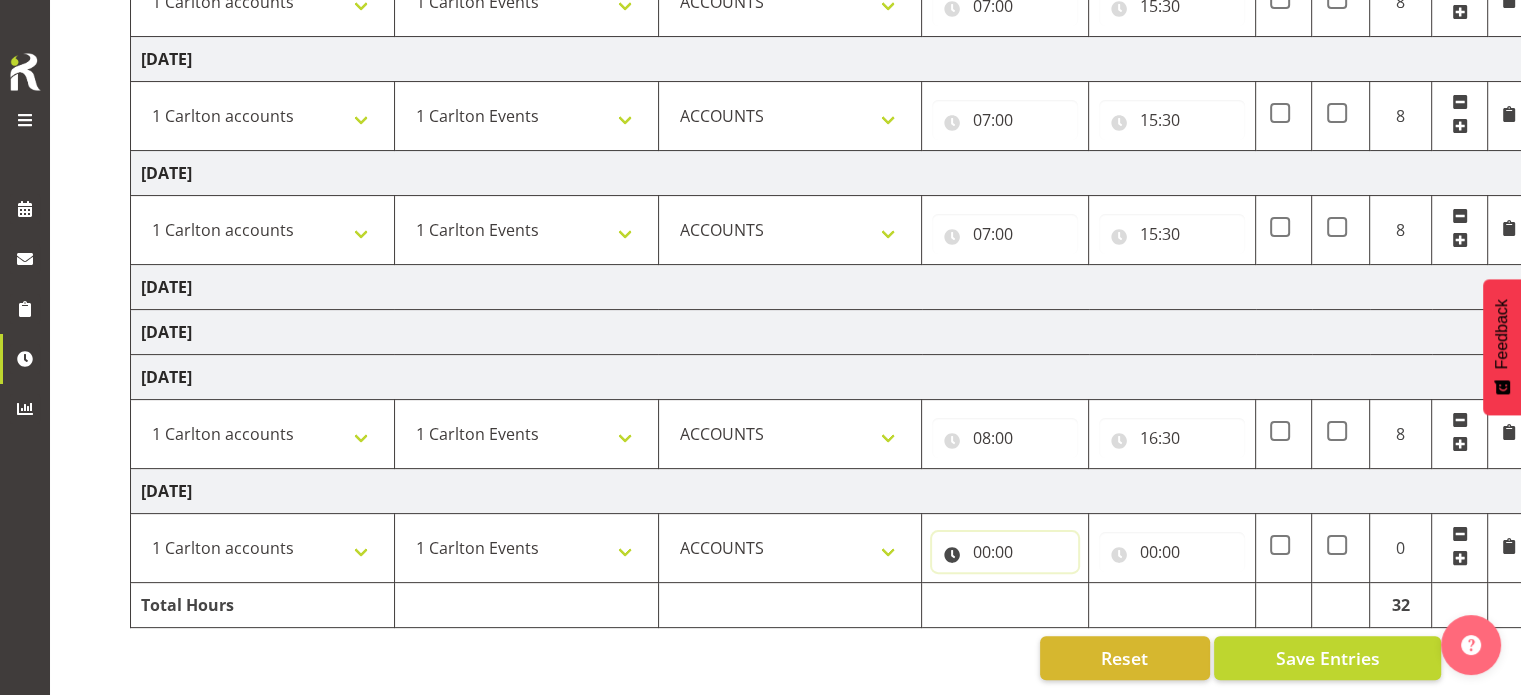 click on "00:00" at bounding box center (1005, 552) 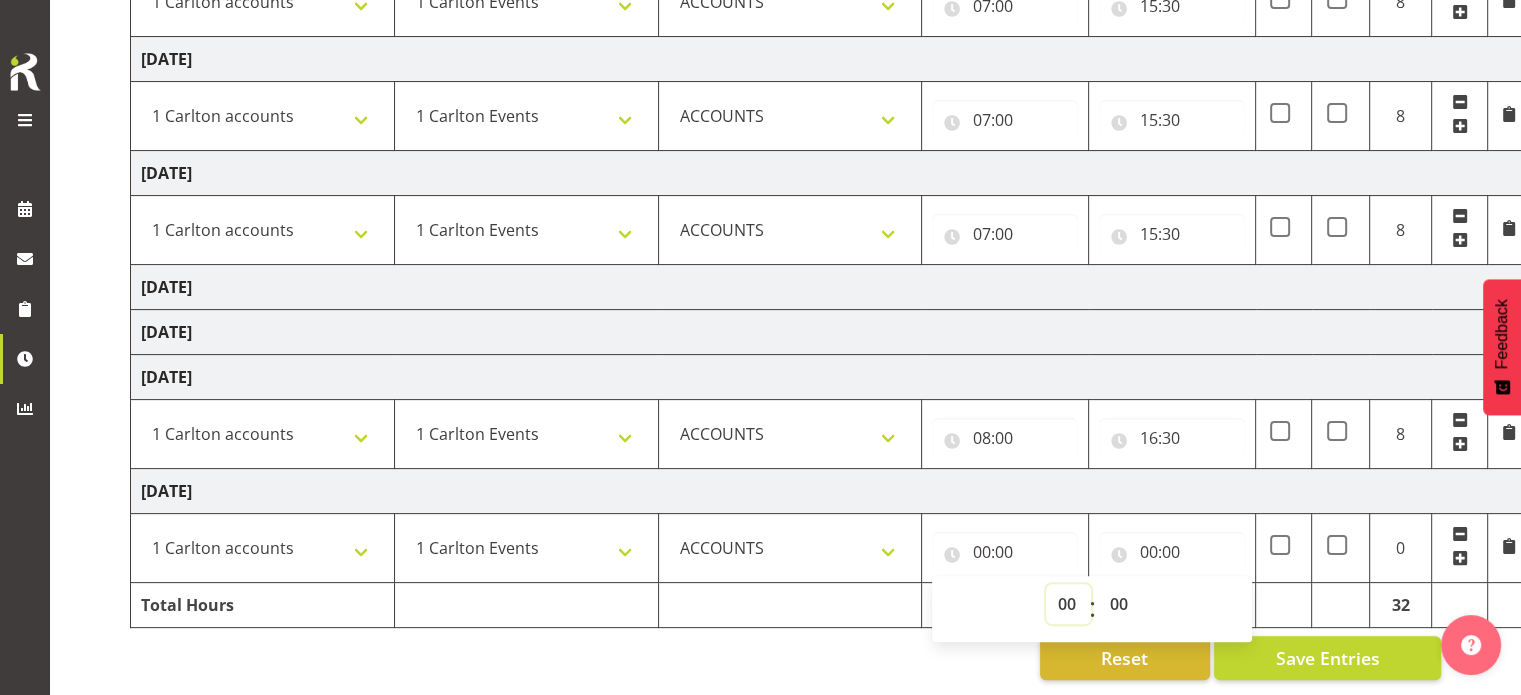 click on "00   01   02   03   04   05   06   07   08   09   10   11   12   13   14   15   16   17   18   19   20   21   22   23" at bounding box center [1068, 604] 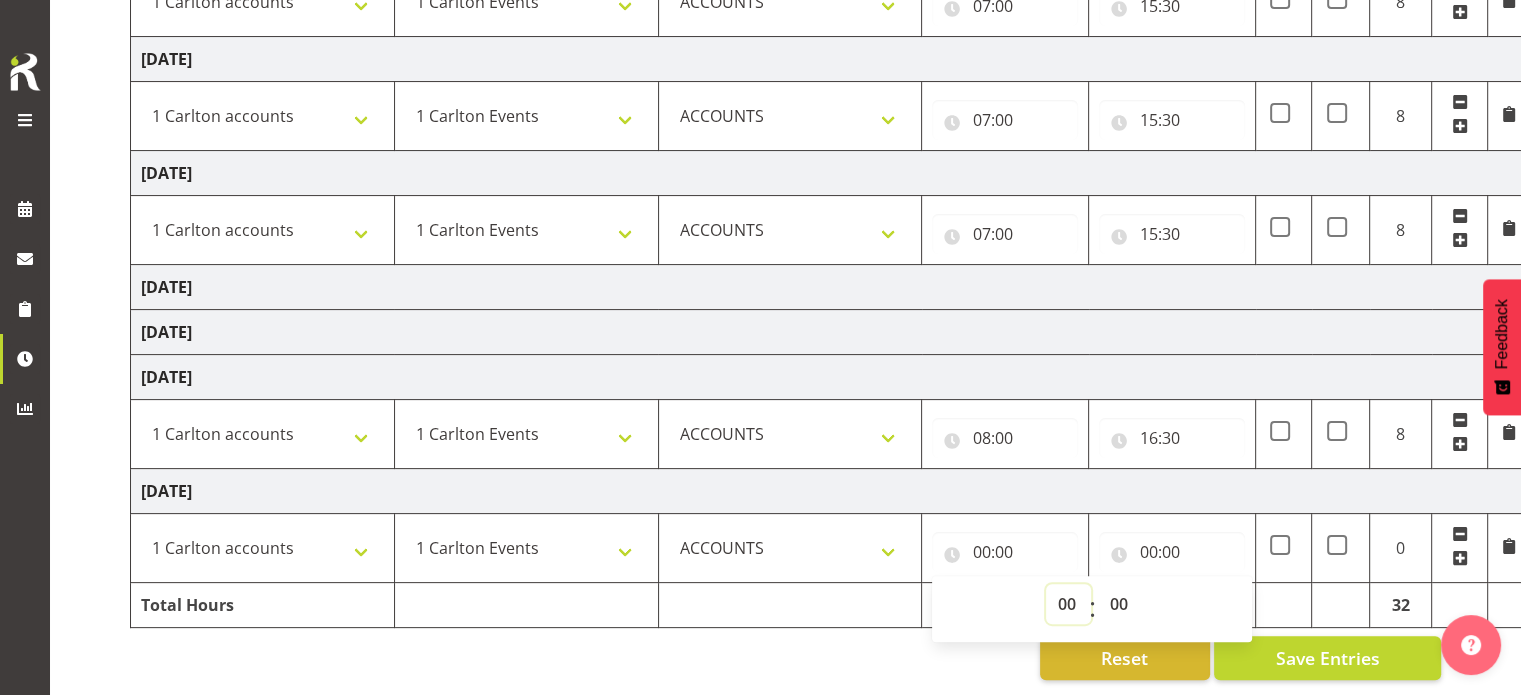 select on "7" 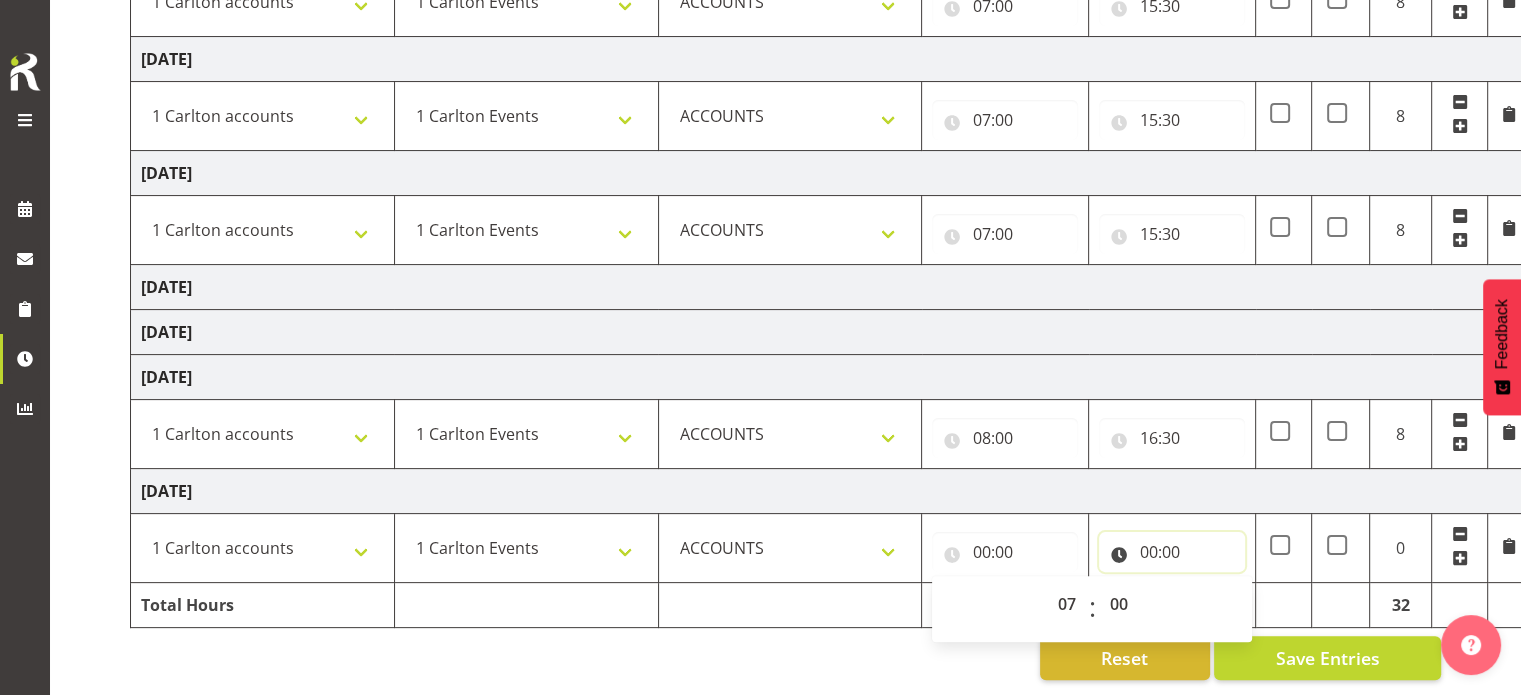 type on "07:00" 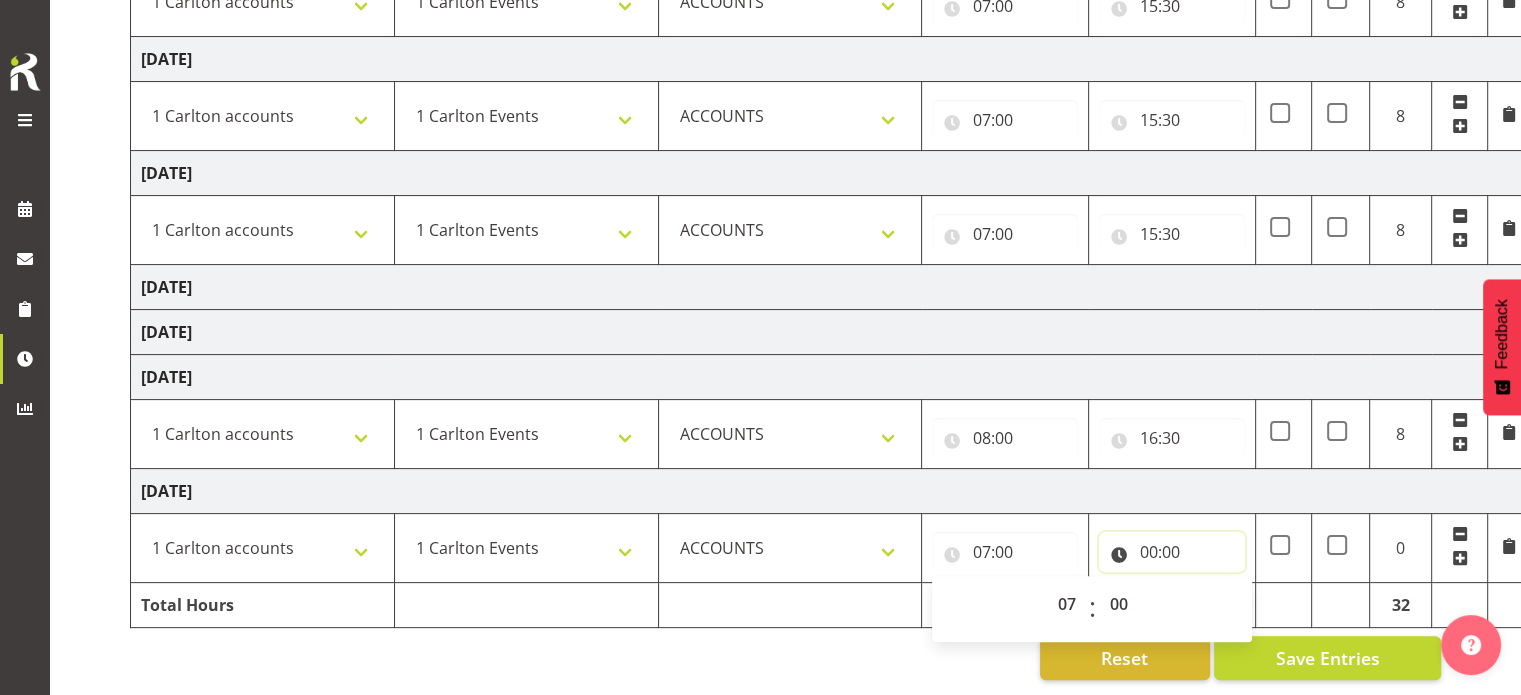click on "00:00" at bounding box center (1172, 552) 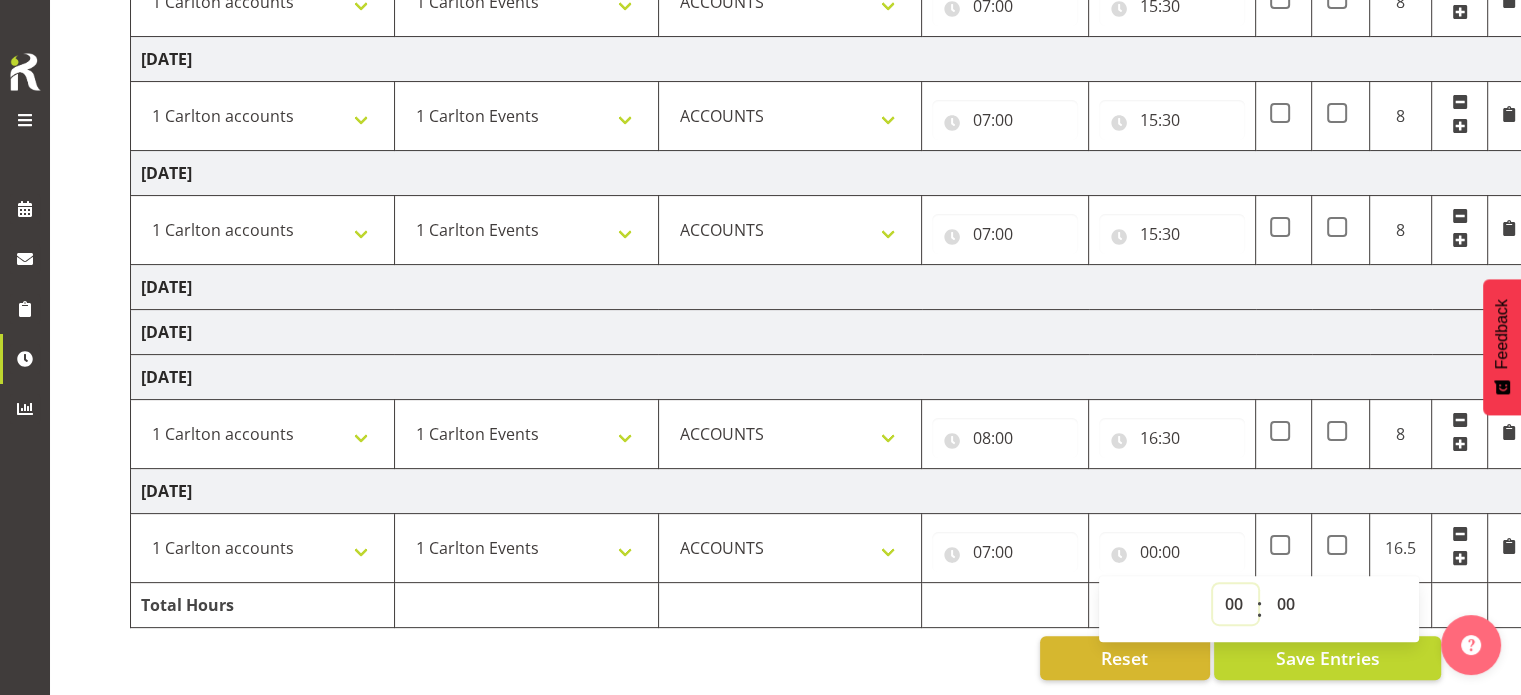 click on "00   01   02   03   04   05   06   07   08   09   10   11   12   13   14   15   16   17   18   19   20   21   22   23" at bounding box center (1235, 604) 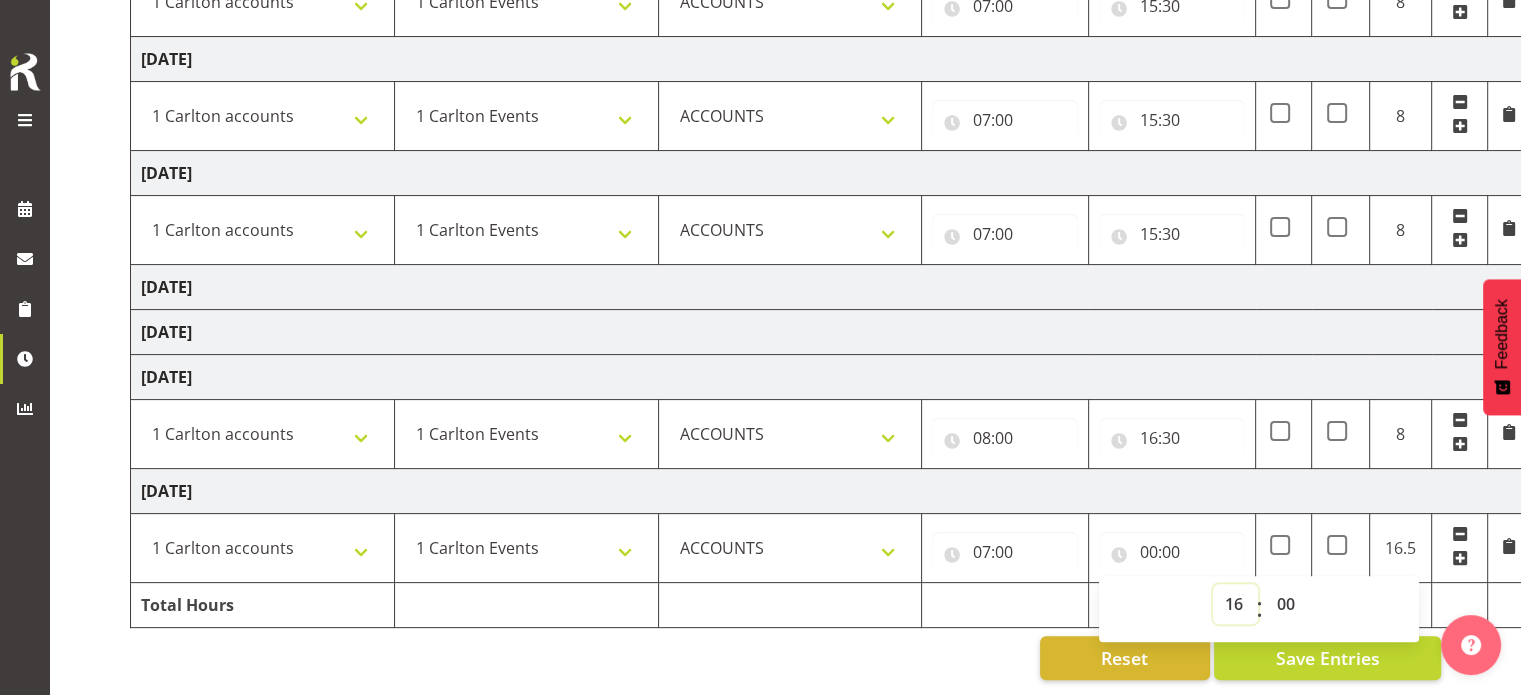 click on "00   01   02   03   04   05   06   07   08   09   10   11   12   13   14   15   16   17   18   19   20   21   22   23" at bounding box center (1235, 604) 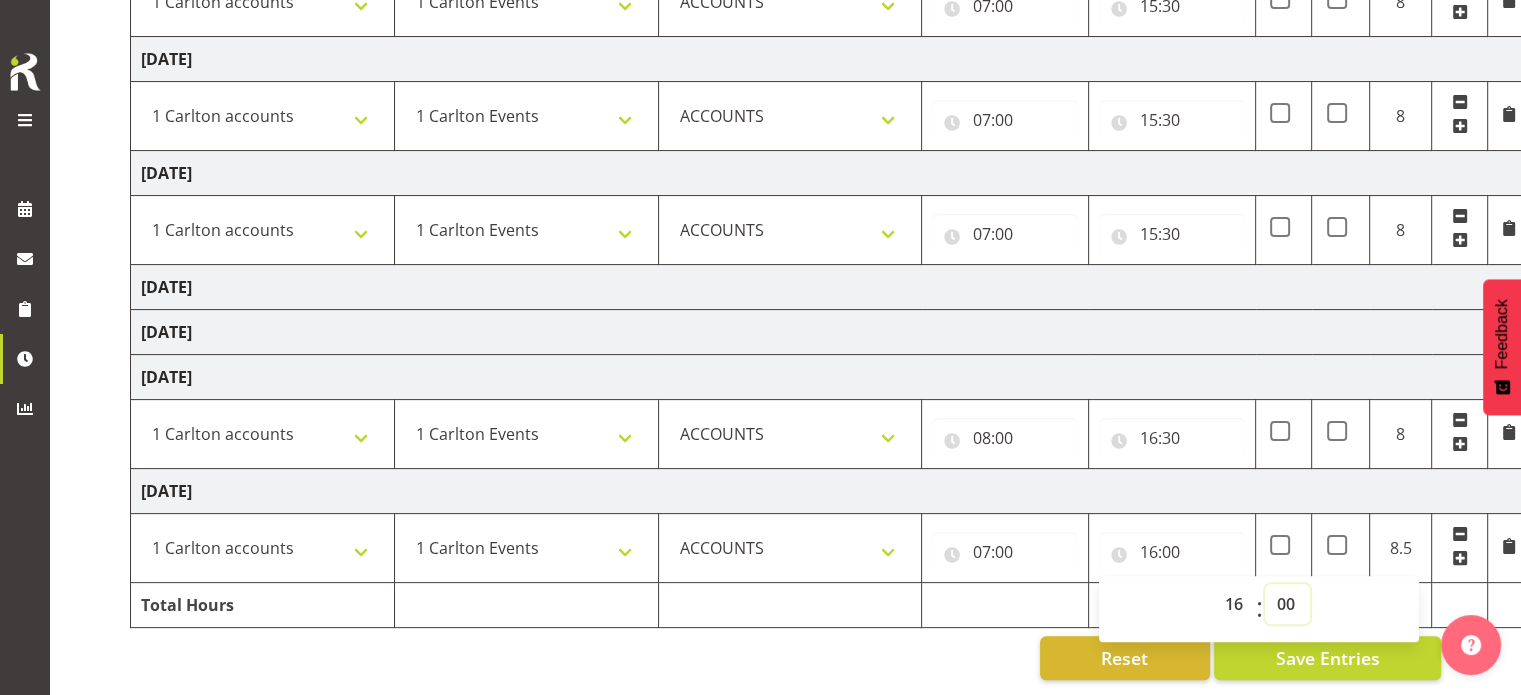 select on "30" 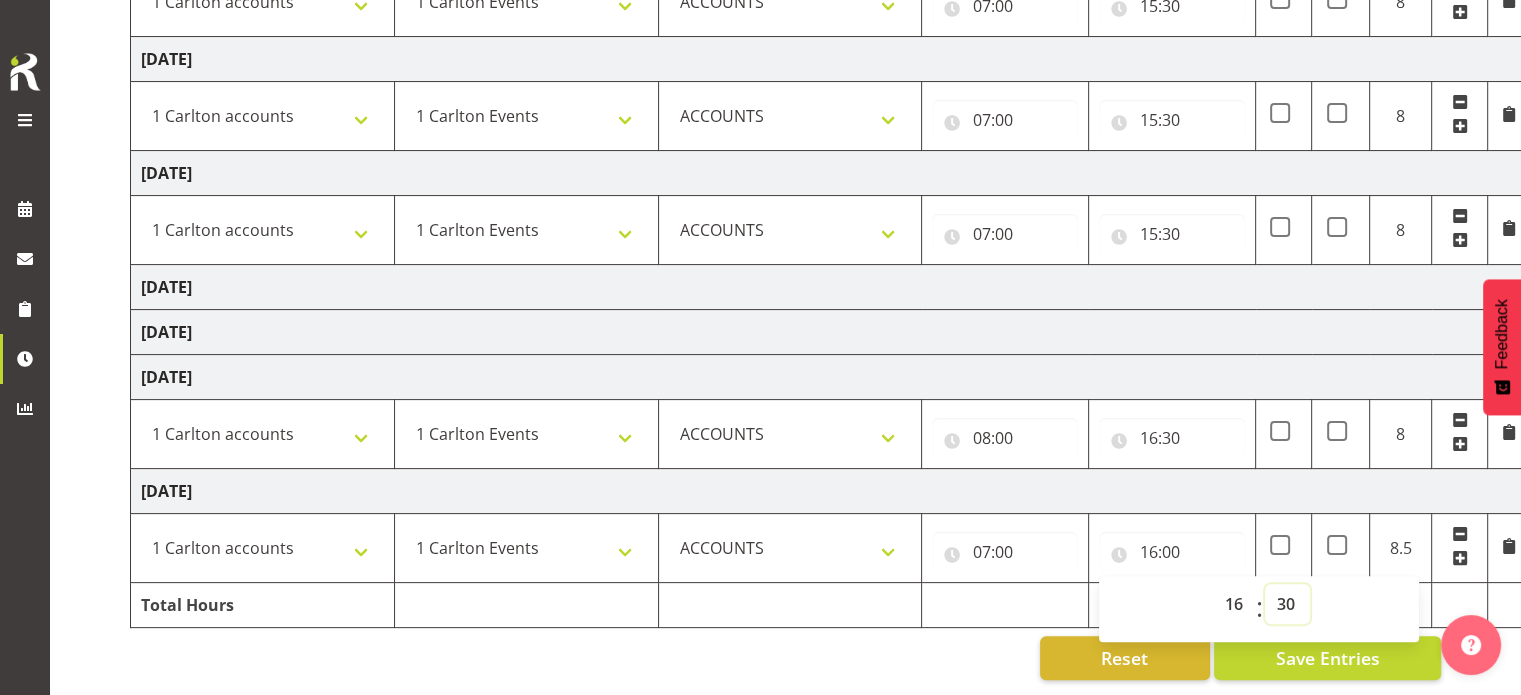 type on "16:30" 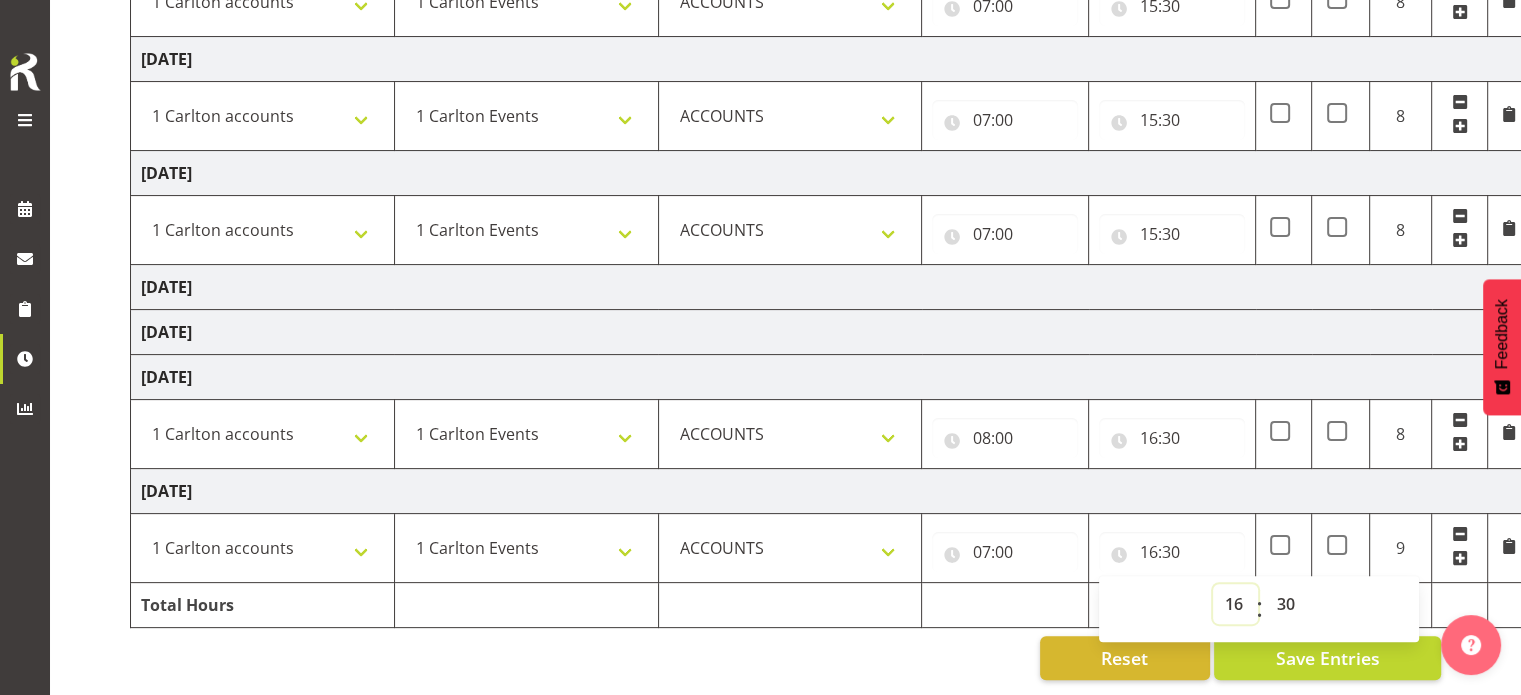 click on "00   01   02   03   04   05   06   07   08   09   10   11   12   13   14   15   16   17   18   19   20   21   22   23" at bounding box center [1235, 604] 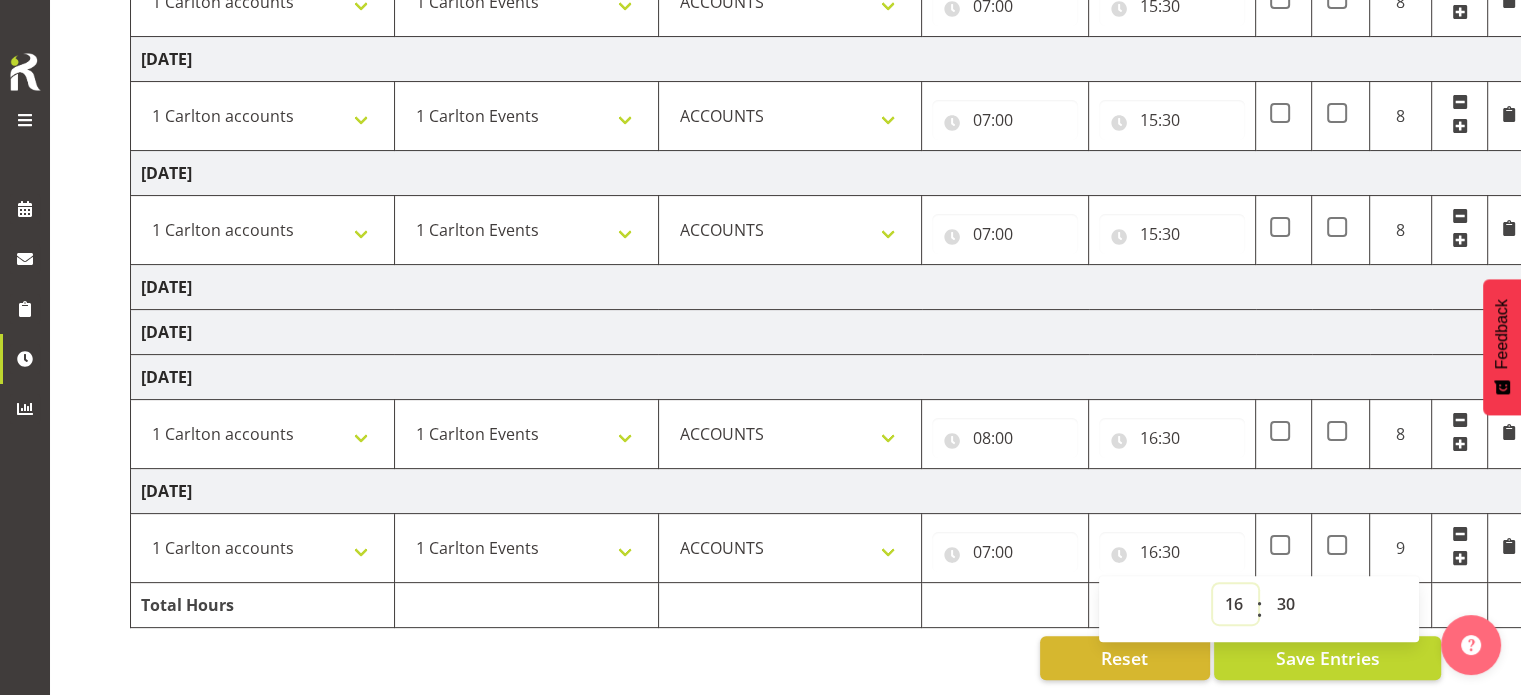 select on "15" 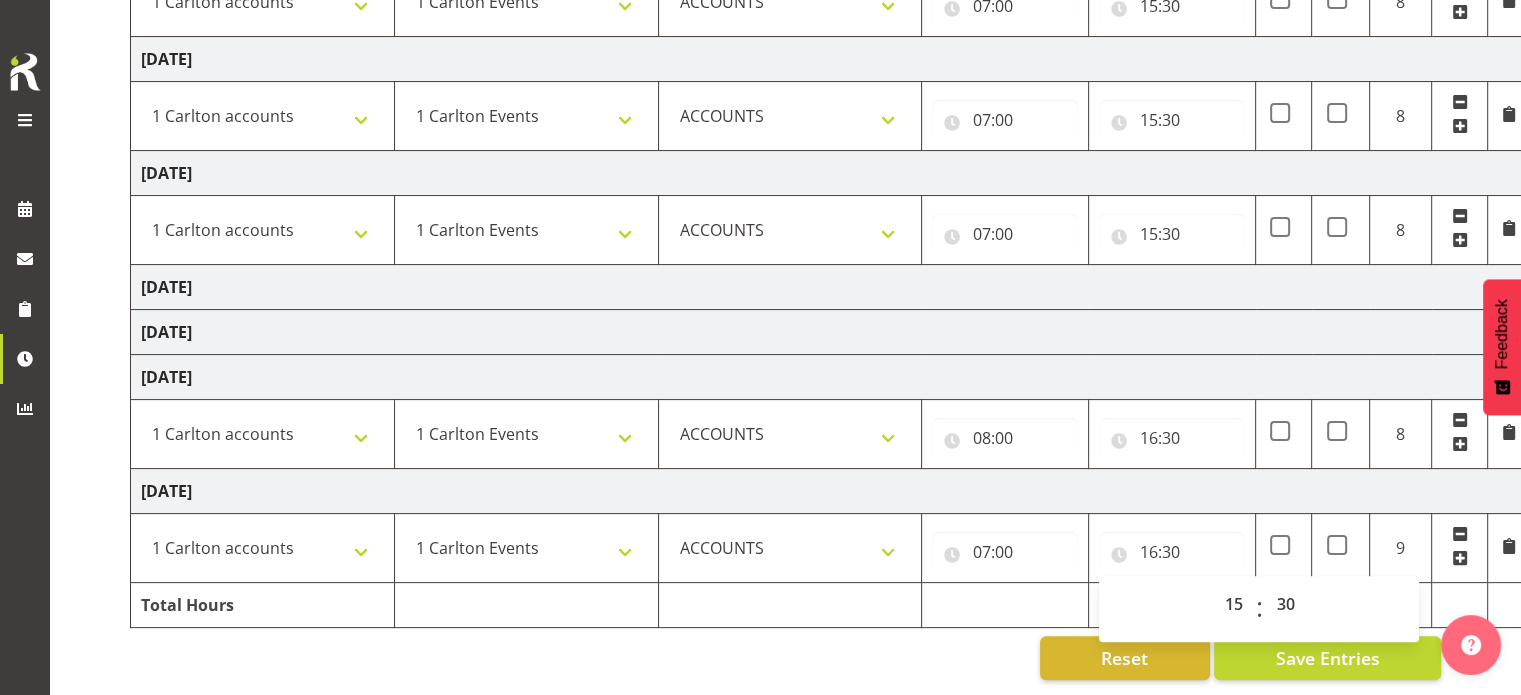 type on "15:30" 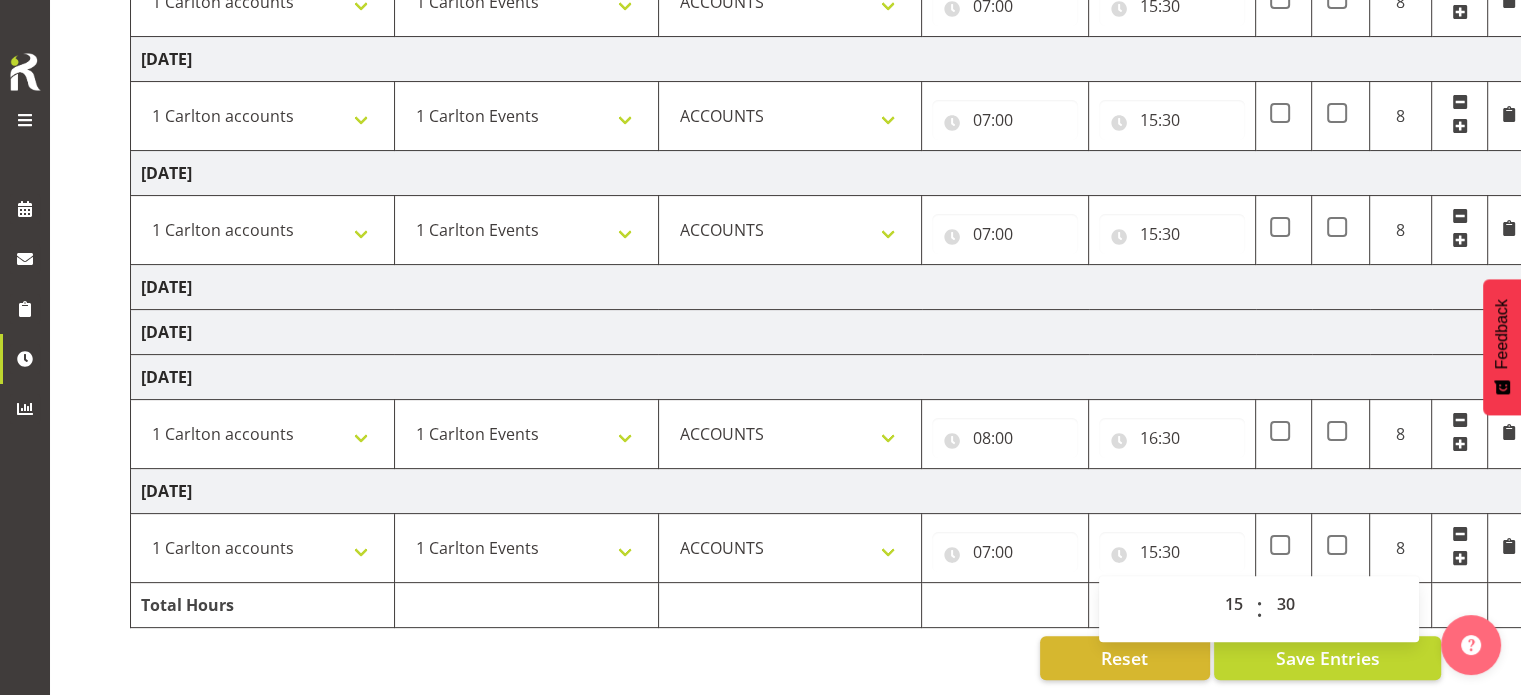 click on "Tuesday 15th July 2025" at bounding box center [830, 491] 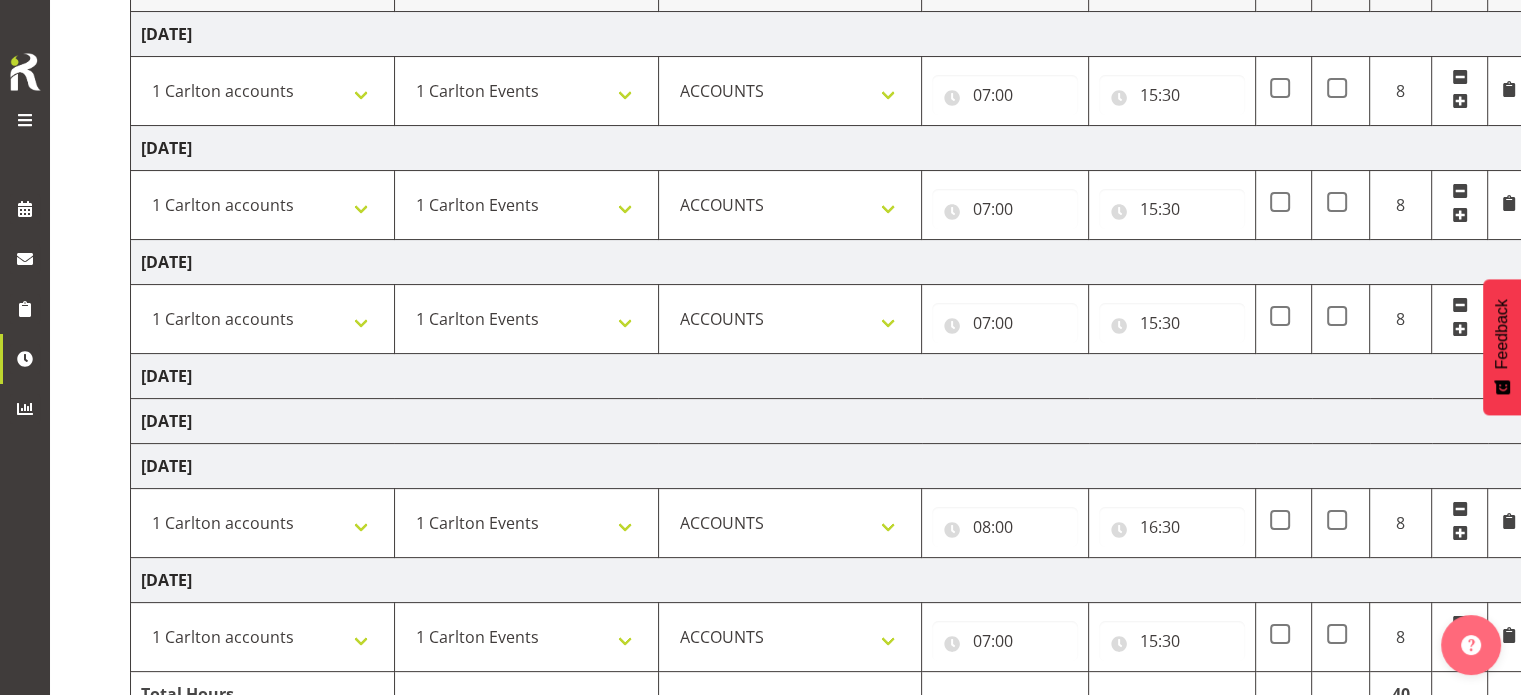 scroll, scrollTop: 404, scrollLeft: 0, axis: vertical 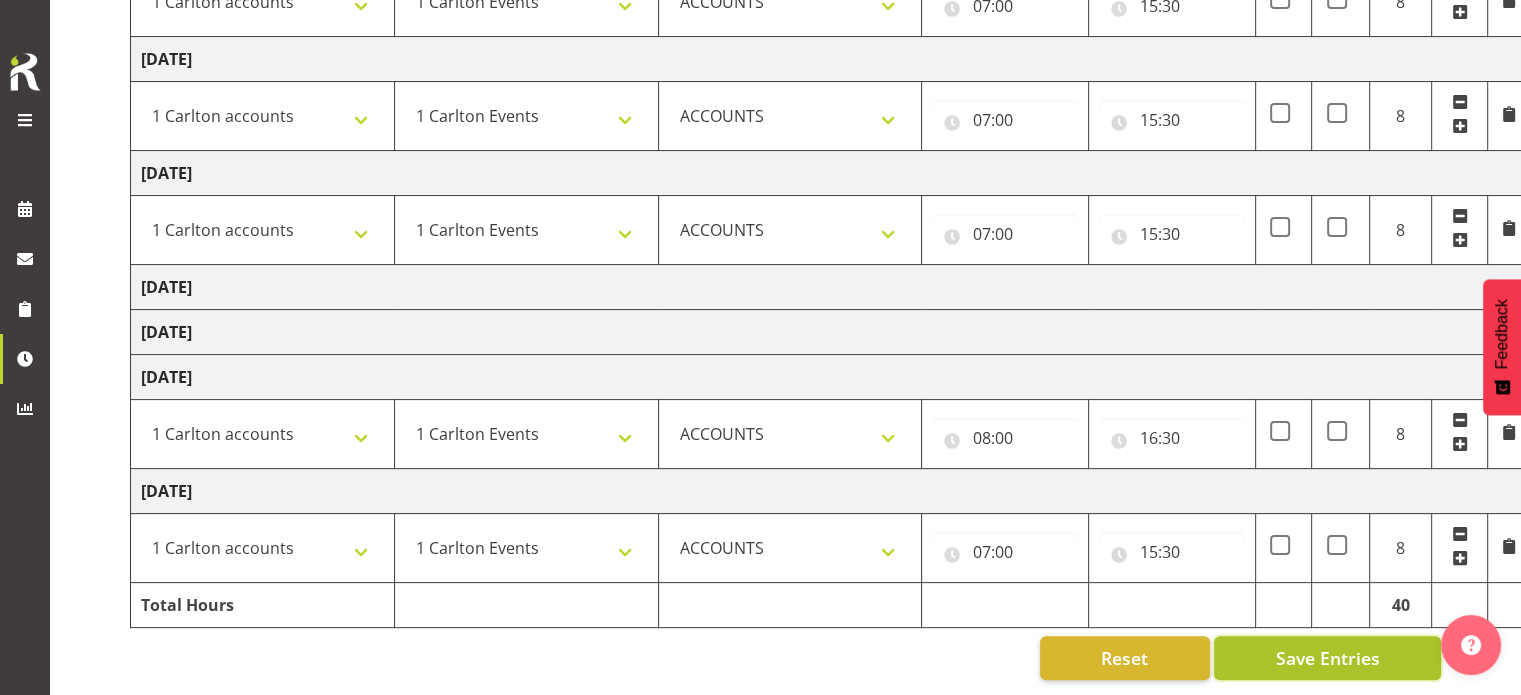 click on "Save
Entries" at bounding box center (1327, 658) 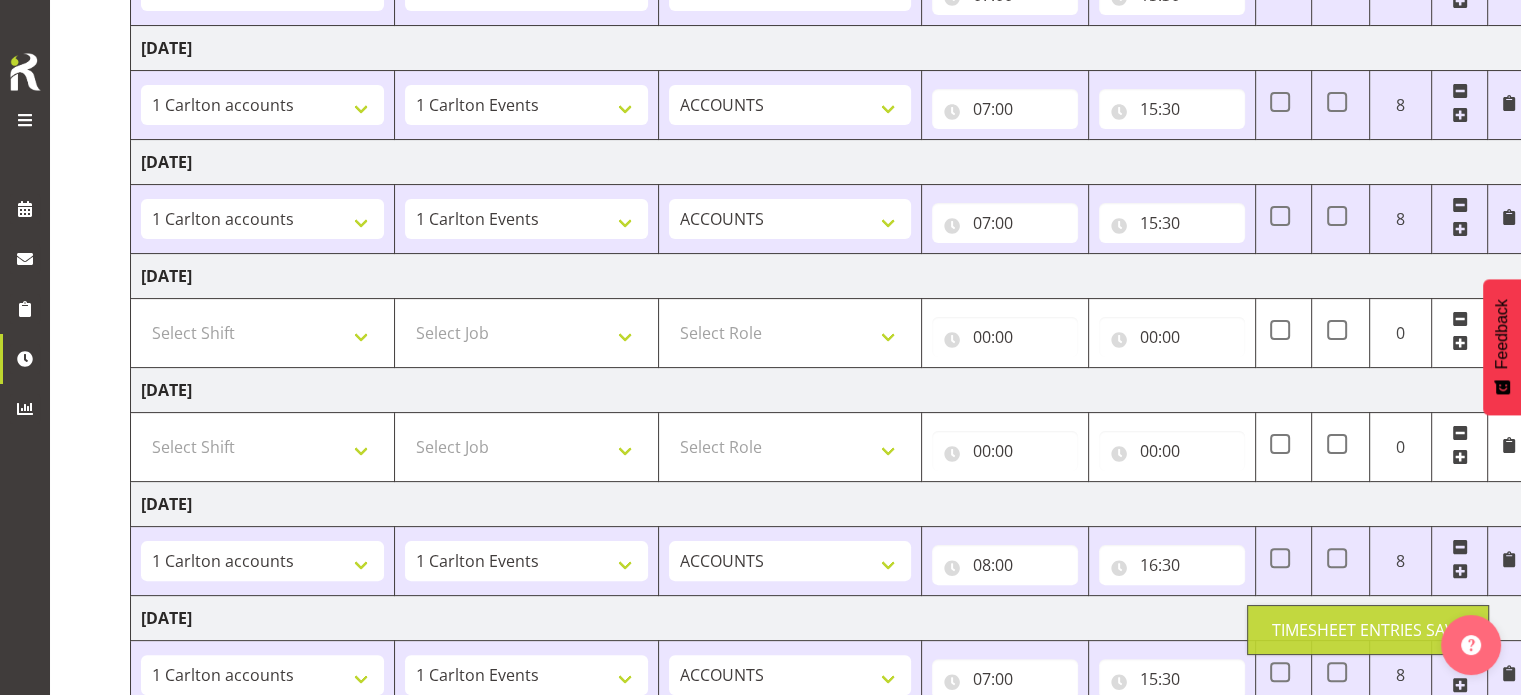 click on "Timesheet Entries Save" at bounding box center [1368, 630] 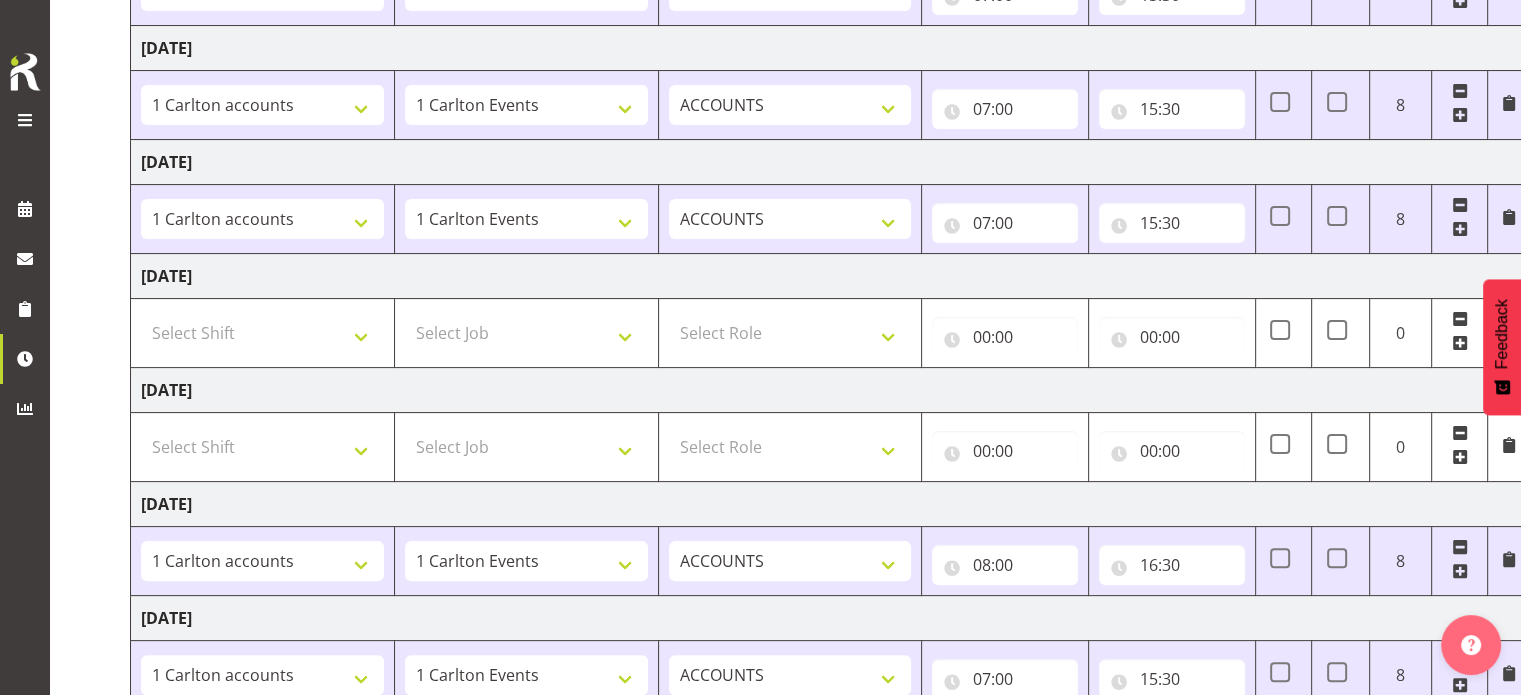 click at bounding box center [25, 120] 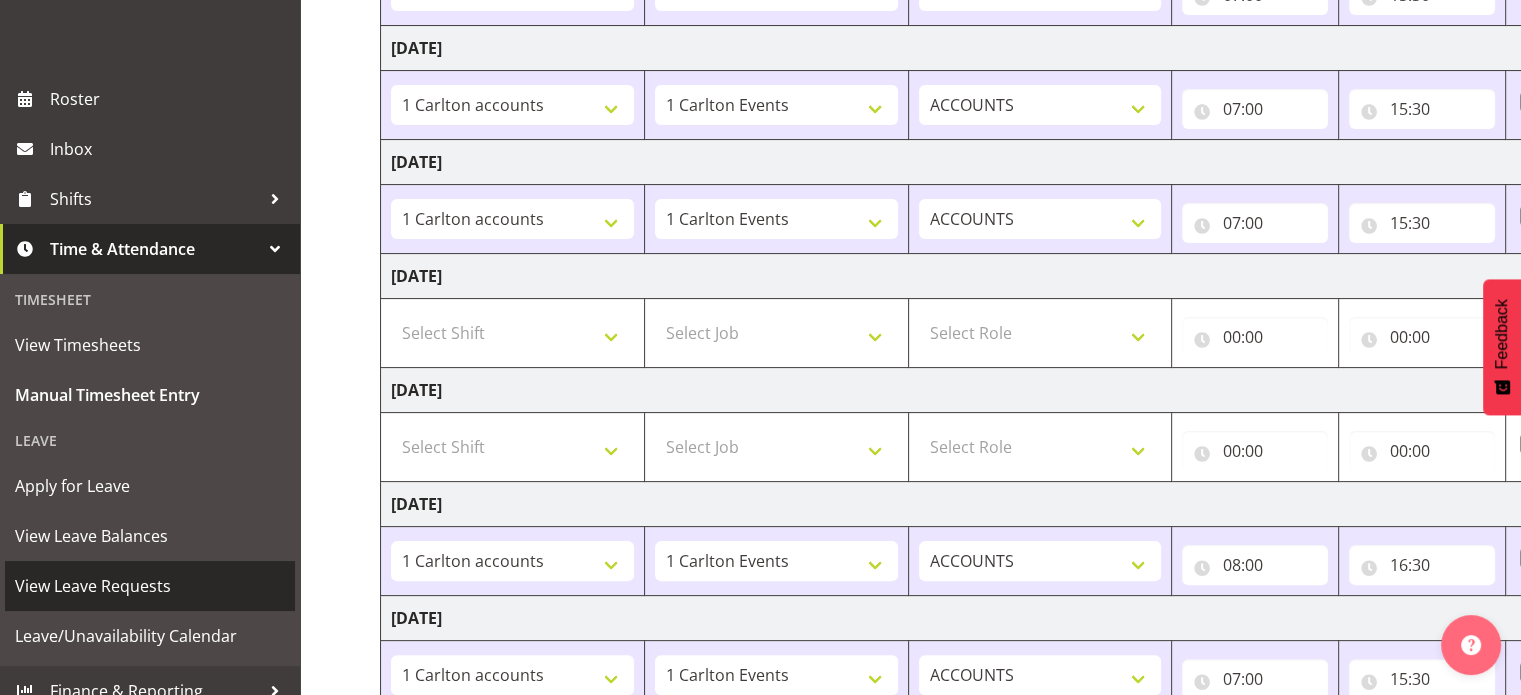 scroll, scrollTop: 220, scrollLeft: 0, axis: vertical 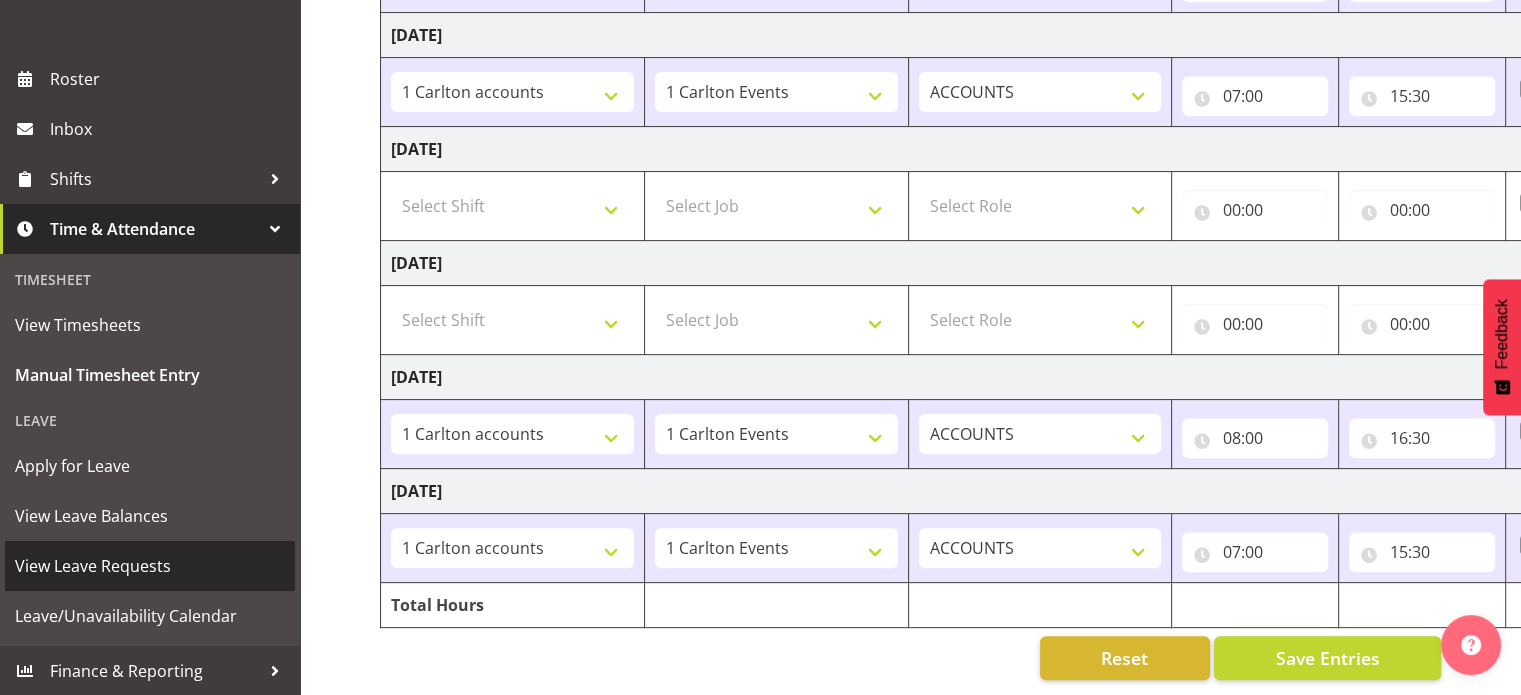 click on "View Leave Requests" at bounding box center [150, 566] 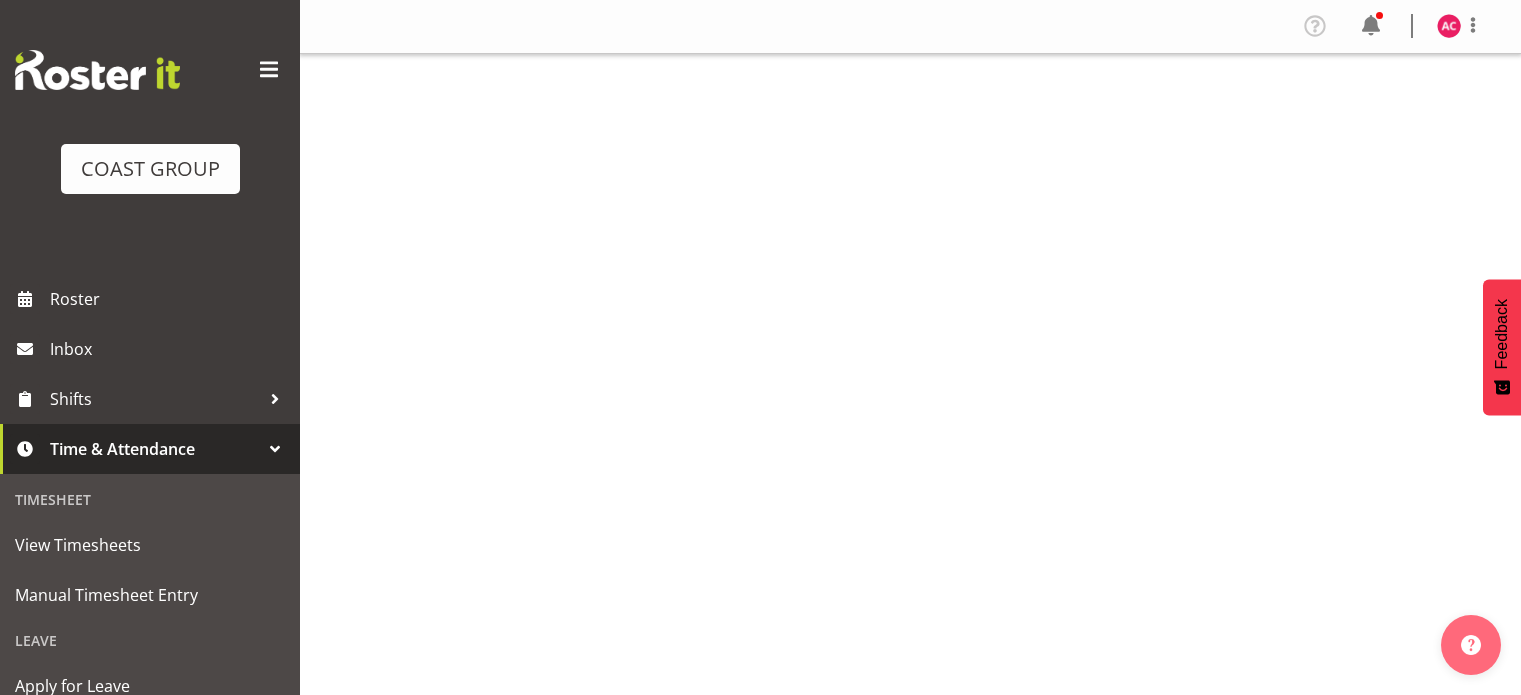 scroll, scrollTop: 0, scrollLeft: 0, axis: both 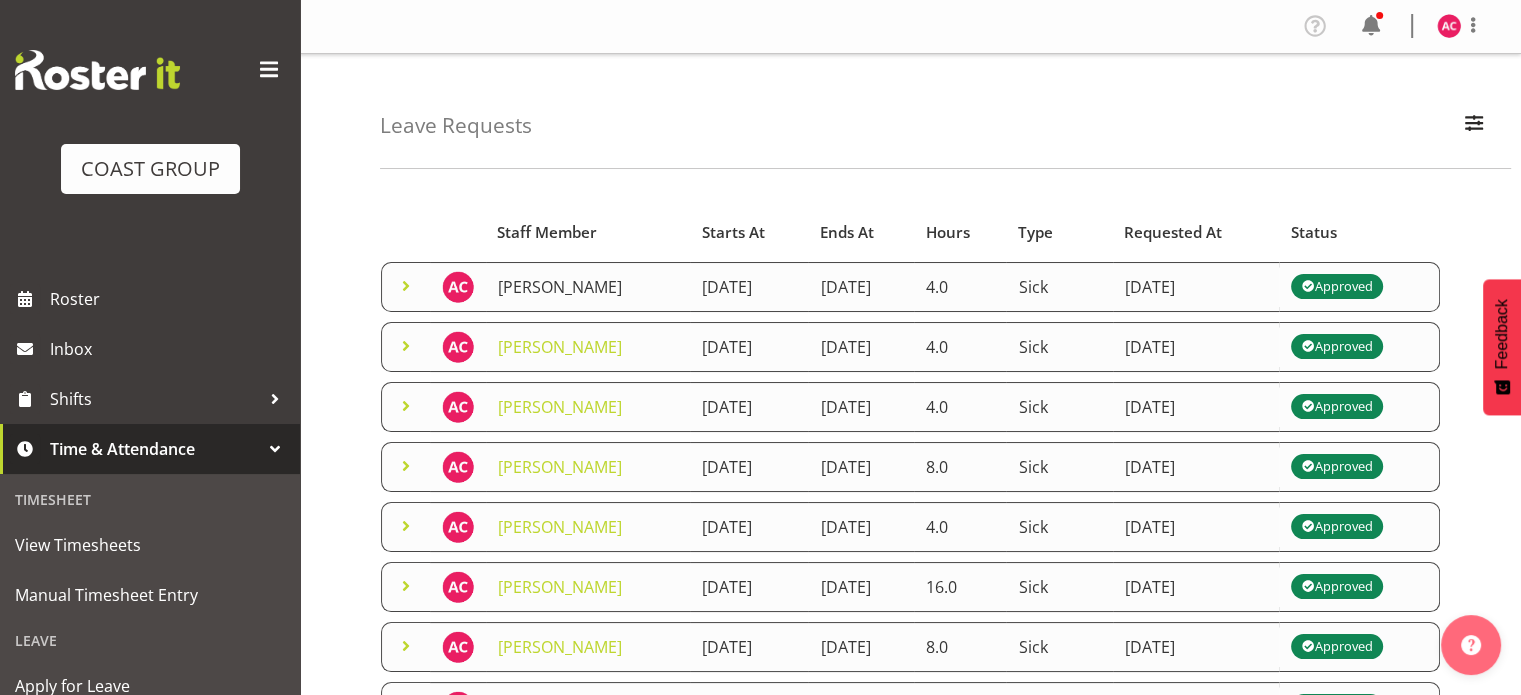 click on "Amanda Craig" at bounding box center (560, 287) 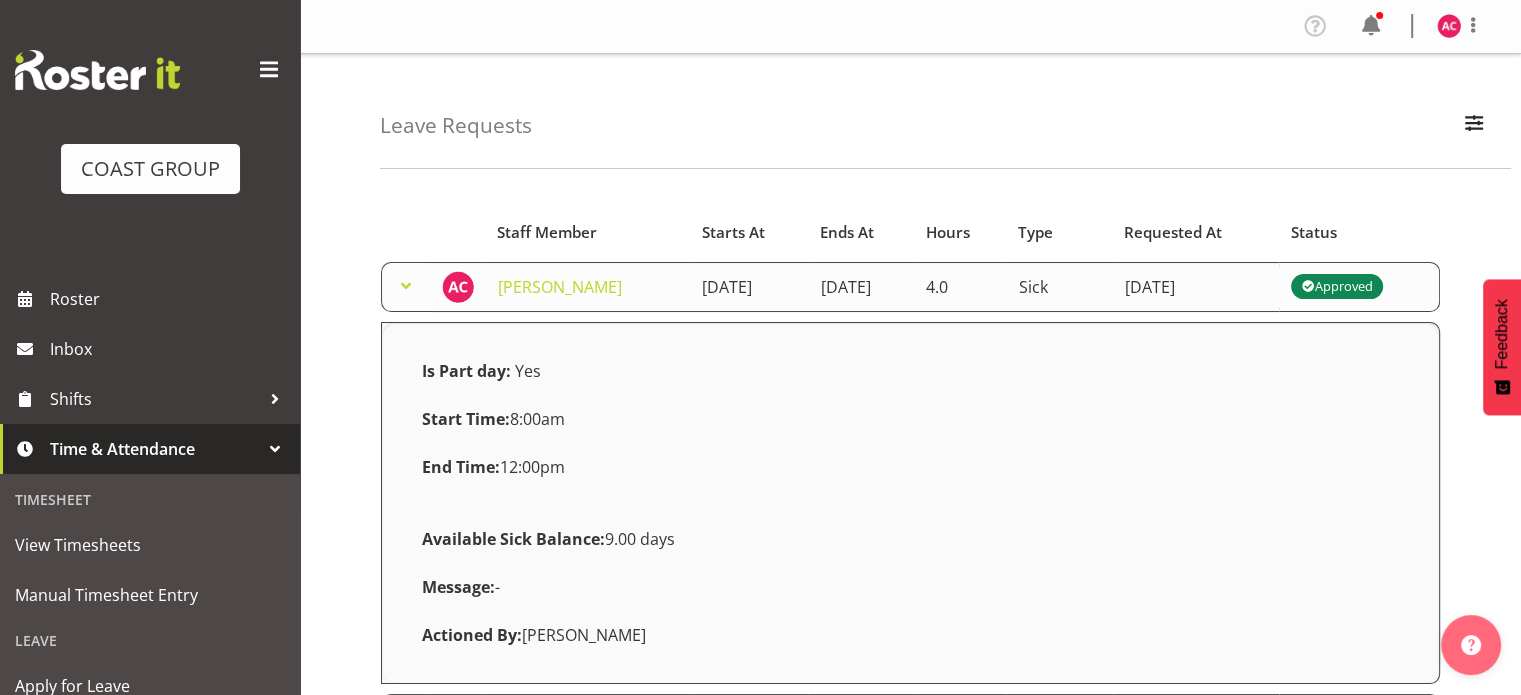 click at bounding box center [406, 286] 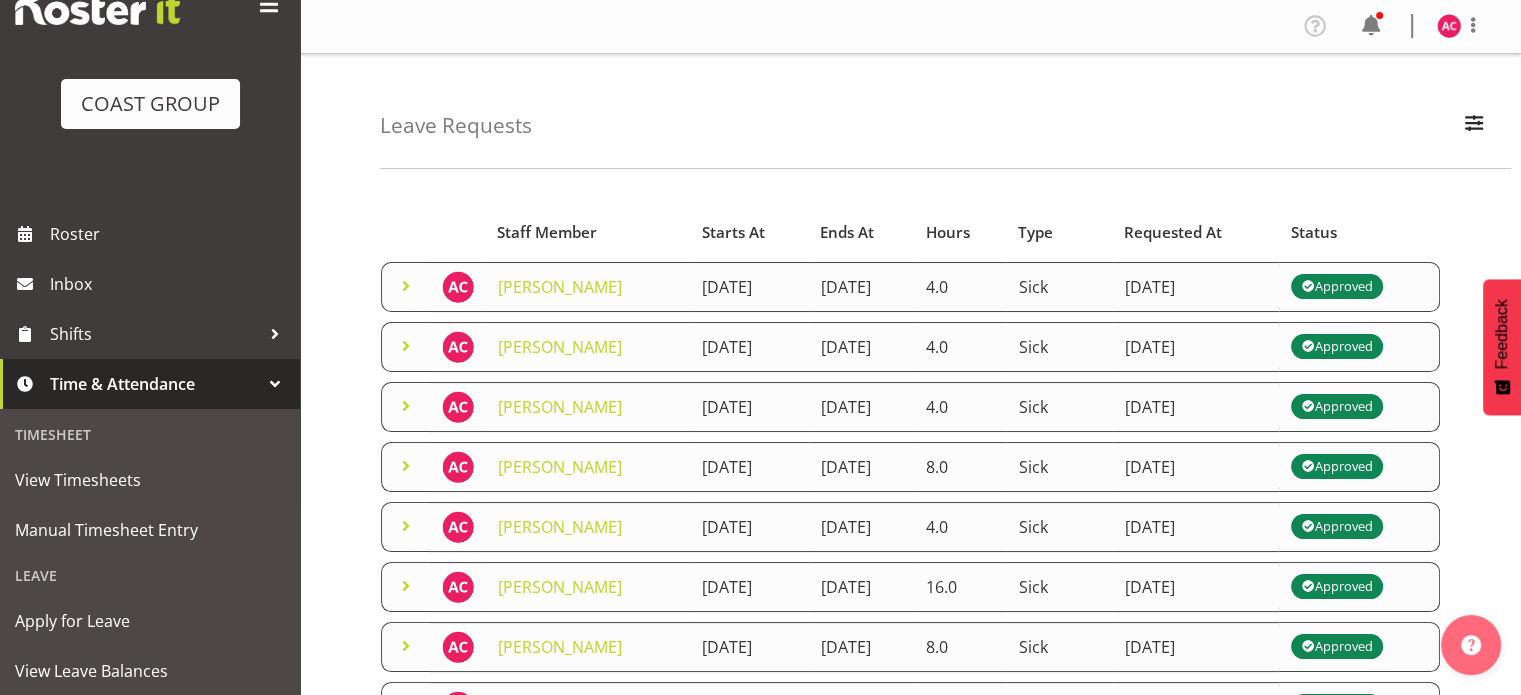 scroll, scrollTop: 100, scrollLeft: 0, axis: vertical 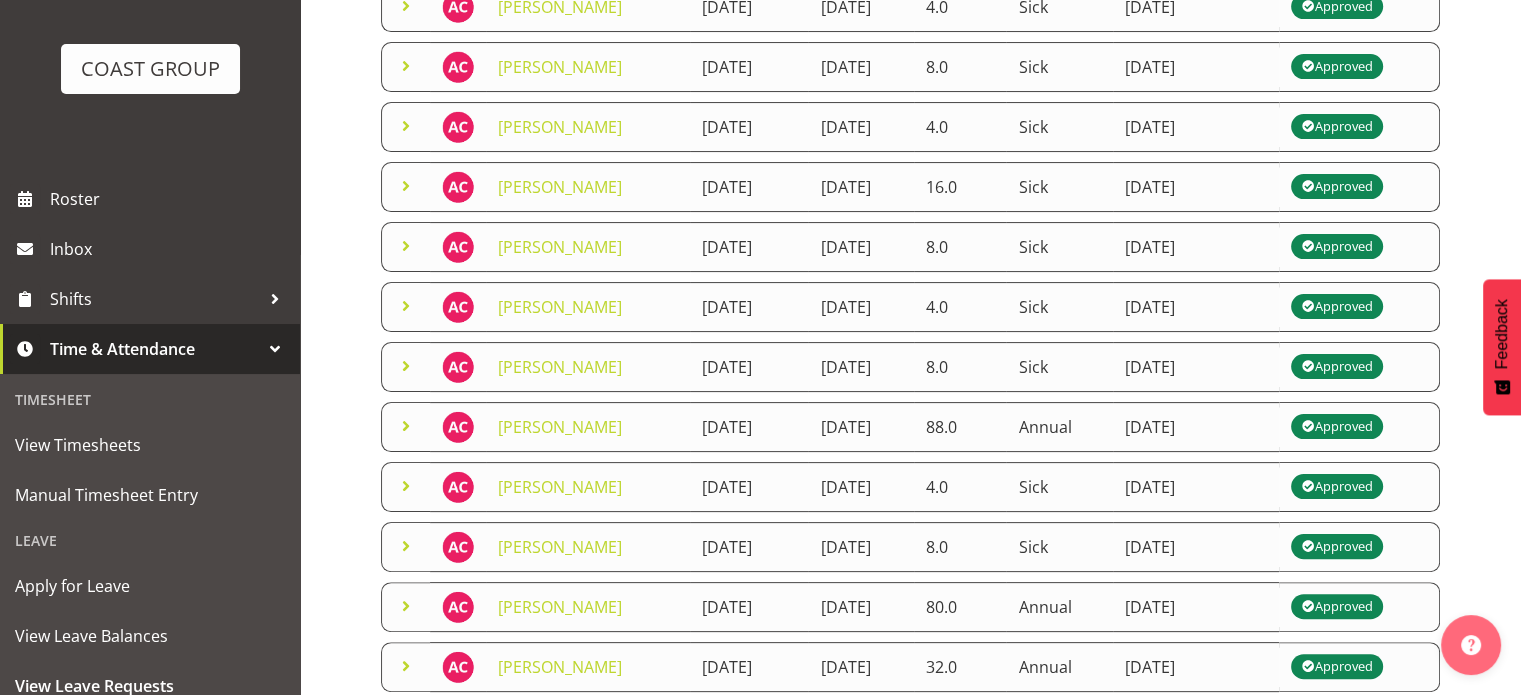 click at bounding box center [406, 426] 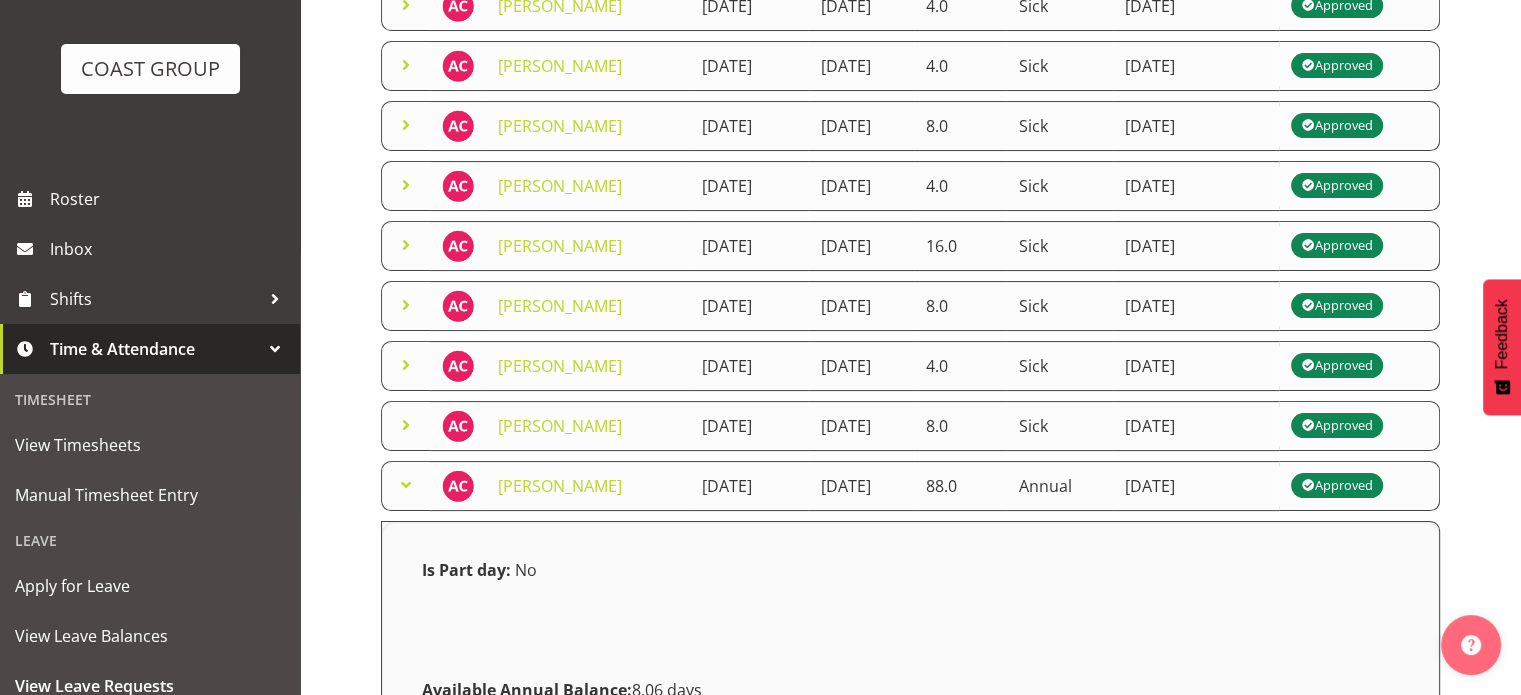 scroll, scrollTop: 300, scrollLeft: 0, axis: vertical 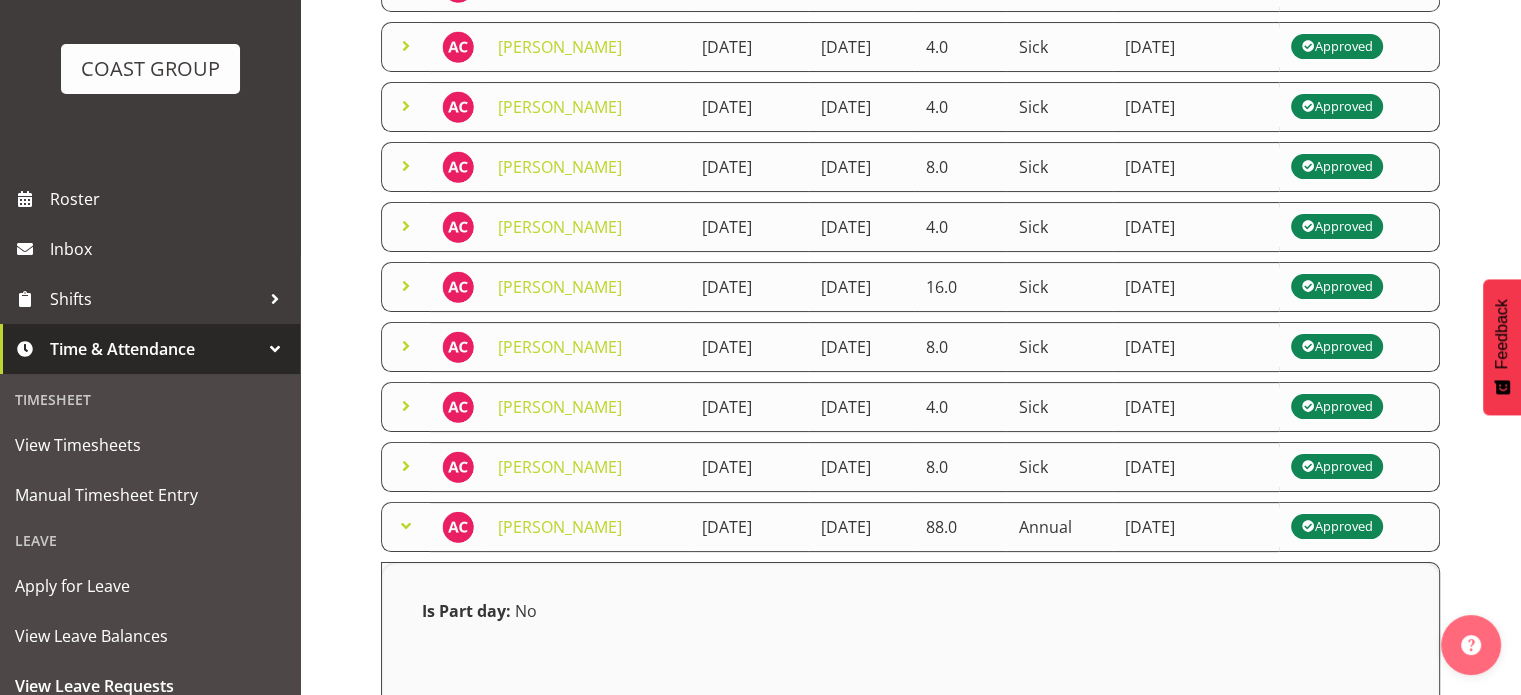click at bounding box center (406, 526) 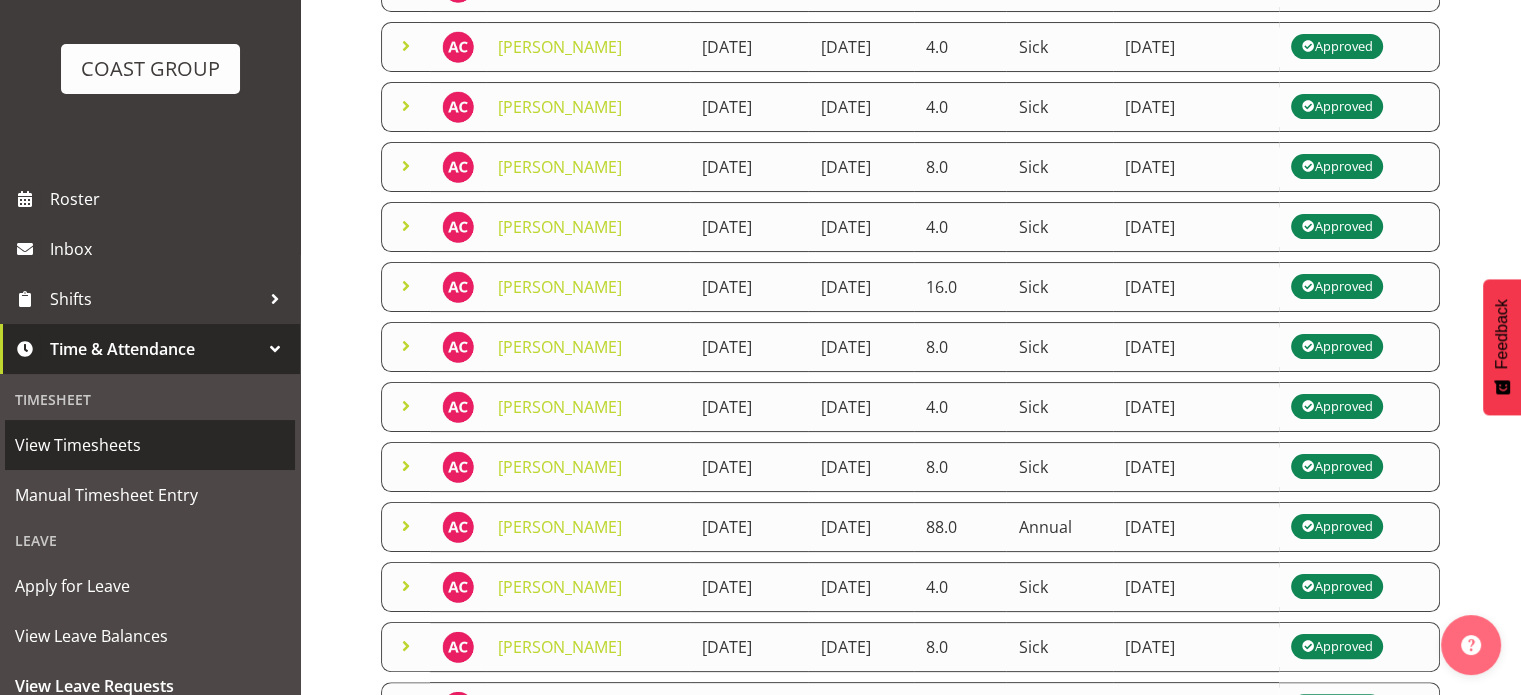 click on "View Timesheets" at bounding box center [150, 445] 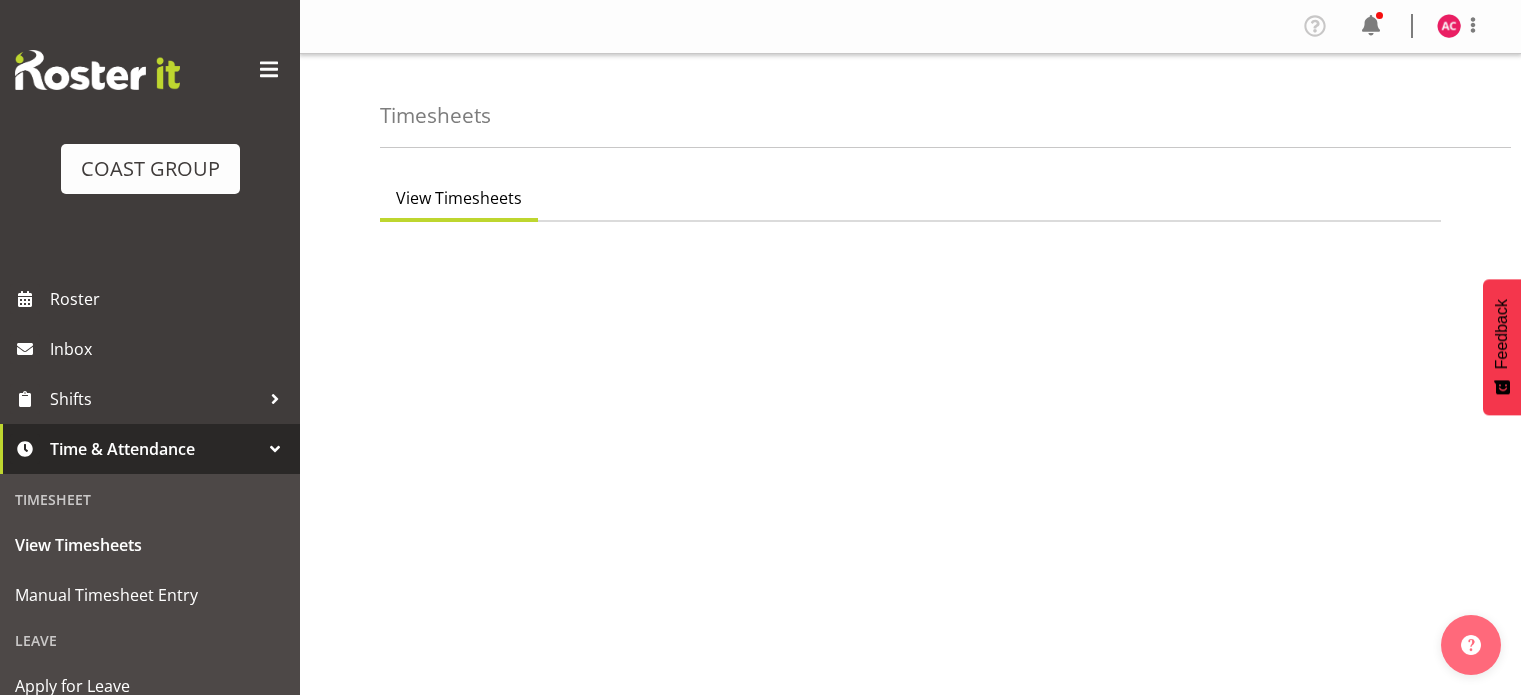 scroll, scrollTop: 0, scrollLeft: 0, axis: both 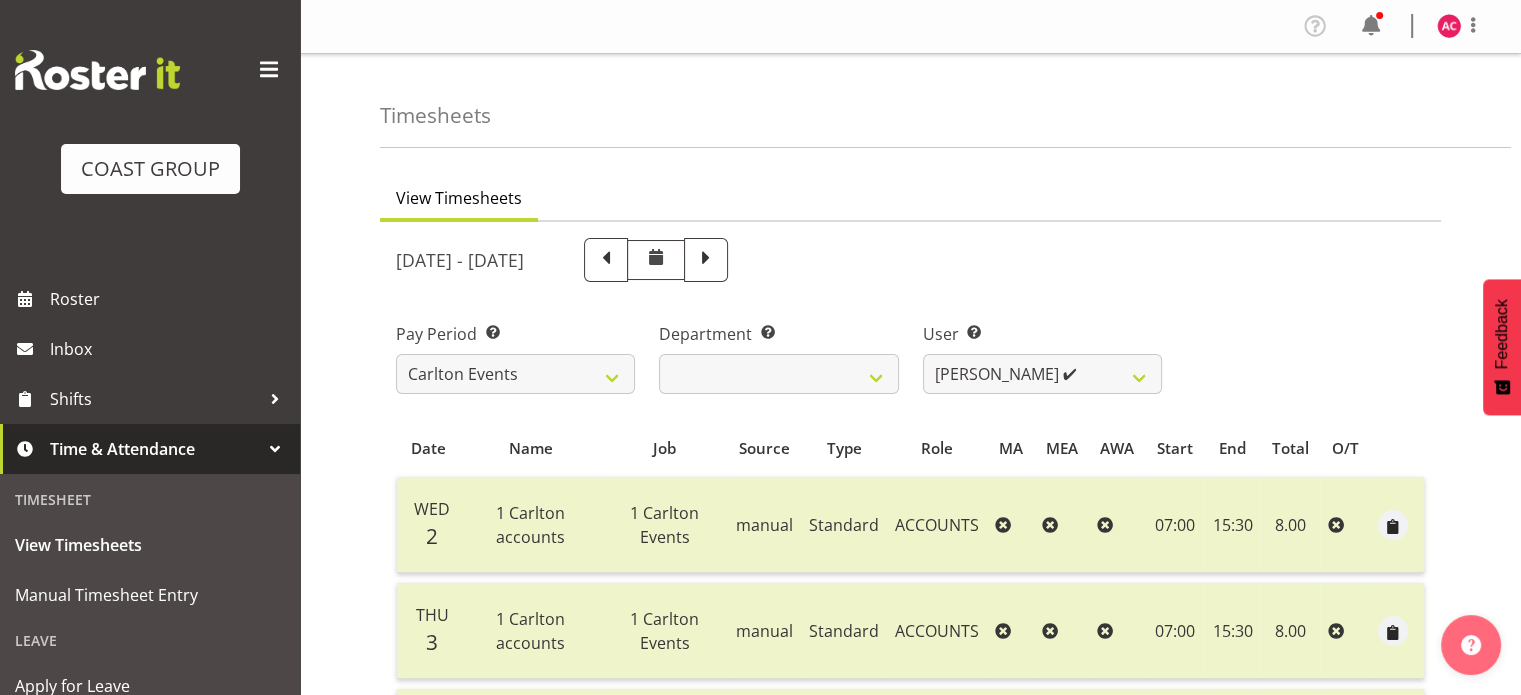 click at bounding box center (706, 258) 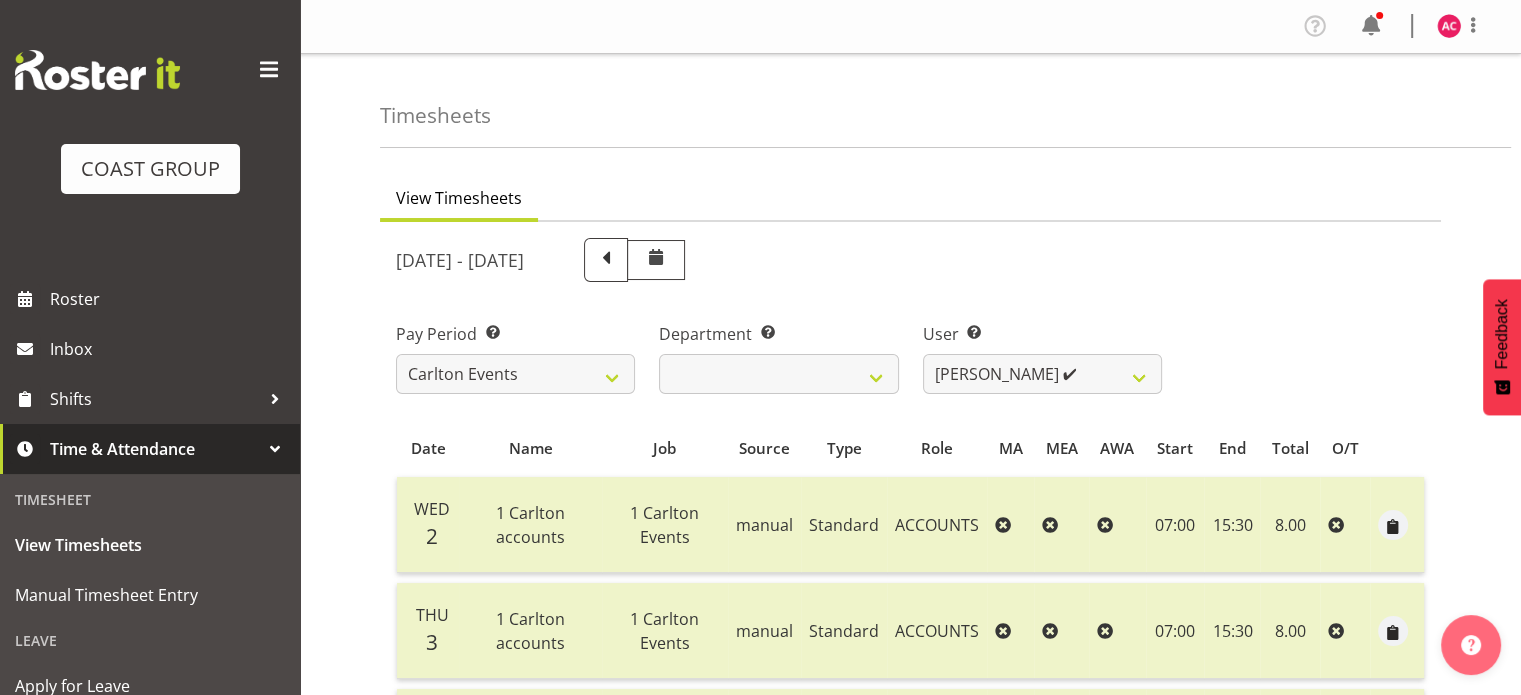 select 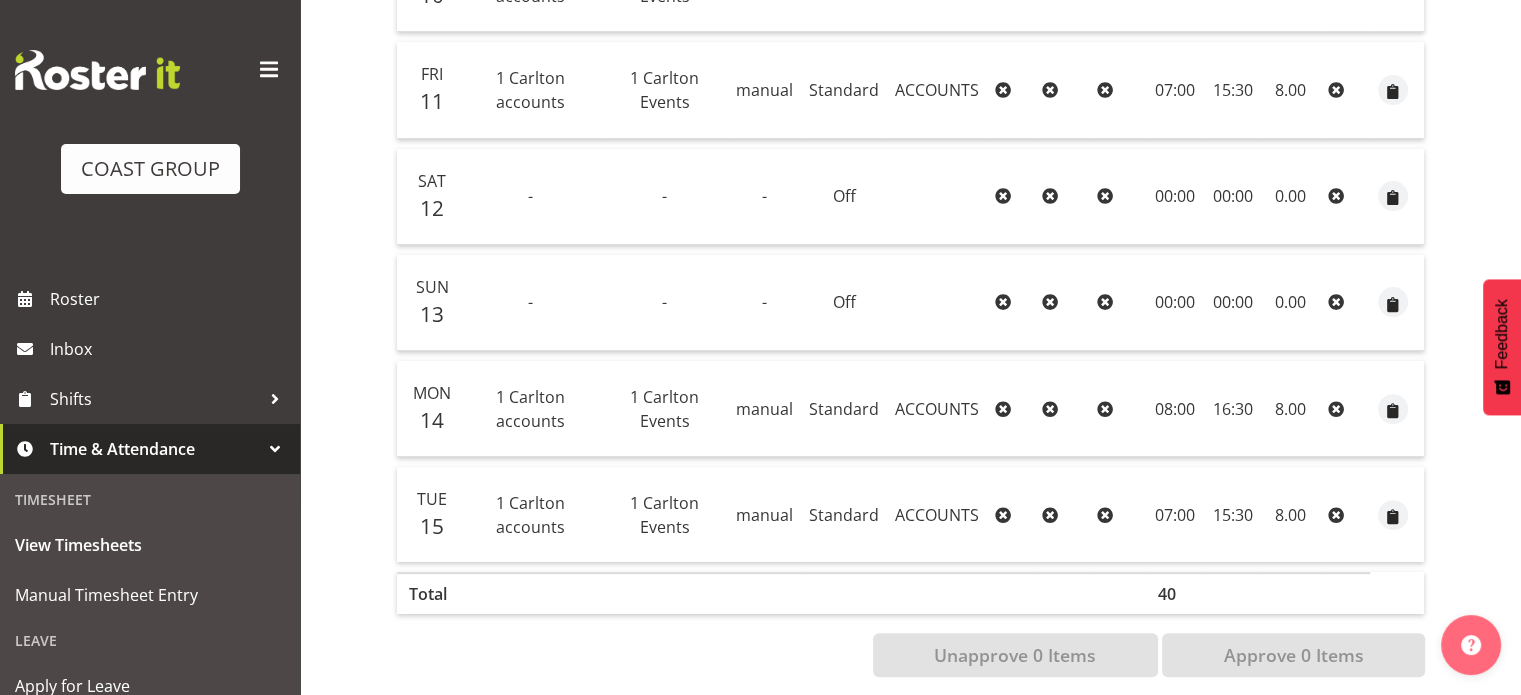 scroll, scrollTop: 668, scrollLeft: 0, axis: vertical 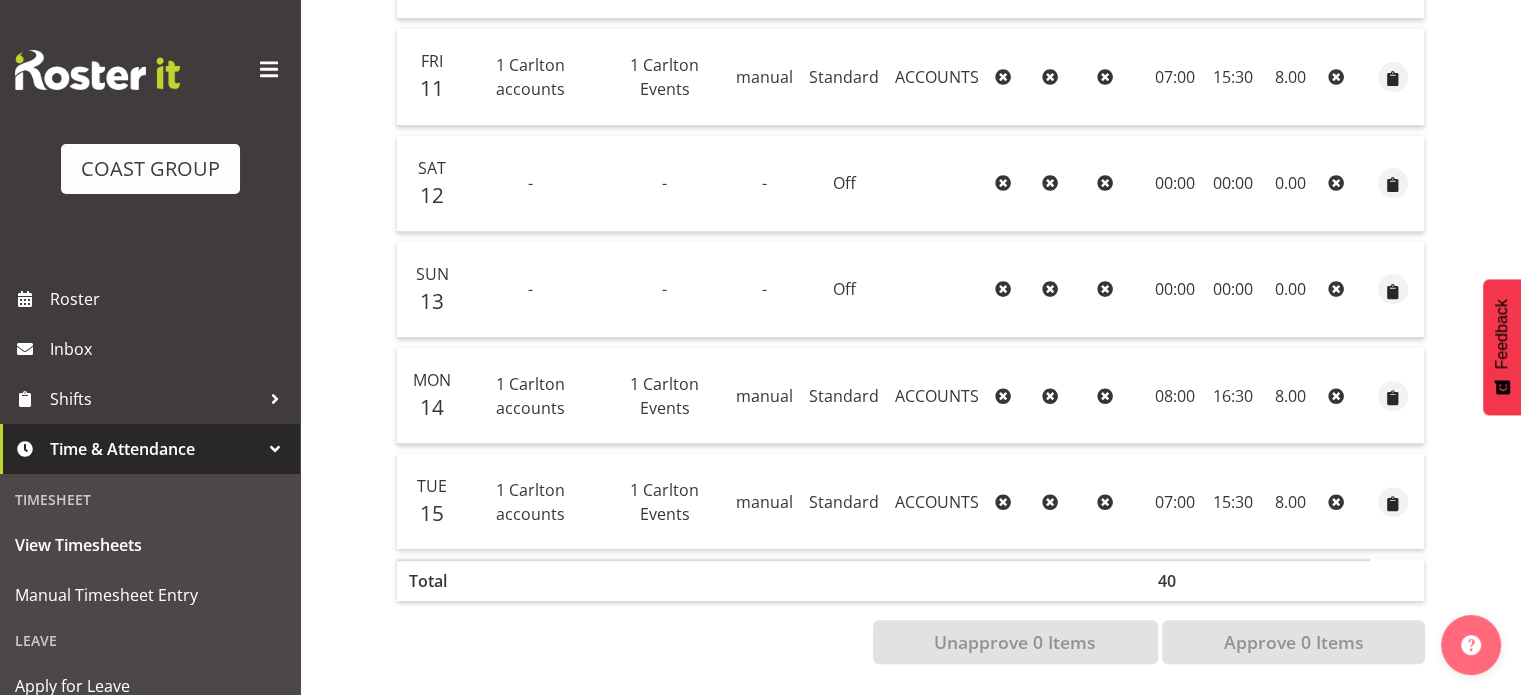 click 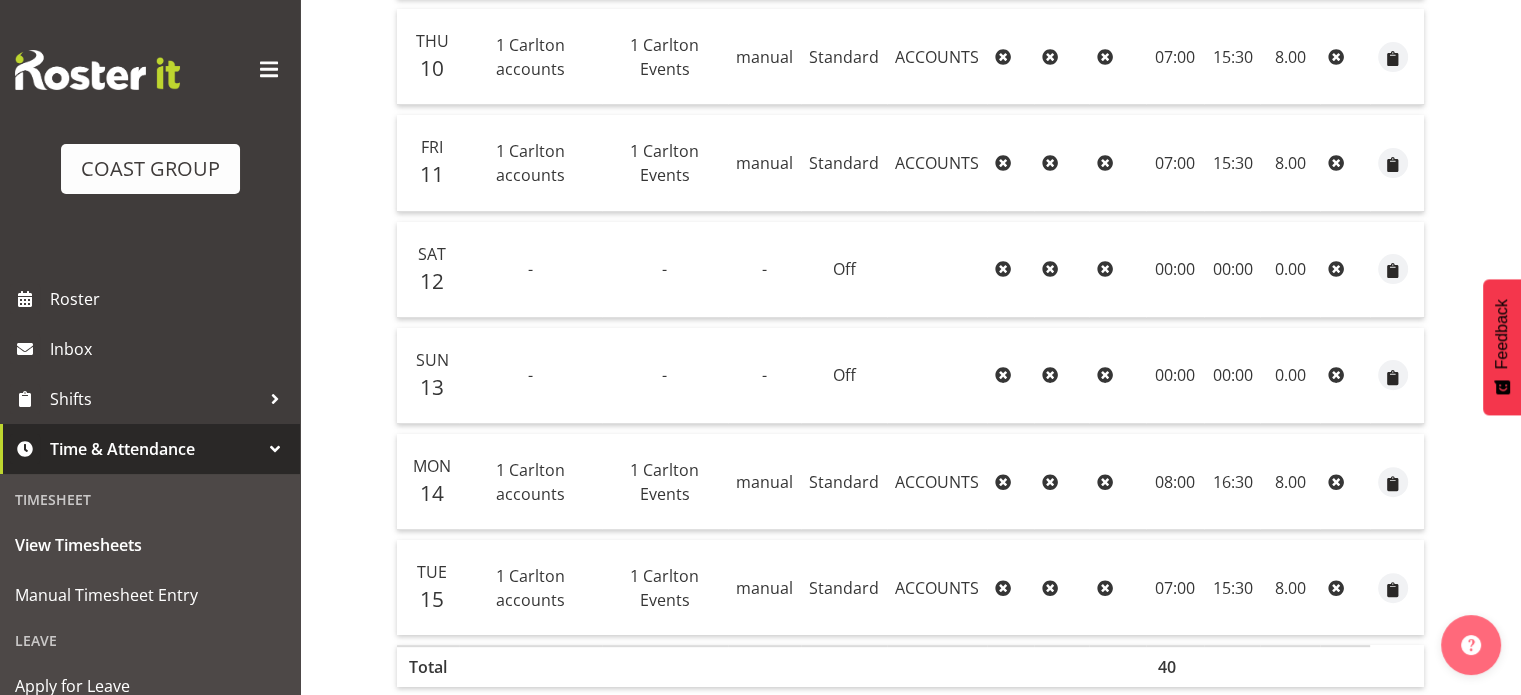 scroll, scrollTop: 0, scrollLeft: 0, axis: both 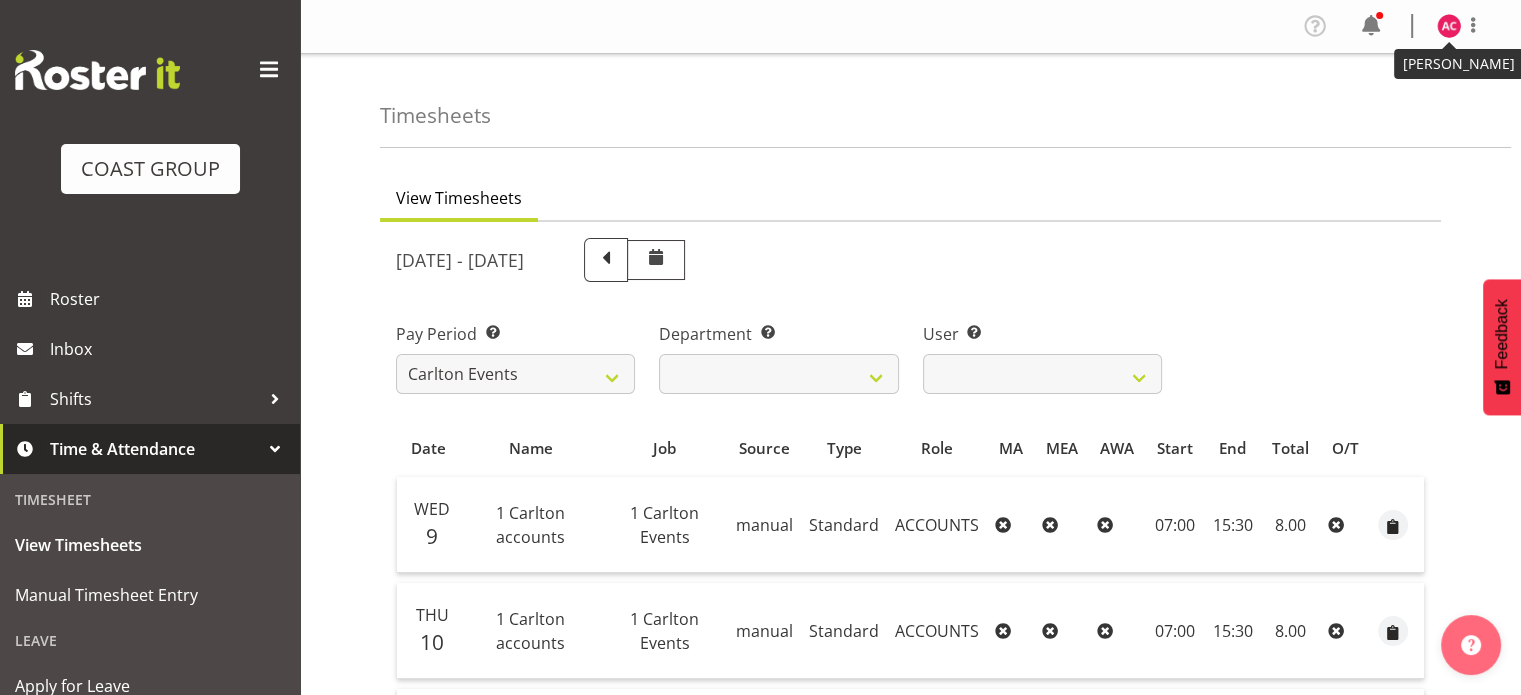 click at bounding box center [1449, 26] 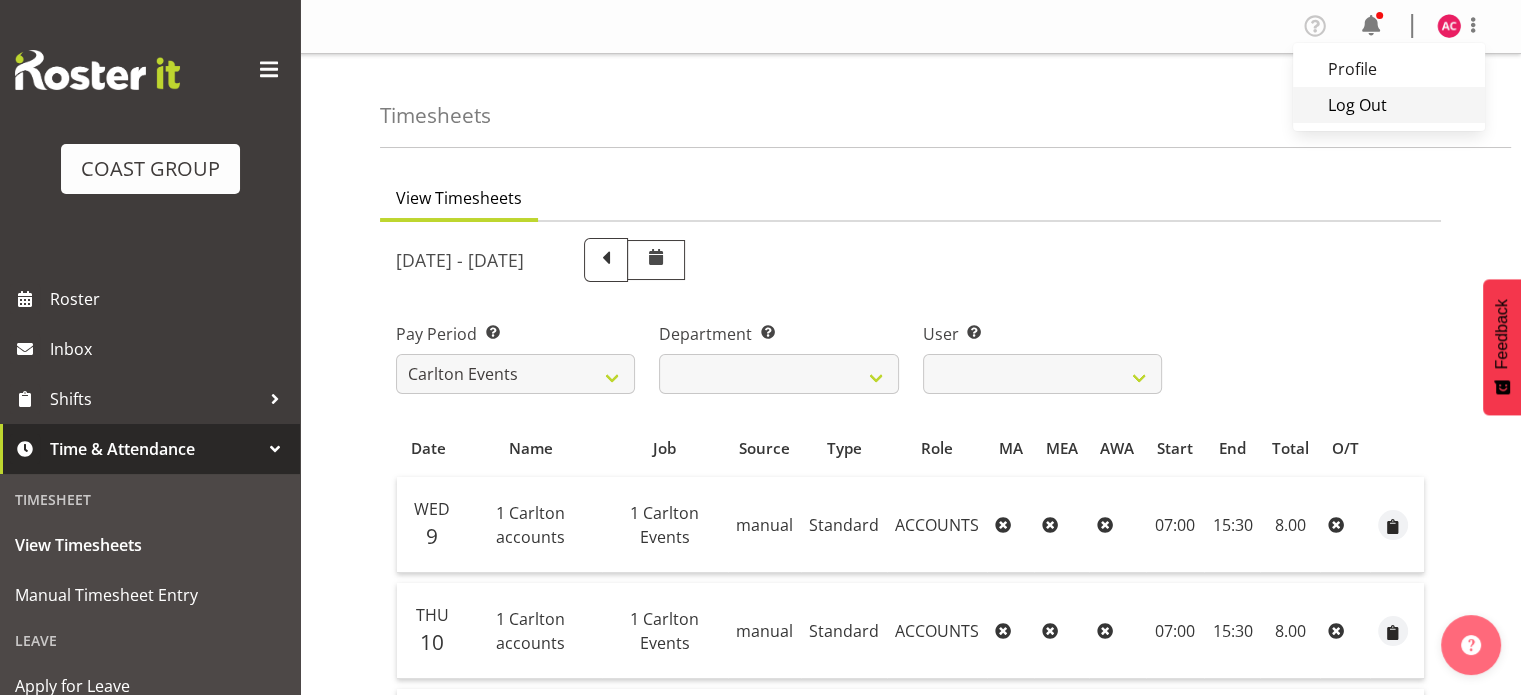 click on "Log Out" at bounding box center (1389, 105) 